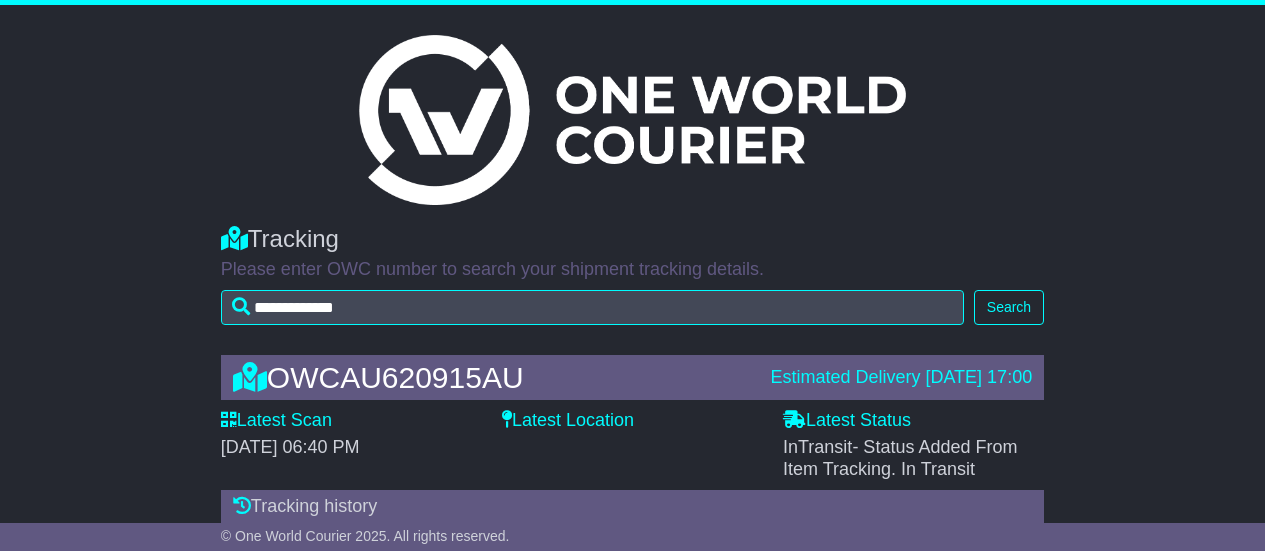 scroll, scrollTop: 213, scrollLeft: 0, axis: vertical 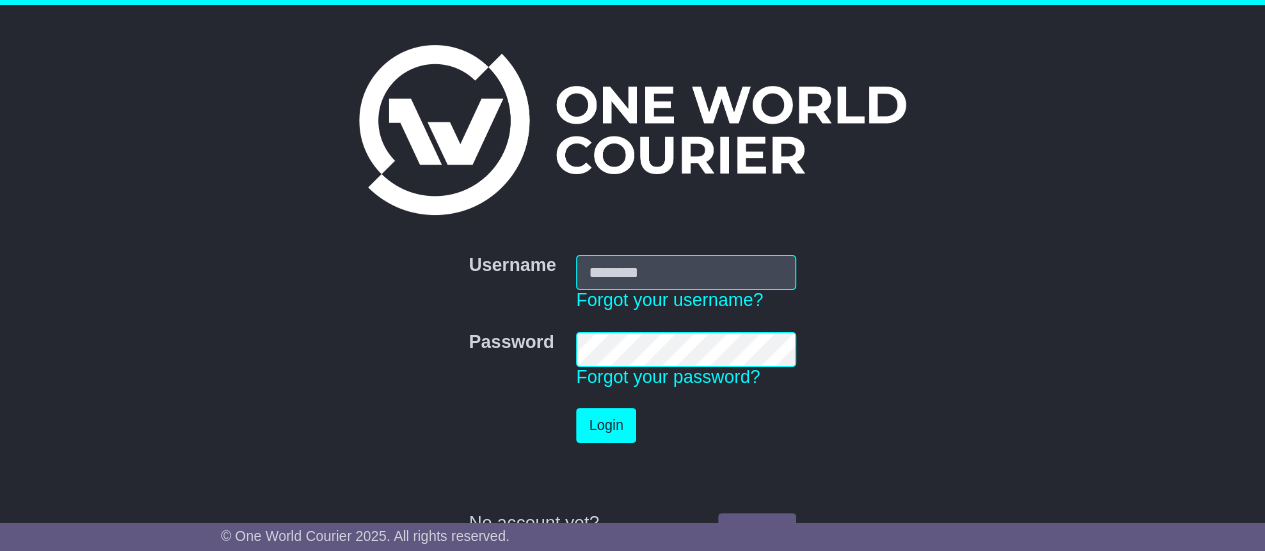 click on "Username" at bounding box center [686, 272] 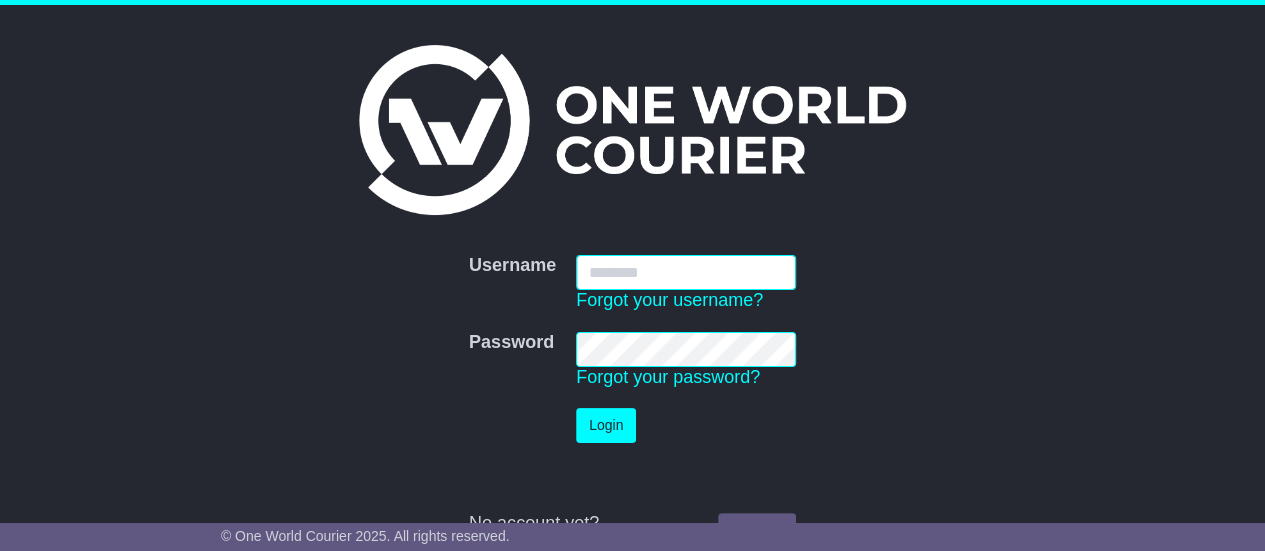click on "Username" at bounding box center (686, 272) 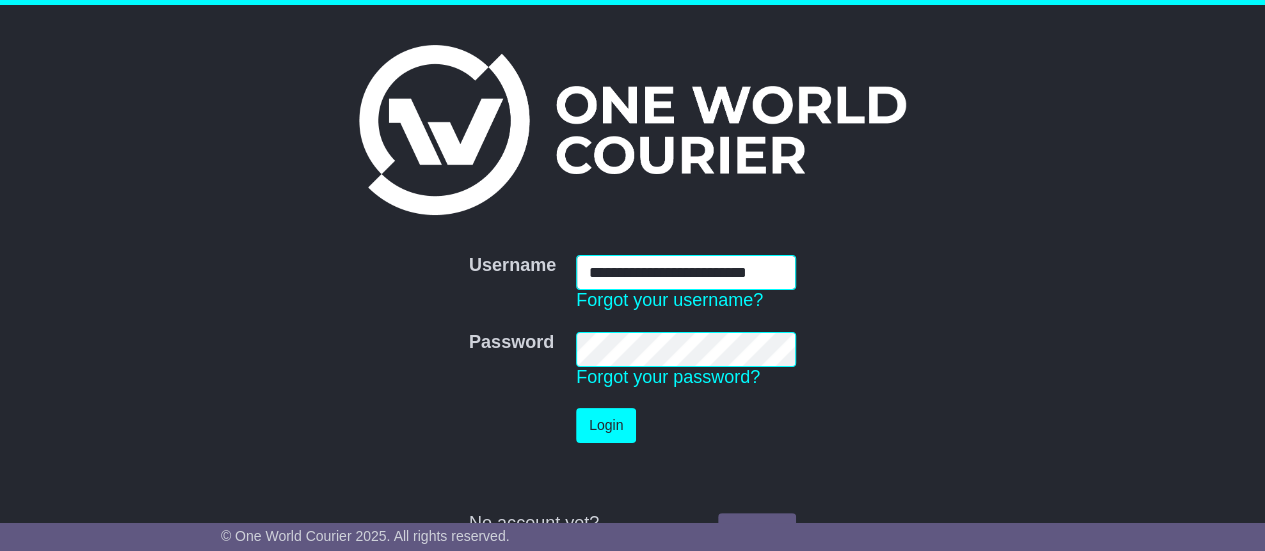 scroll, scrollTop: 0, scrollLeft: 8, axis: horizontal 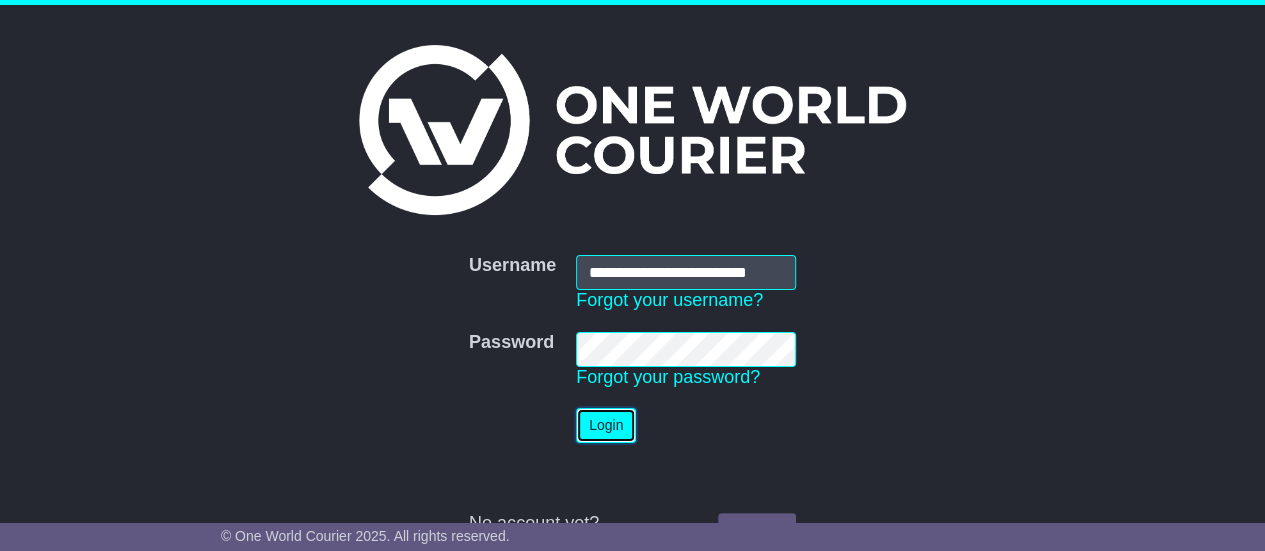 click on "Login" at bounding box center [606, 425] 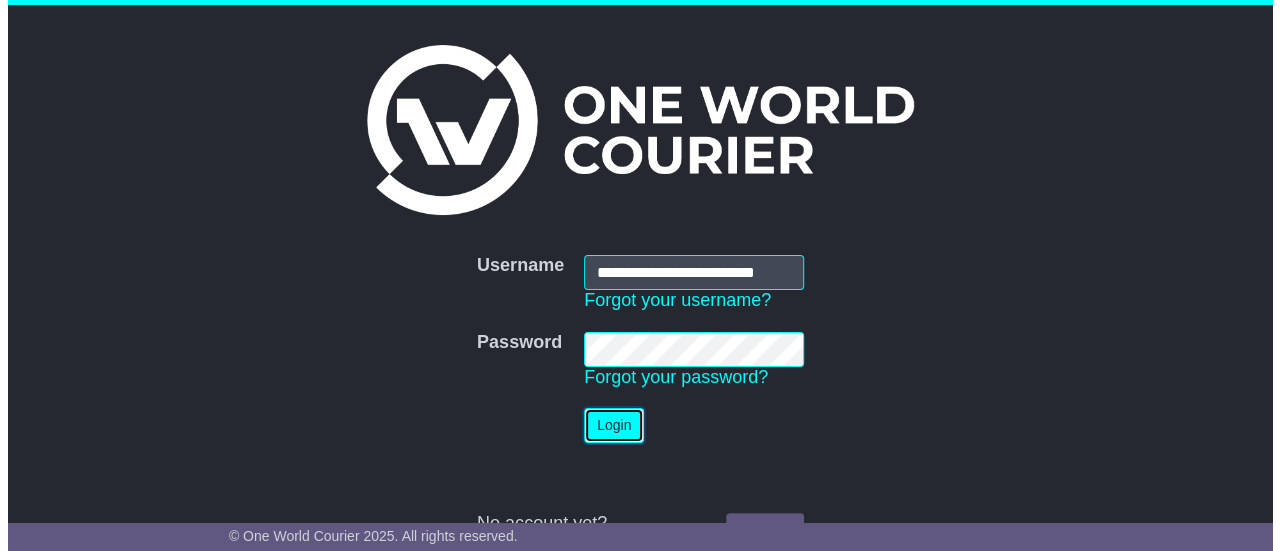 scroll, scrollTop: 0, scrollLeft: 0, axis: both 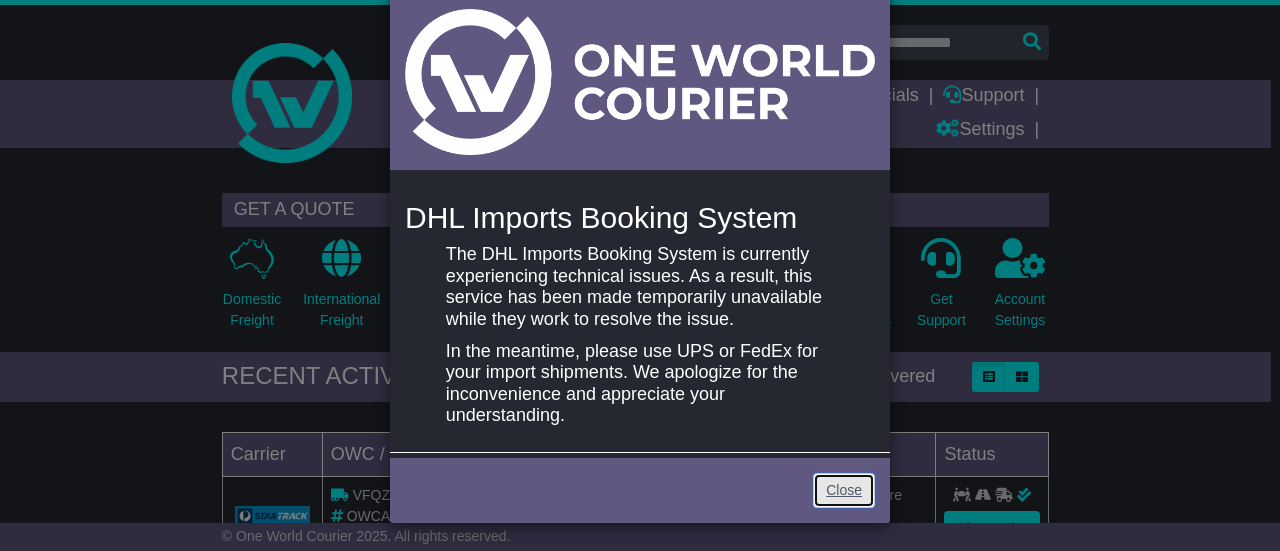 click on "Close" at bounding box center (844, 490) 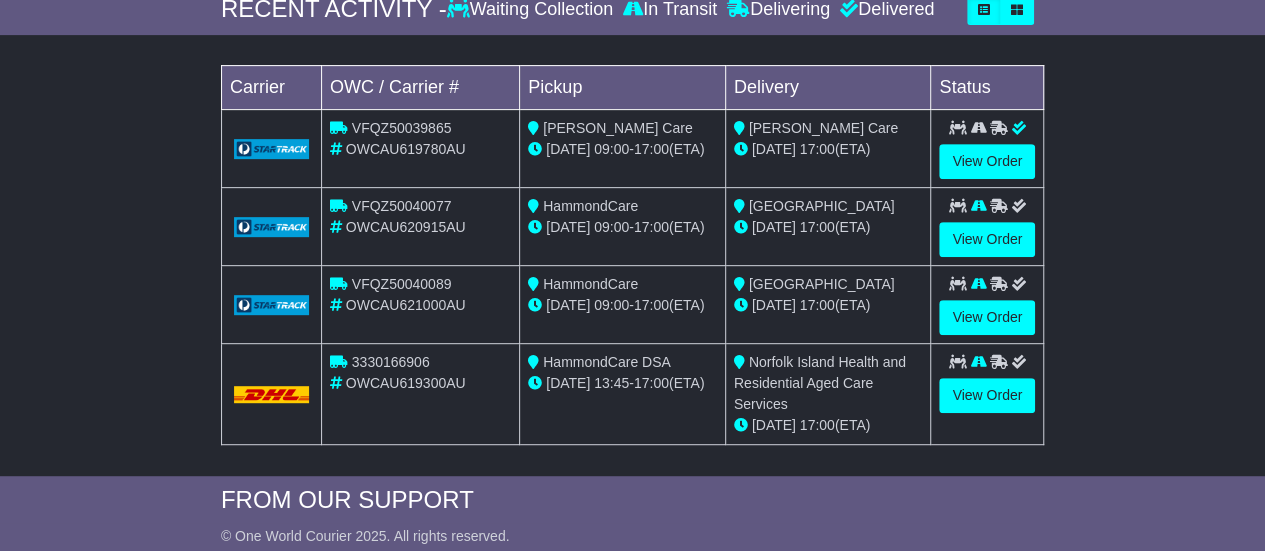 scroll, scrollTop: 368, scrollLeft: 0, axis: vertical 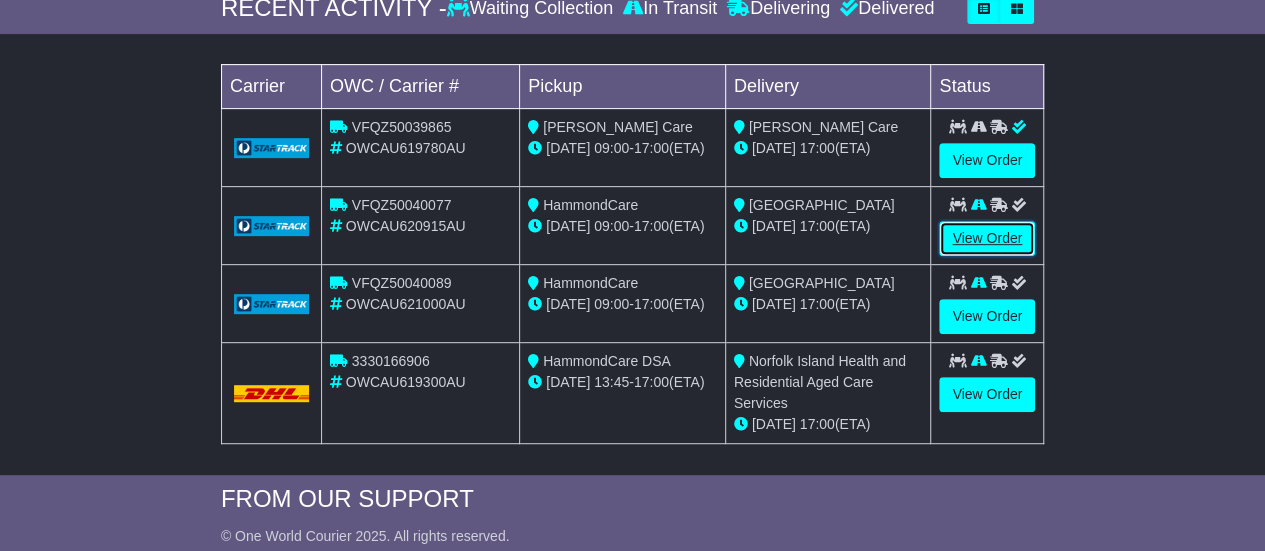 click on "View Order" at bounding box center (987, 238) 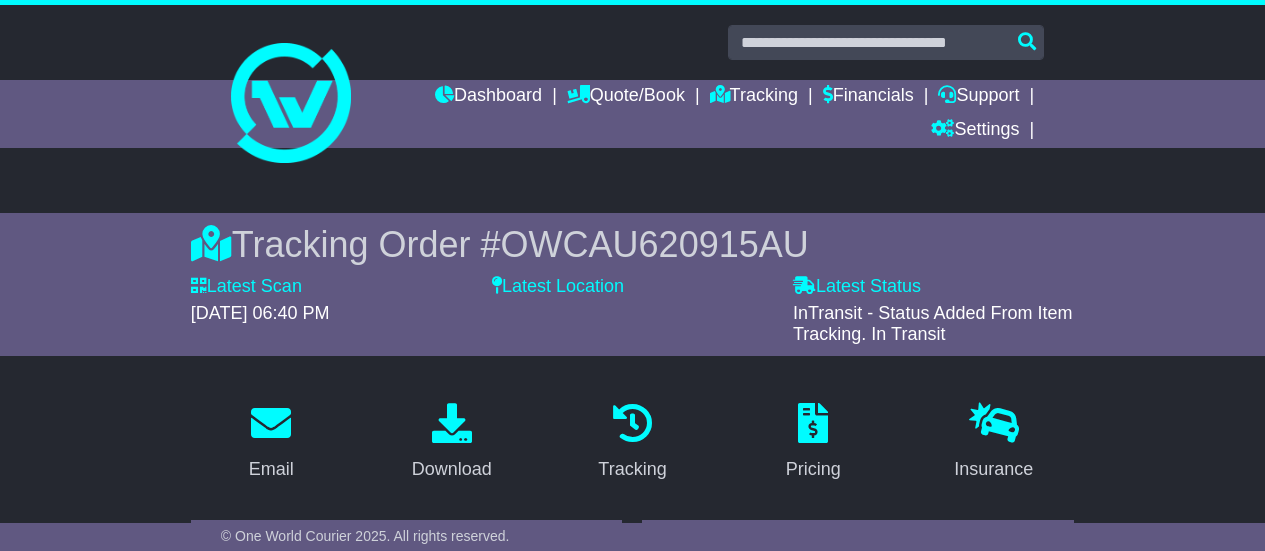 scroll, scrollTop: 0, scrollLeft: 0, axis: both 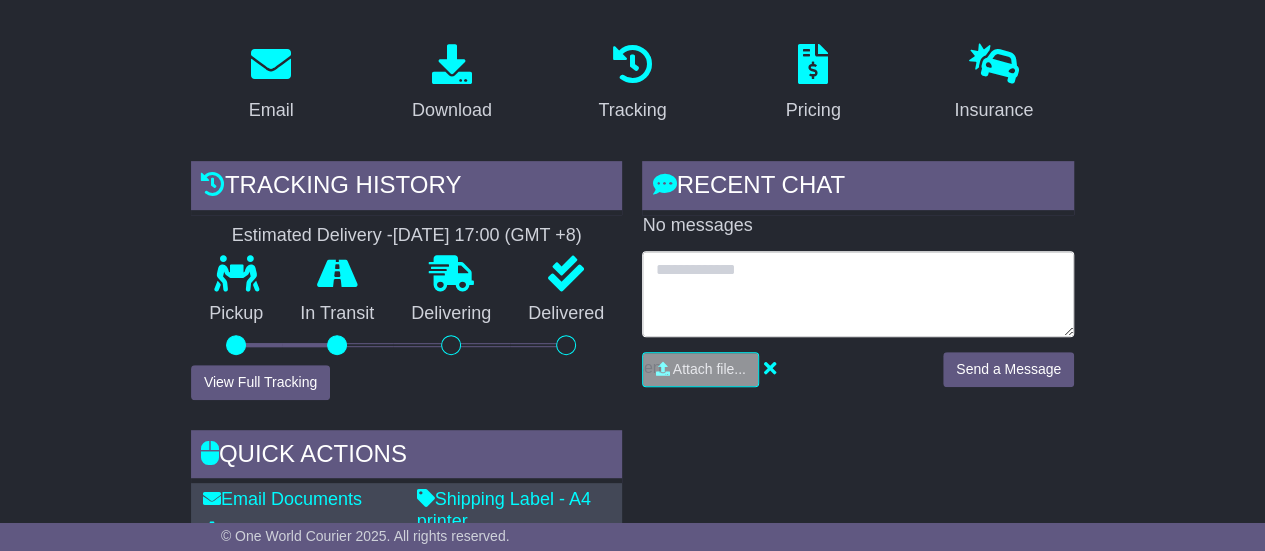 click at bounding box center (858, 294) 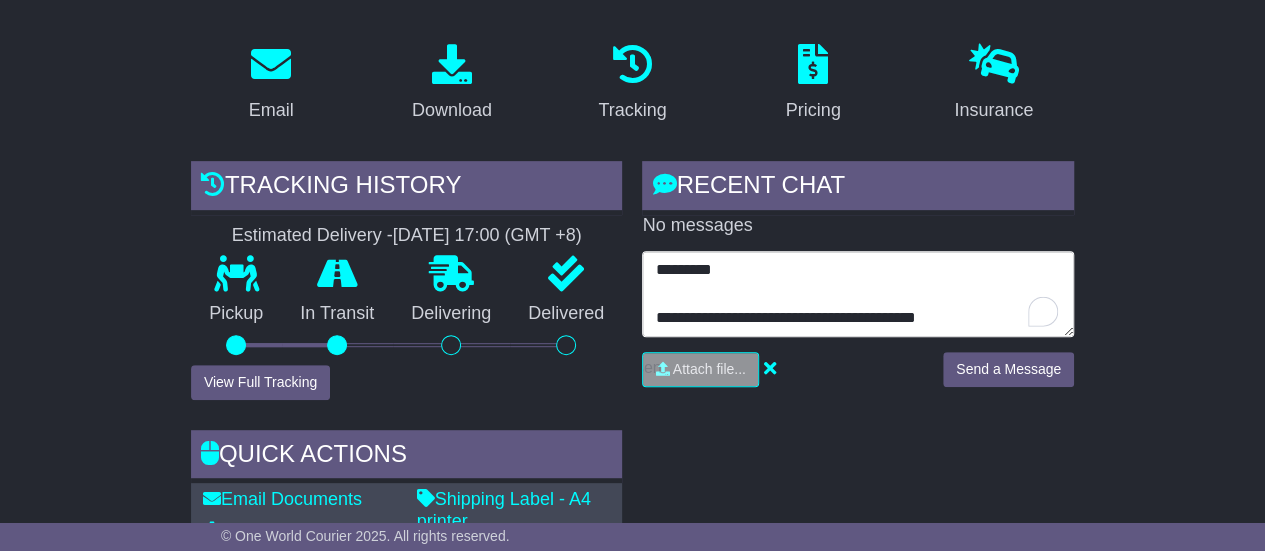 drag, startPoint x: 986, startPoint y: 316, endPoint x: 646, endPoint y: 269, distance: 343.23315 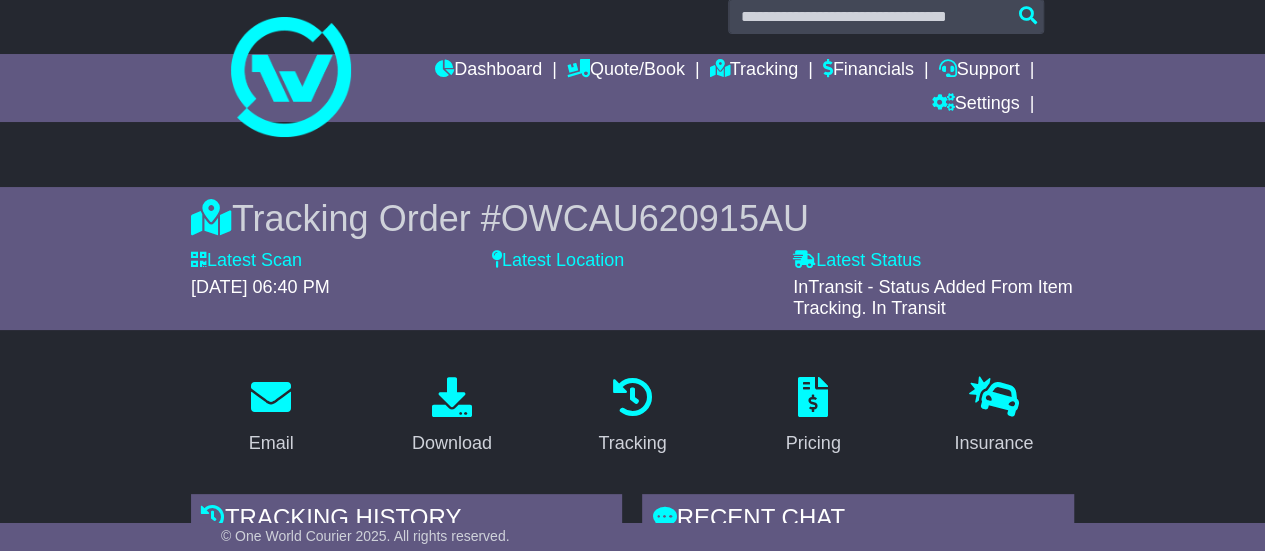 scroll, scrollTop: 0, scrollLeft: 0, axis: both 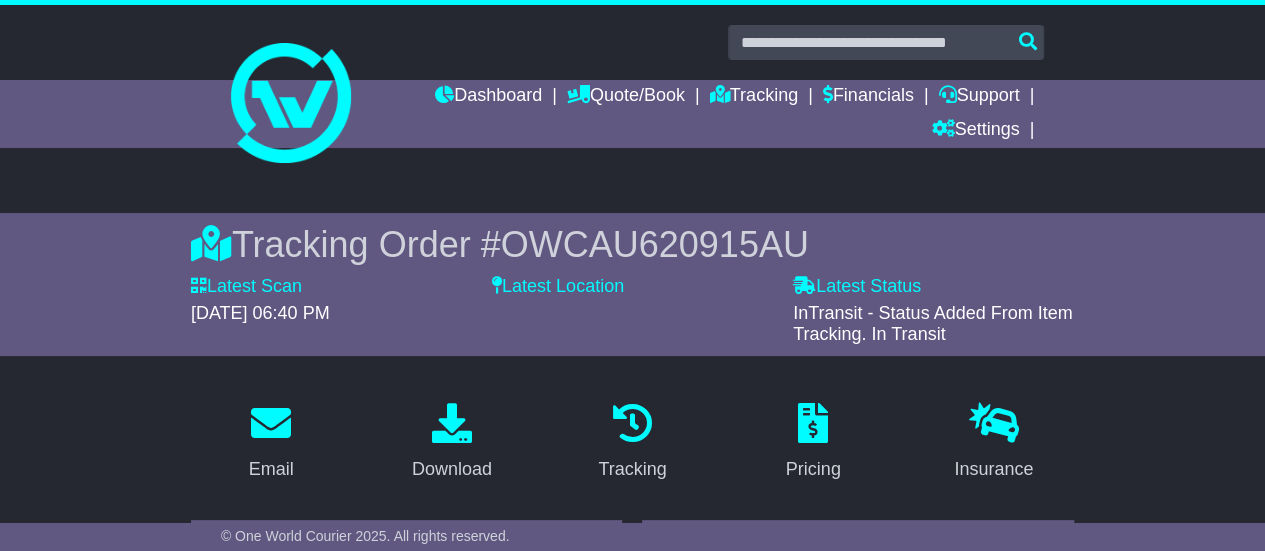 type on "**********" 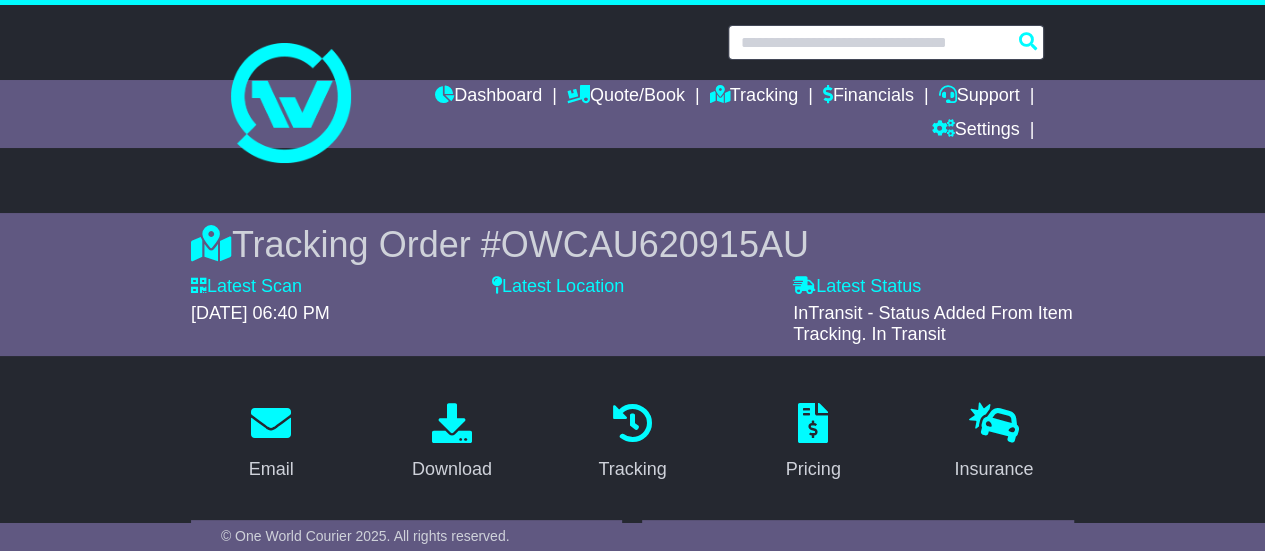 click at bounding box center [886, 42] 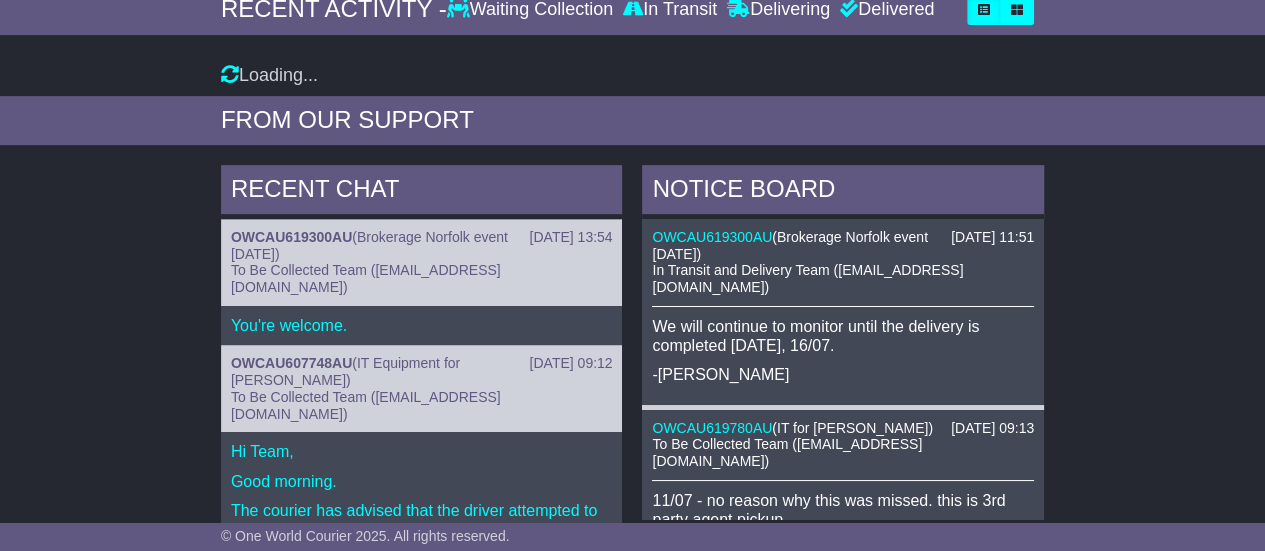scroll, scrollTop: 367, scrollLeft: 0, axis: vertical 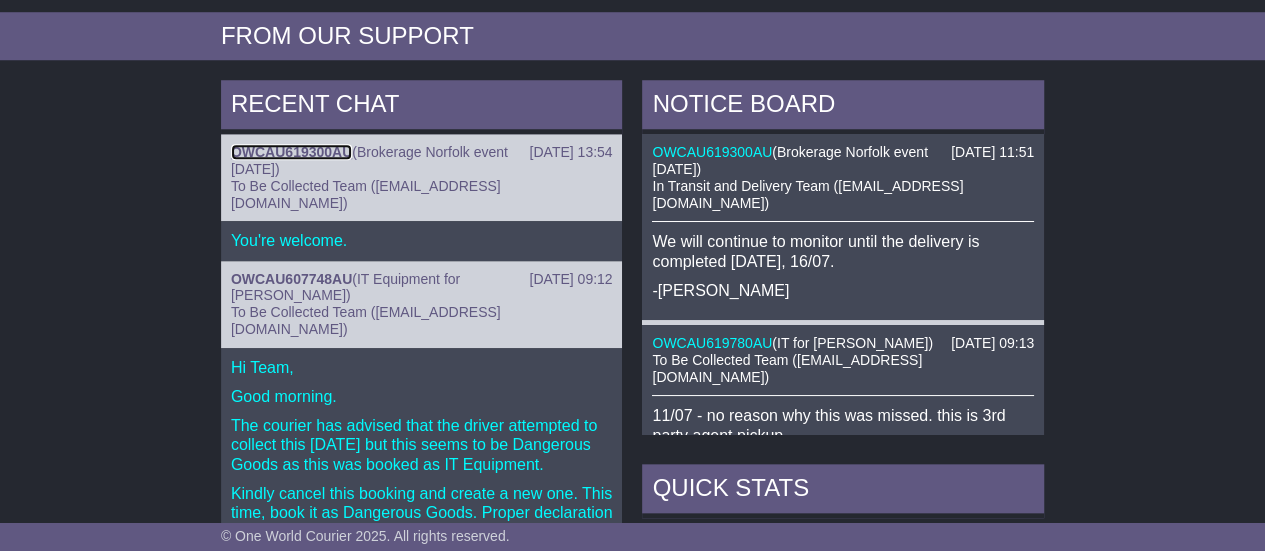 click on "OWCAU619300AU" at bounding box center [291, 152] 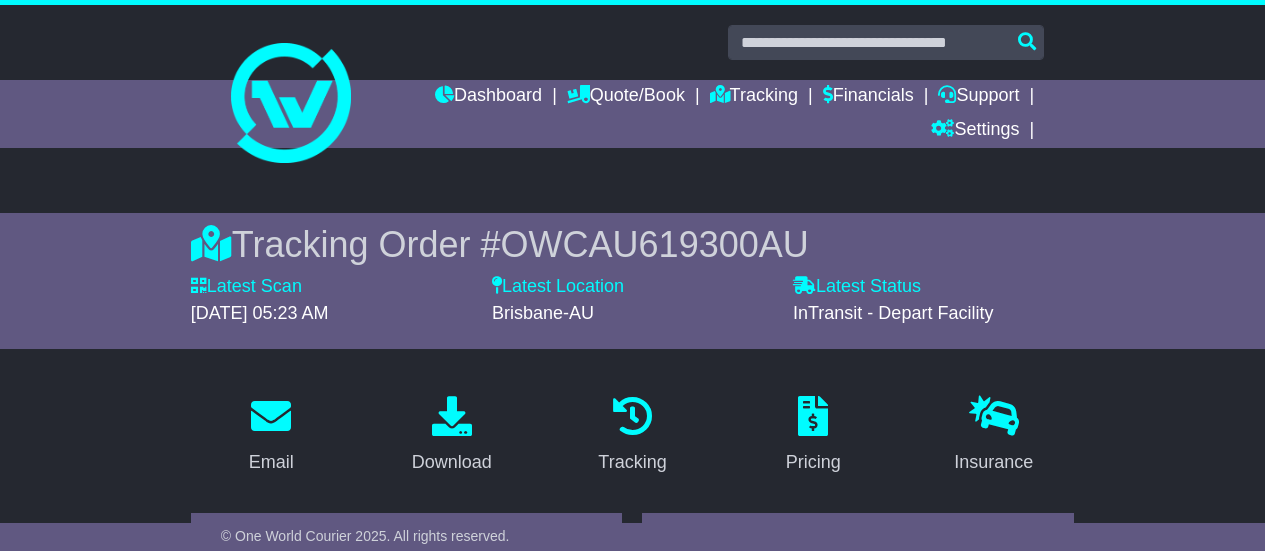 scroll, scrollTop: 351, scrollLeft: 0, axis: vertical 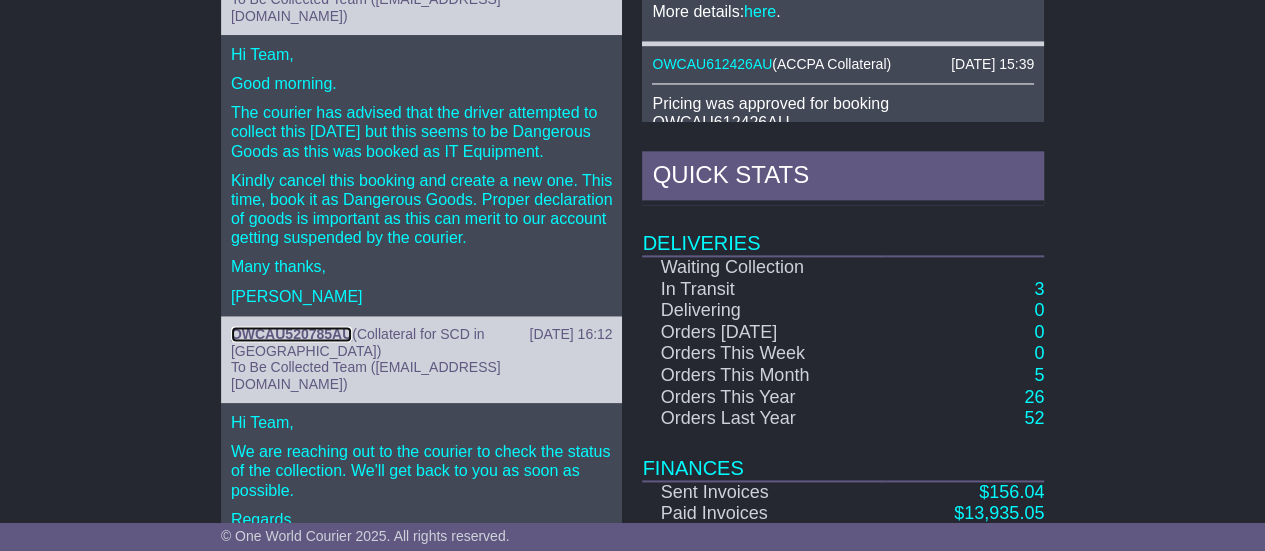 click on "OWCAU520785AU" at bounding box center (291, 334) 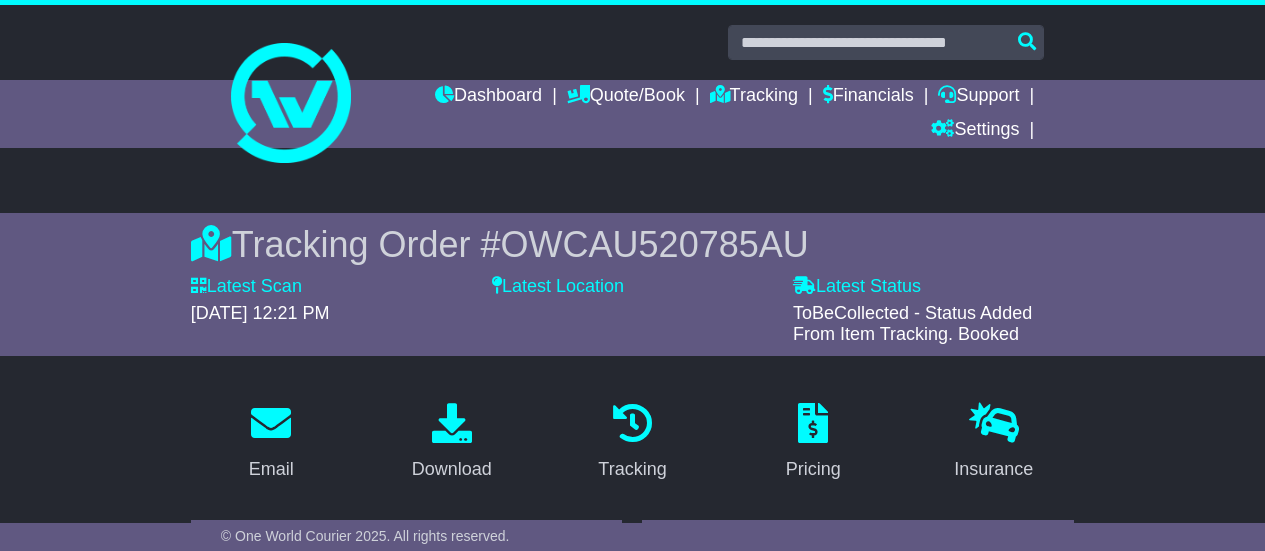 scroll, scrollTop: 0, scrollLeft: 0, axis: both 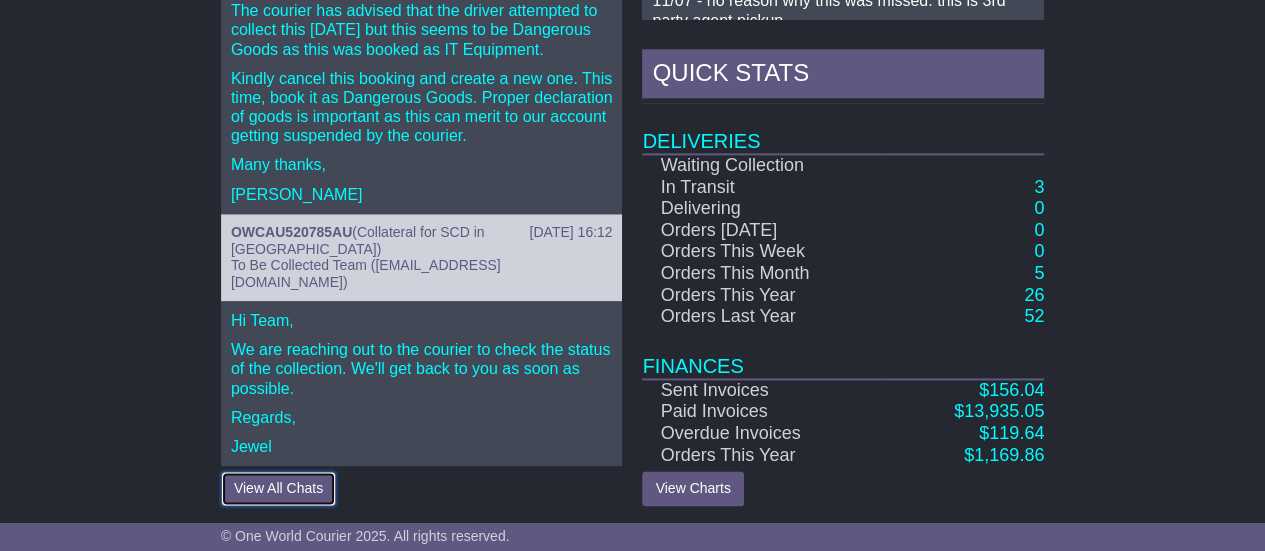 click on "View All Chats" at bounding box center (278, 488) 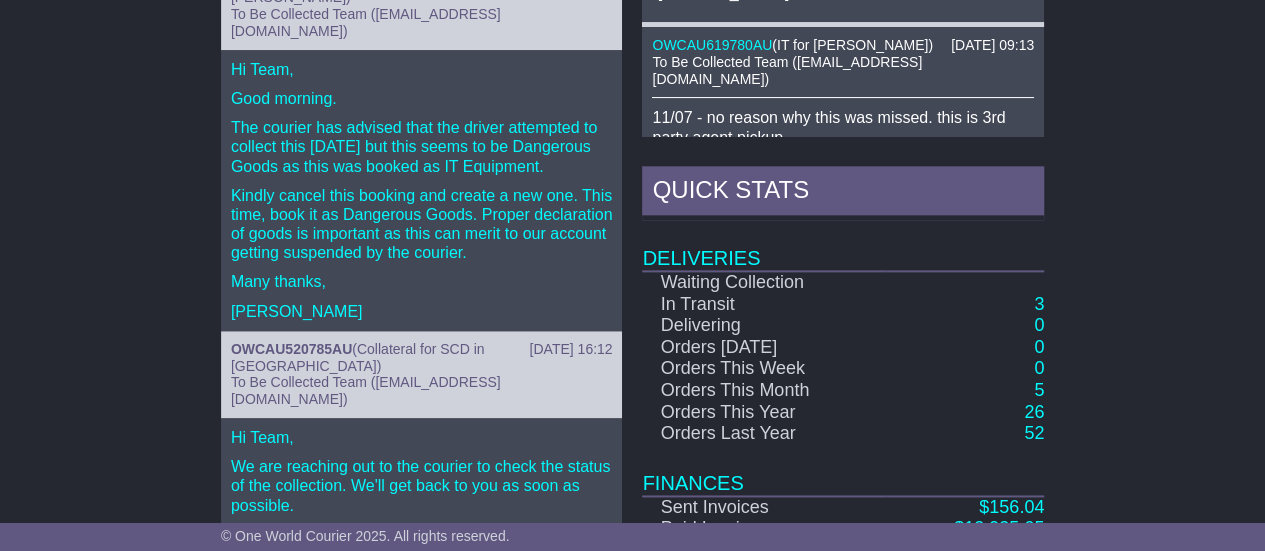 scroll, scrollTop: 1246, scrollLeft: 0, axis: vertical 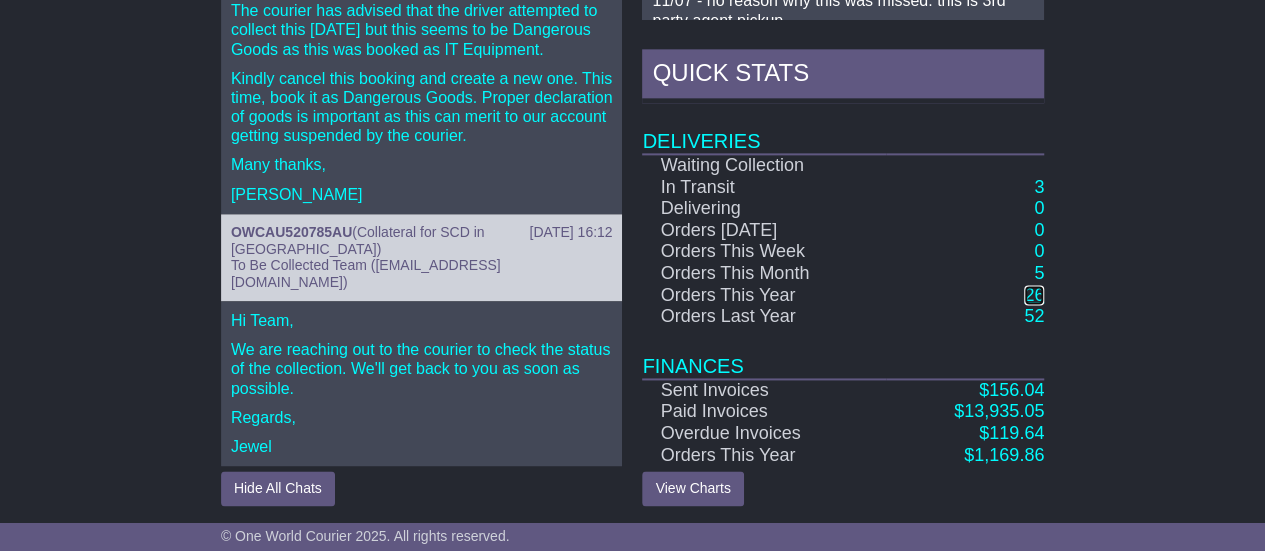 click on "26" at bounding box center (1034, 295) 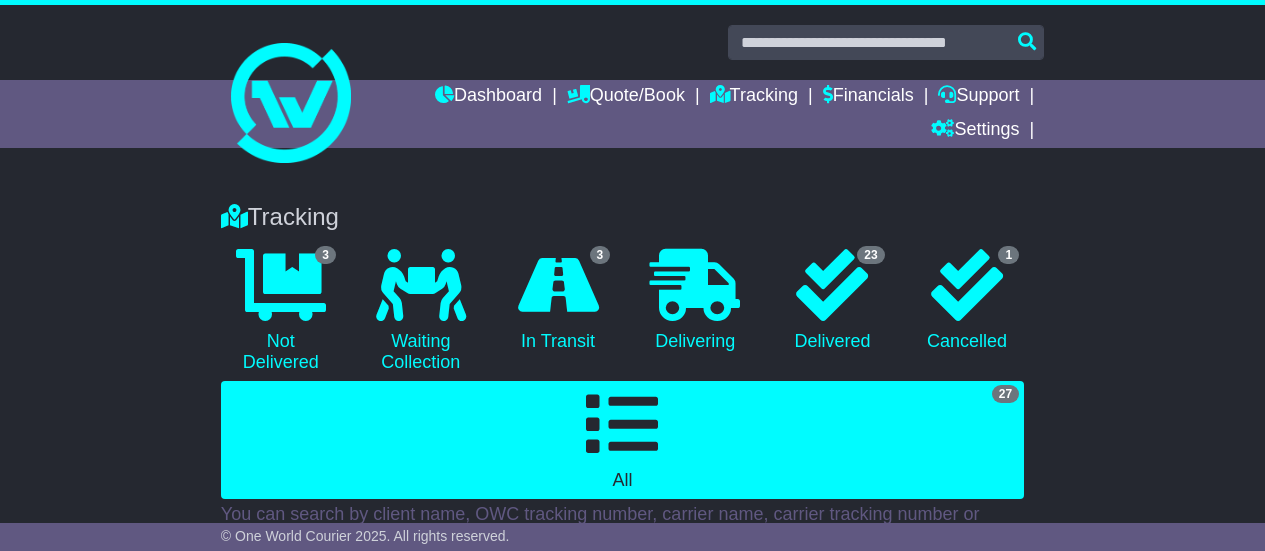 scroll, scrollTop: 460, scrollLeft: 0, axis: vertical 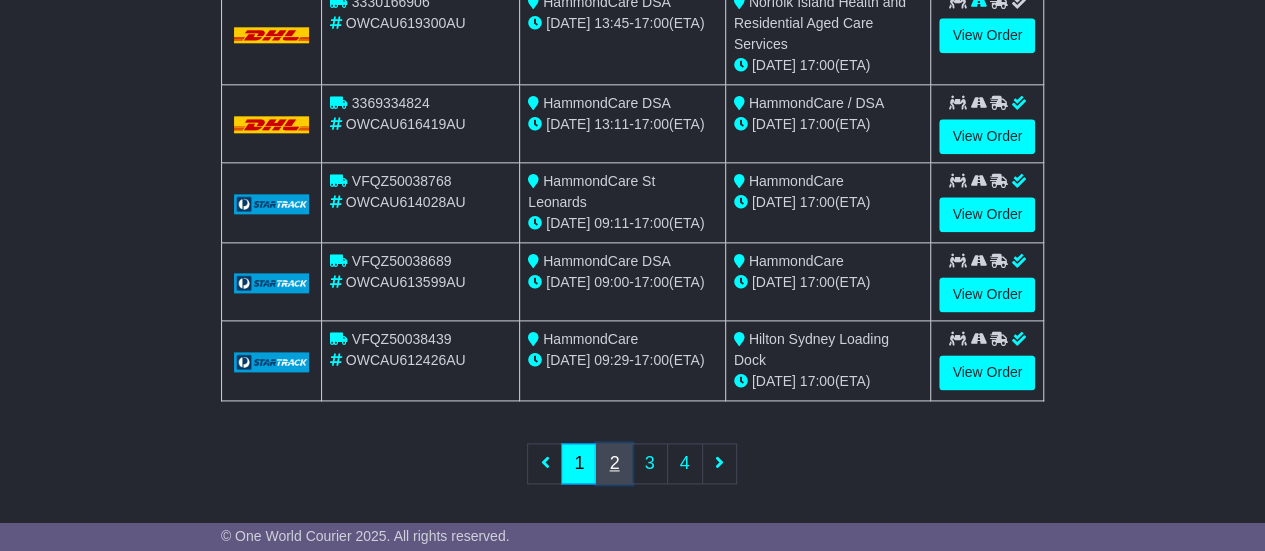 click on "2" at bounding box center (614, 463) 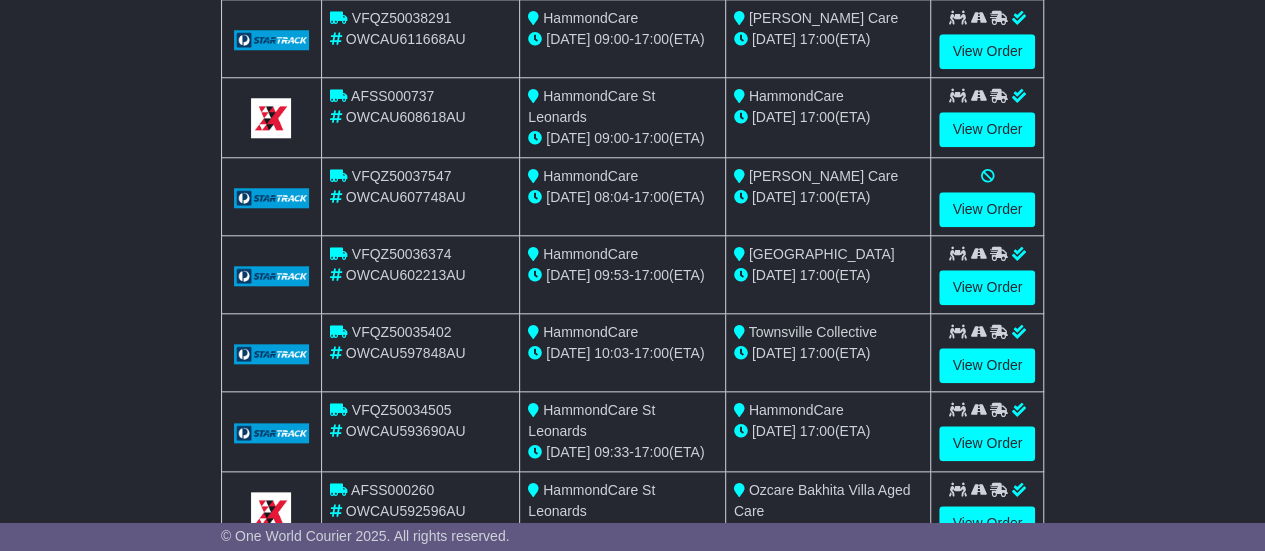 scroll, scrollTop: 989, scrollLeft: 0, axis: vertical 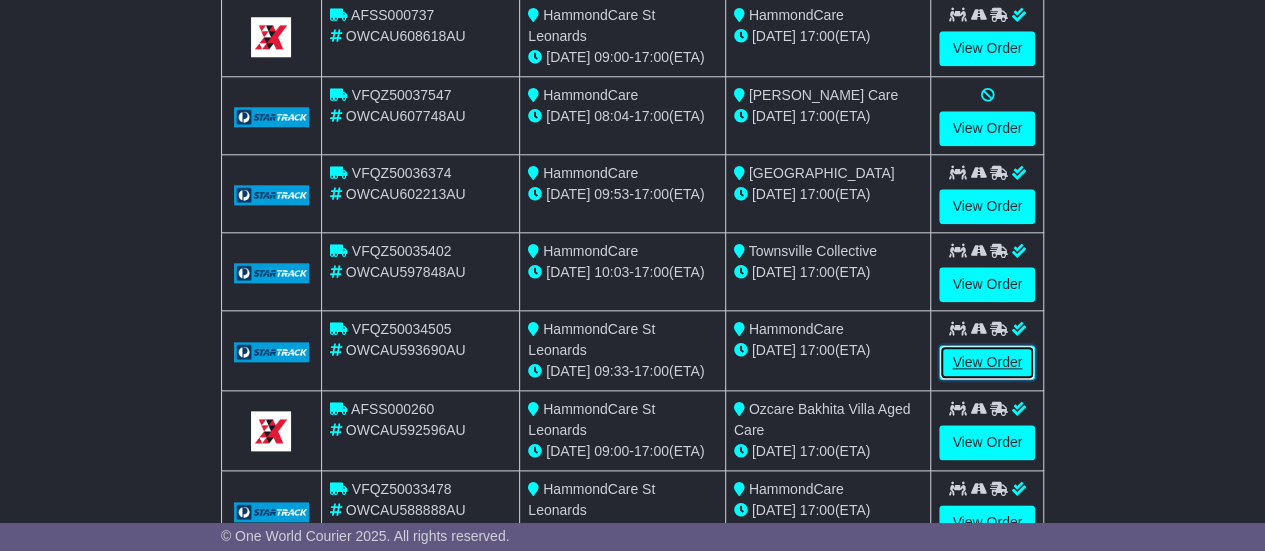 click on "View Order" at bounding box center [987, 362] 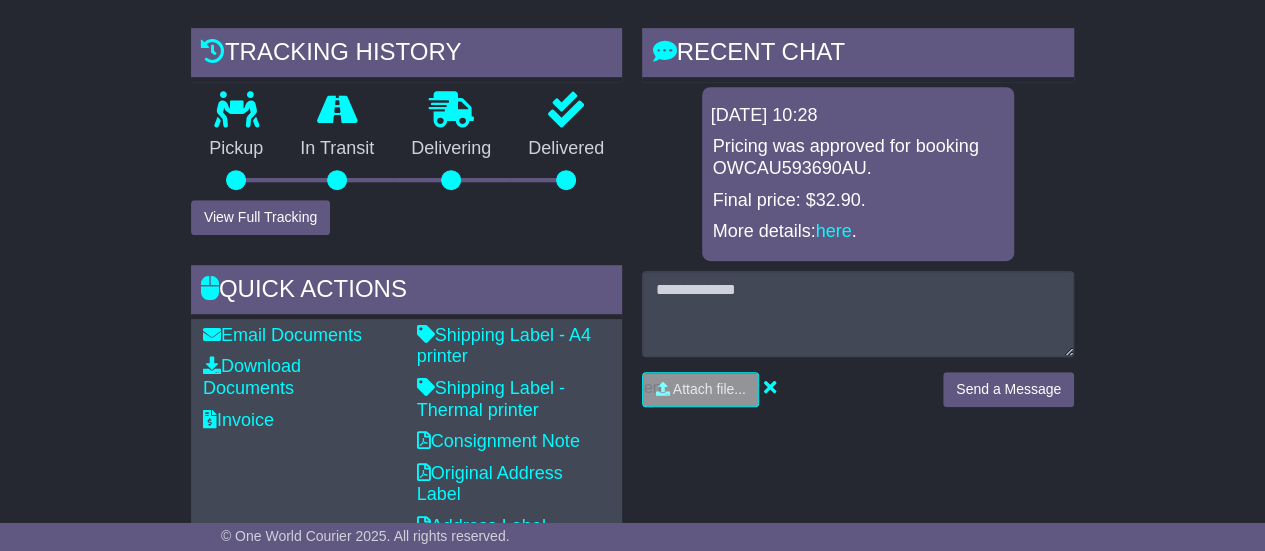 scroll, scrollTop: 0, scrollLeft: 0, axis: both 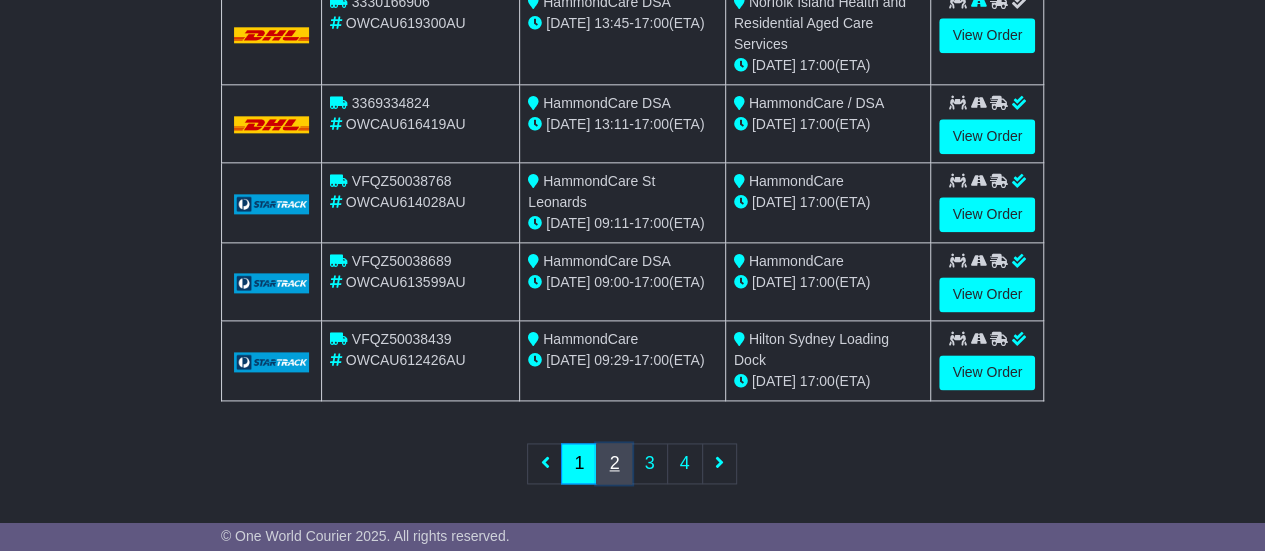 click on "2" at bounding box center [614, 463] 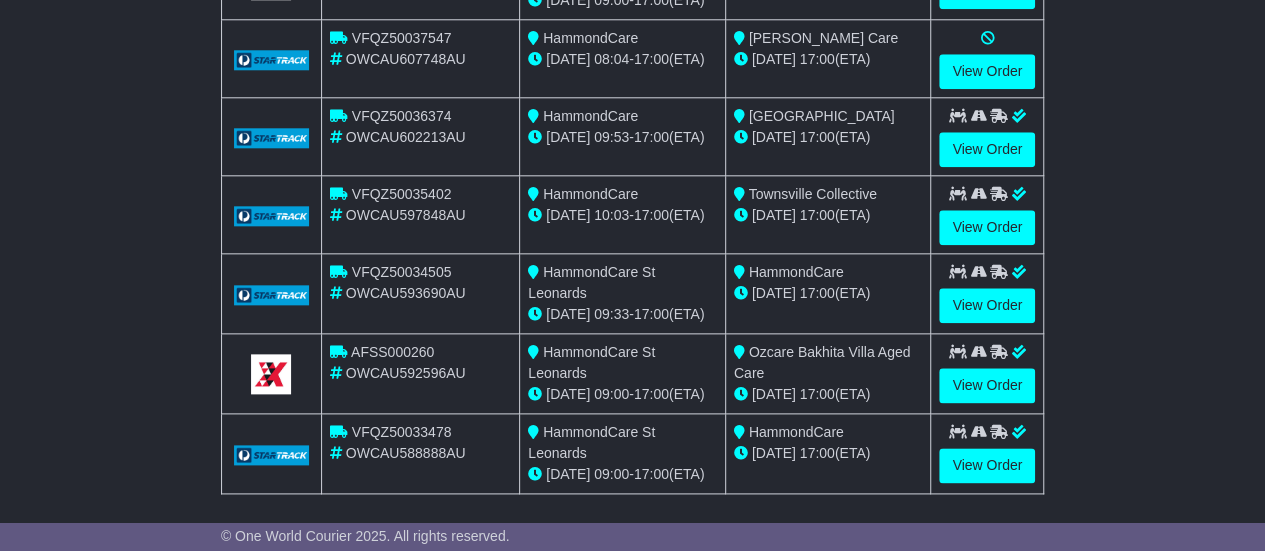 scroll, scrollTop: 1045, scrollLeft: 0, axis: vertical 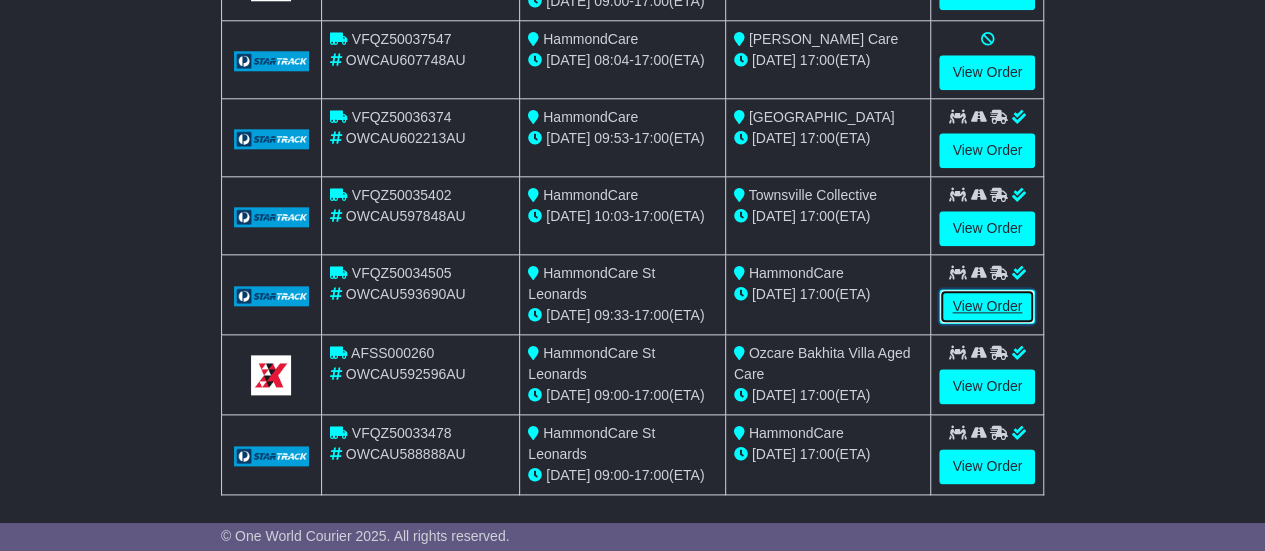 click on "View Order" at bounding box center (987, 306) 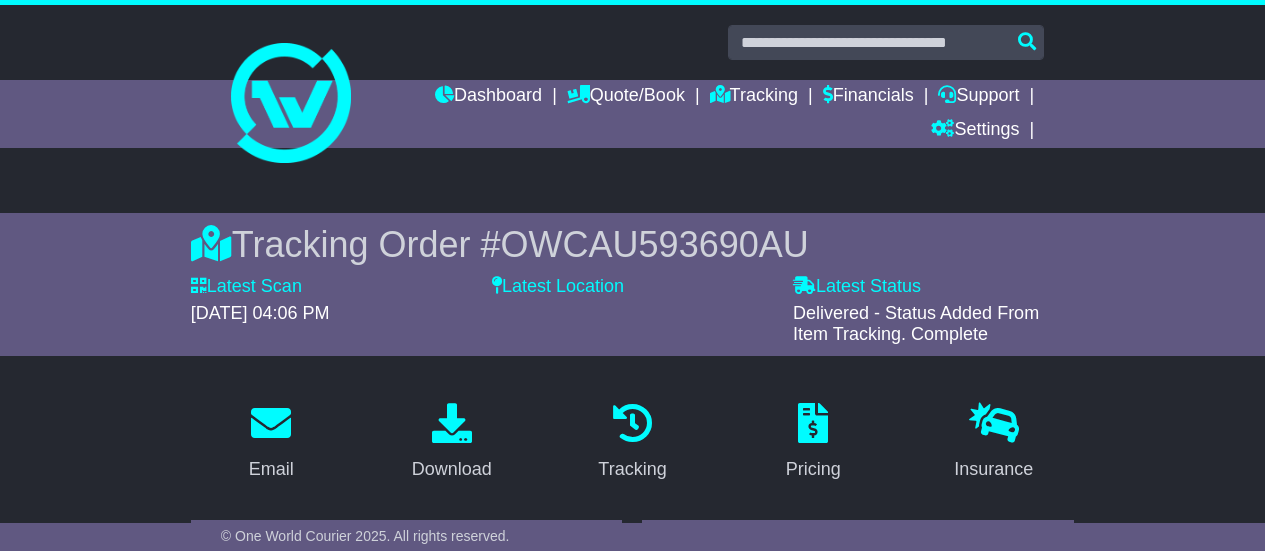 scroll, scrollTop: 461, scrollLeft: 0, axis: vertical 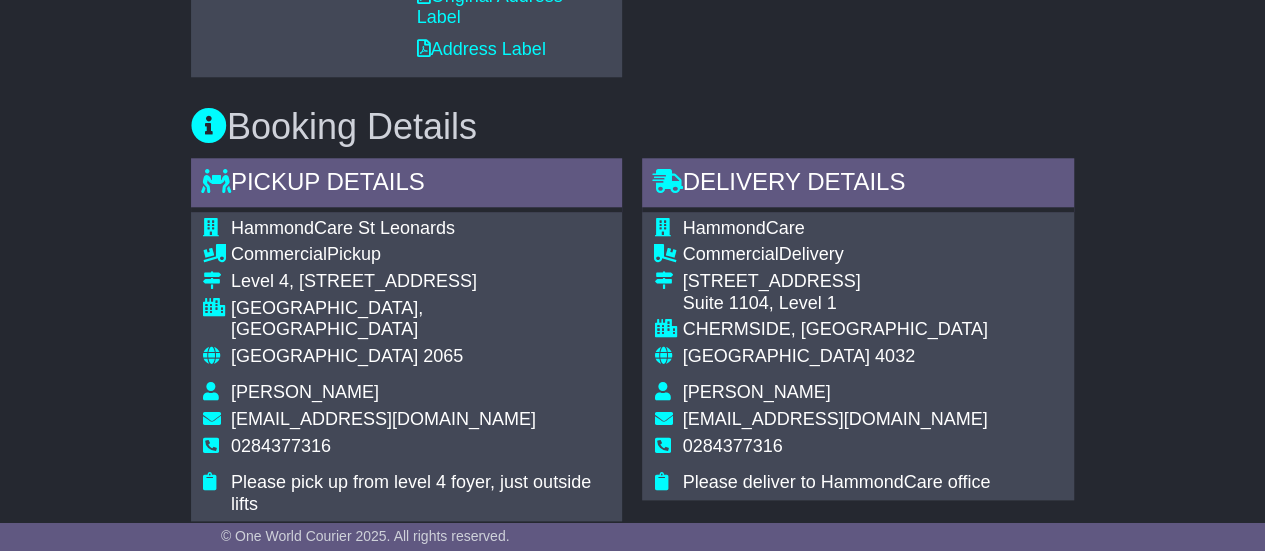 drag, startPoint x: 579, startPoint y: 286, endPoint x: 1161, endPoint y: 125, distance: 603.8584 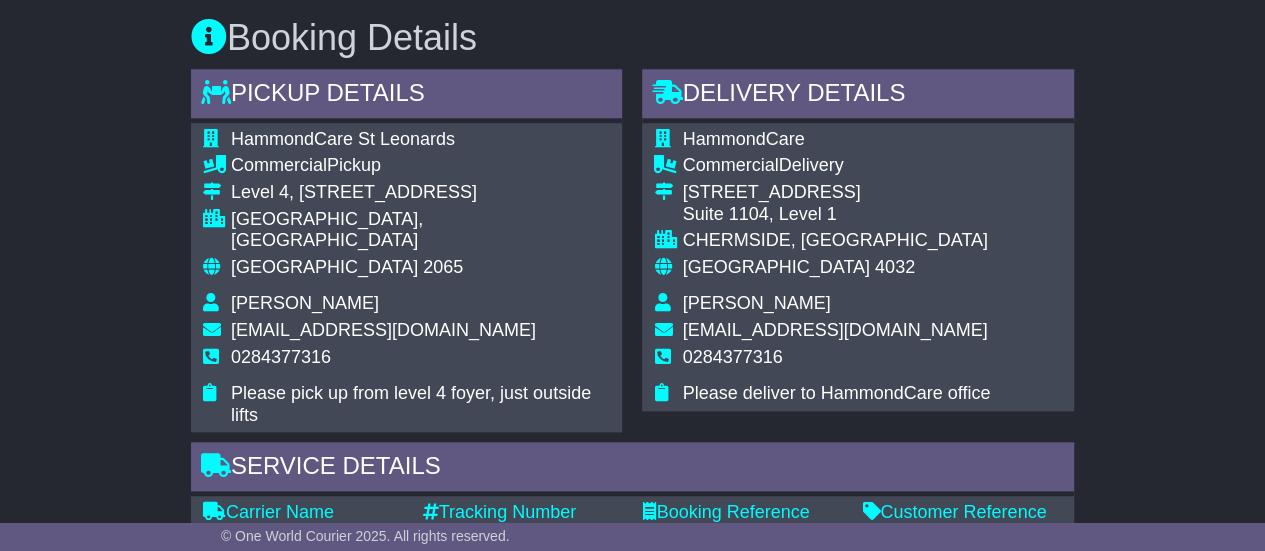 scroll, scrollTop: 1063, scrollLeft: 0, axis: vertical 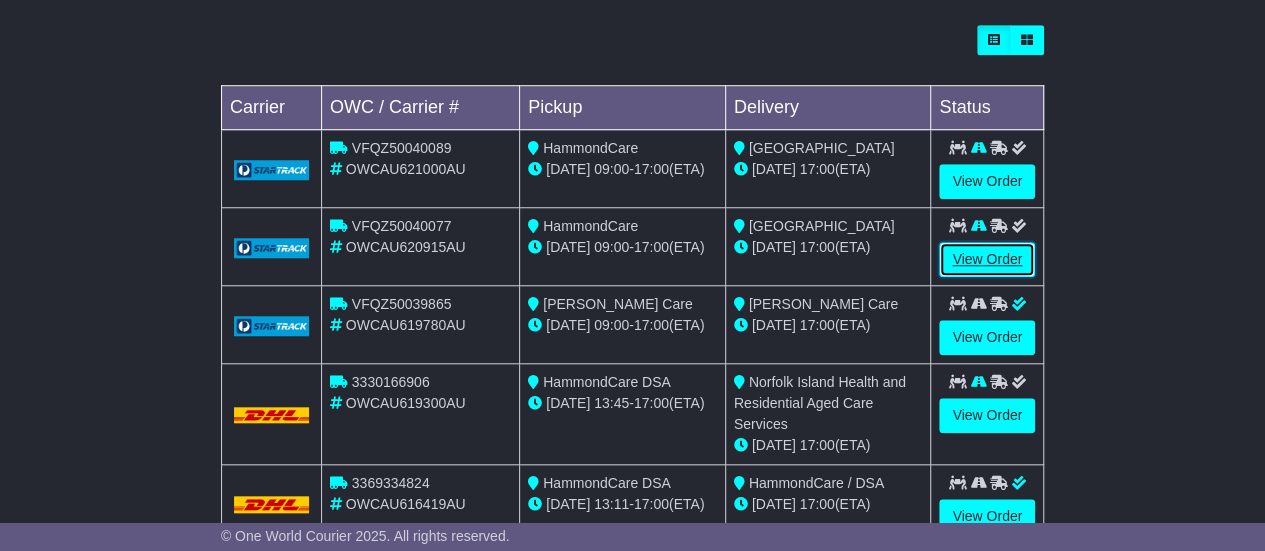 click on "View Order" at bounding box center [987, 259] 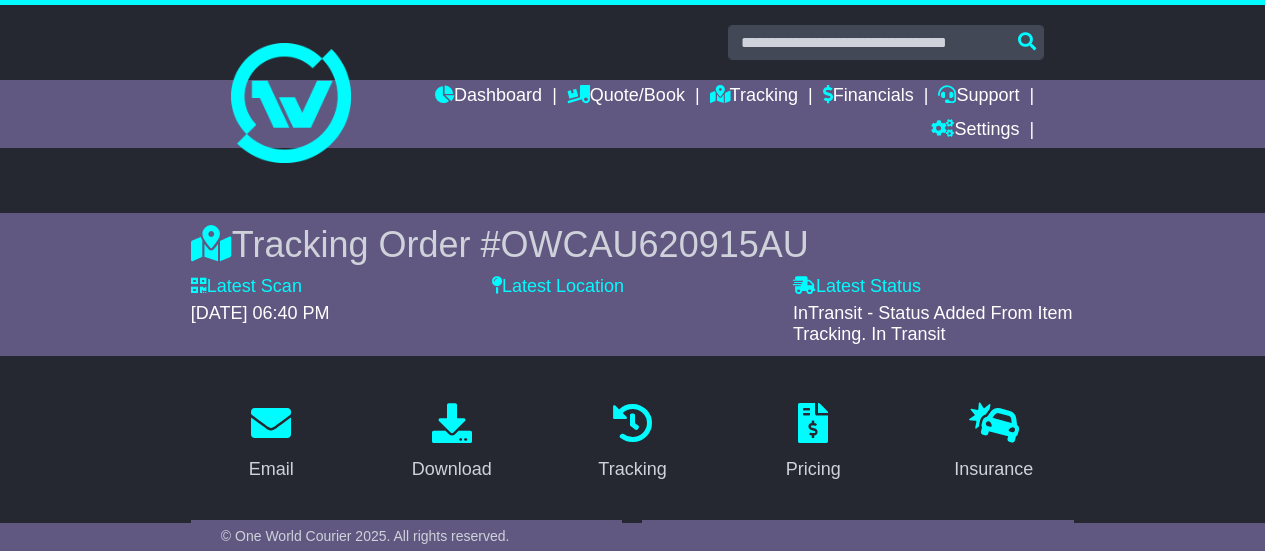 scroll, scrollTop: 158, scrollLeft: 0, axis: vertical 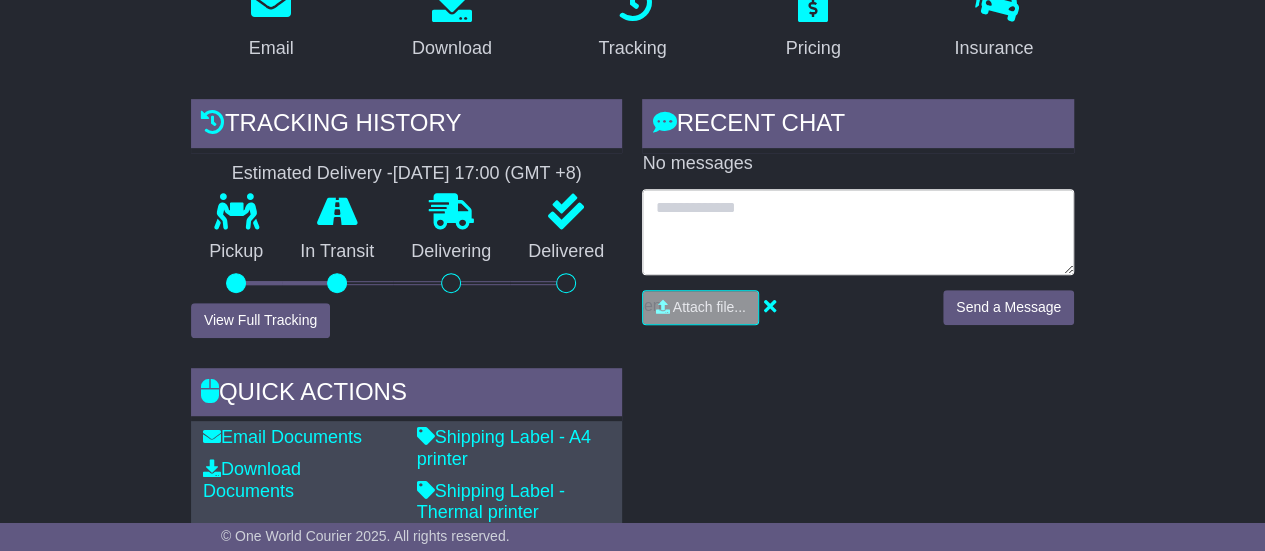 click at bounding box center (858, 232) 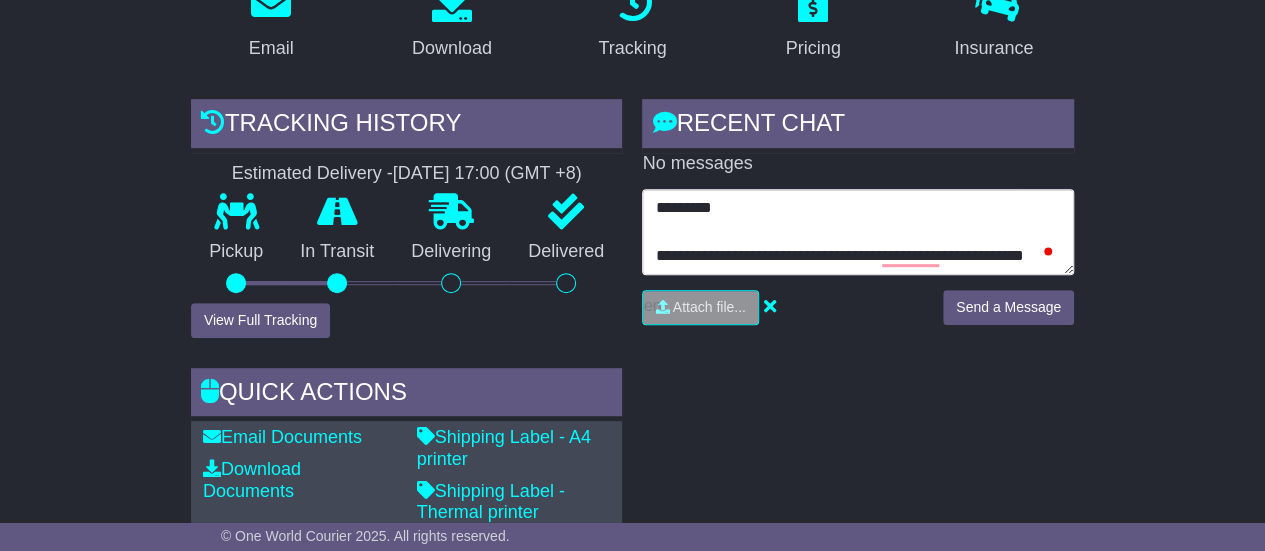 scroll, scrollTop: 14, scrollLeft: 0, axis: vertical 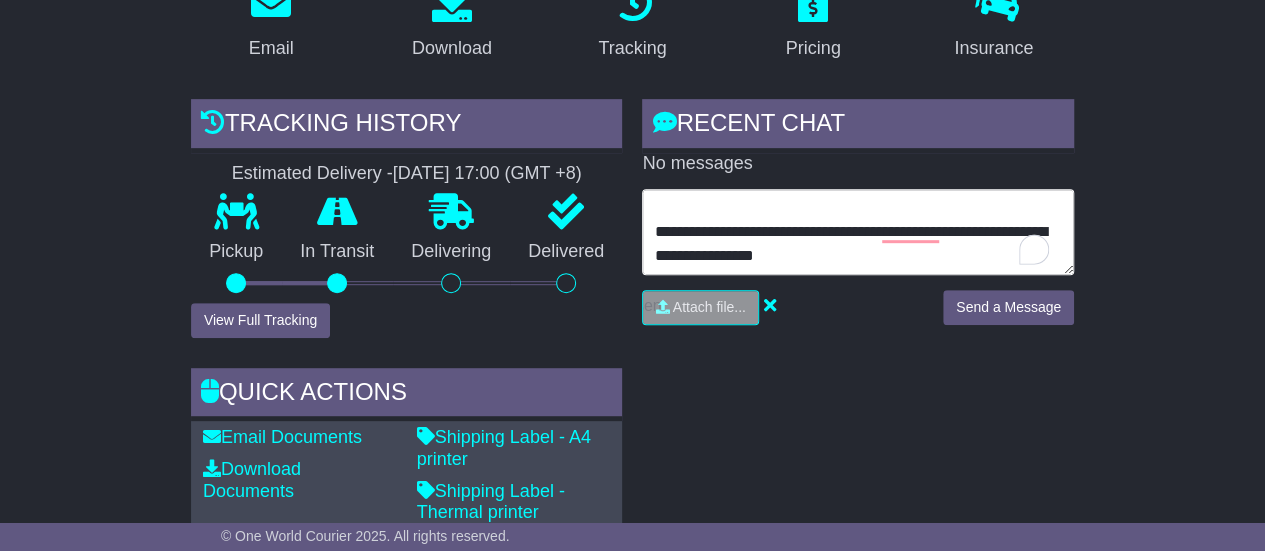 click on "**********" at bounding box center [858, 231] 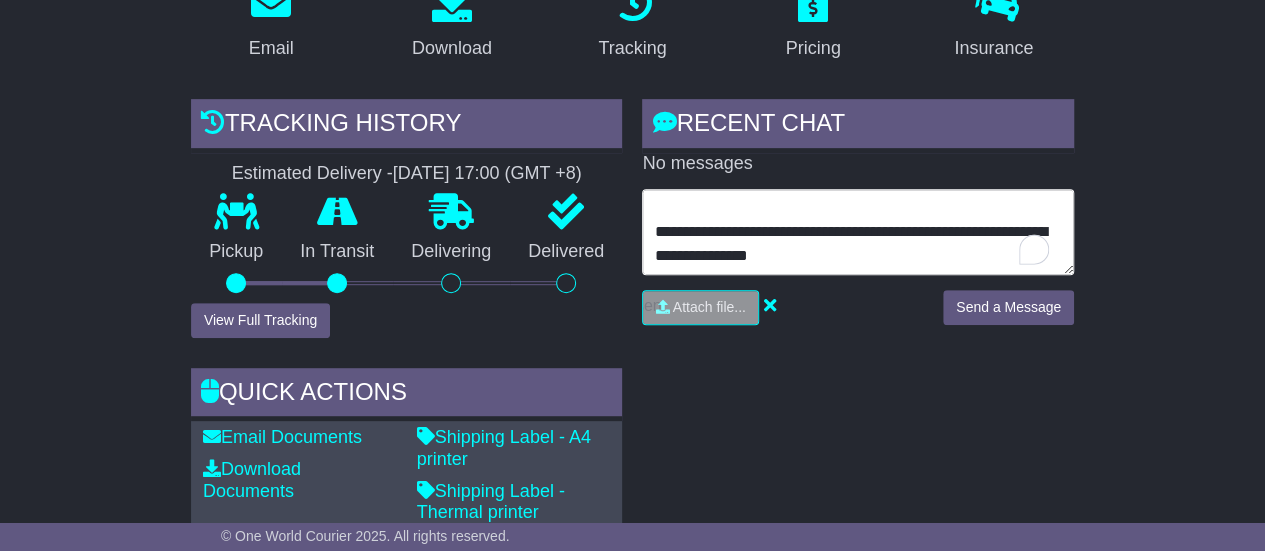 click on "**********" at bounding box center [858, 231] 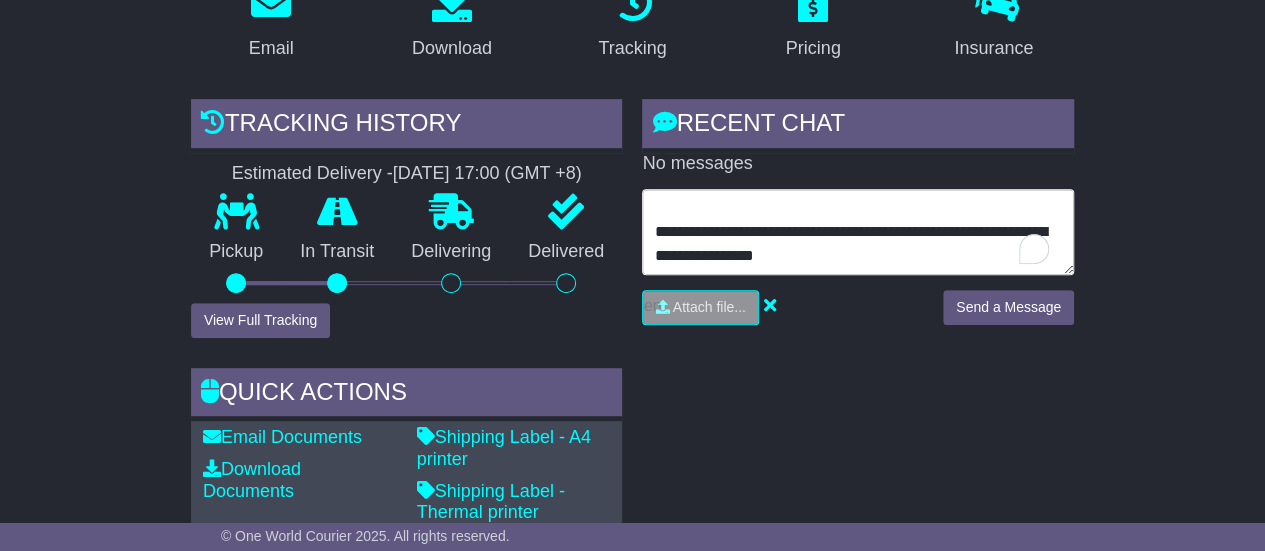 click on "**********" at bounding box center [858, 231] 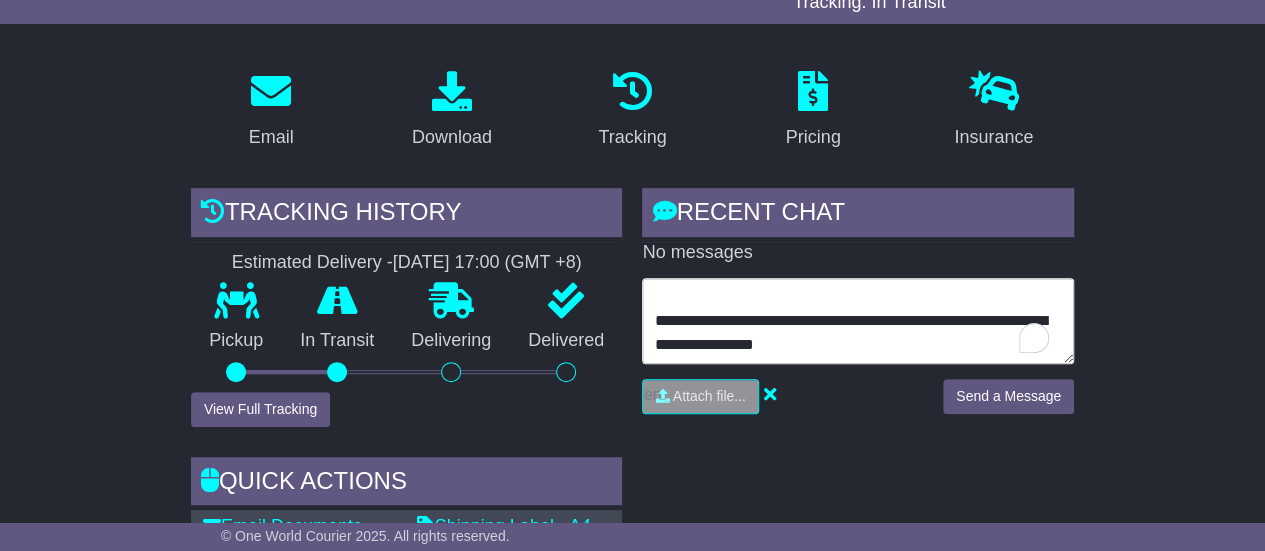 scroll, scrollTop: 329, scrollLeft: 0, axis: vertical 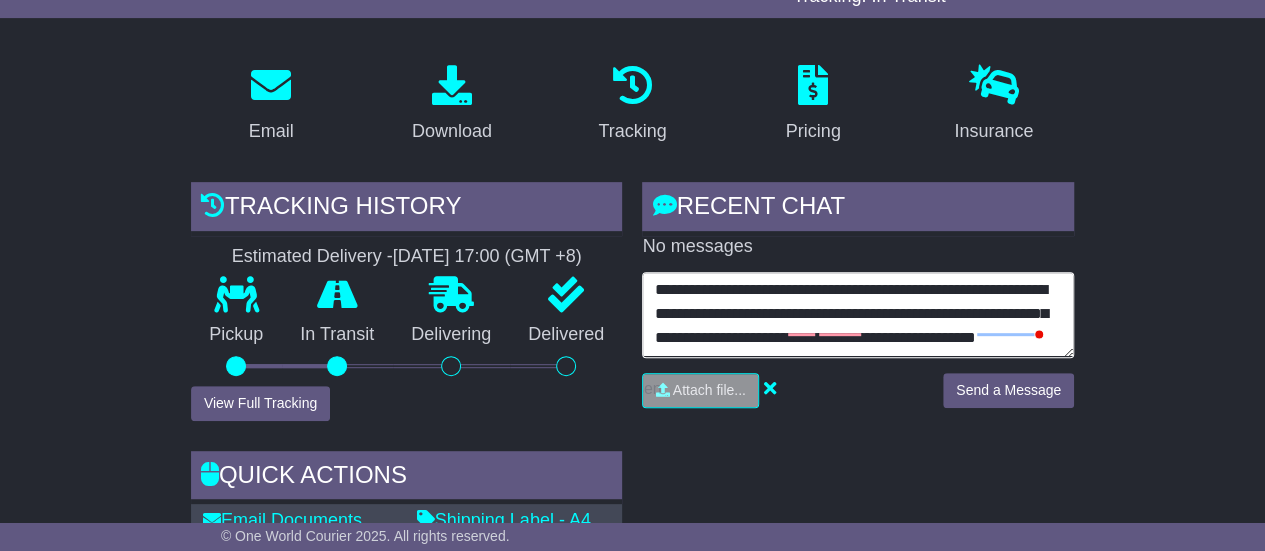 drag, startPoint x: 822, startPoint y: 353, endPoint x: 865, endPoint y: 298, distance: 69.81404 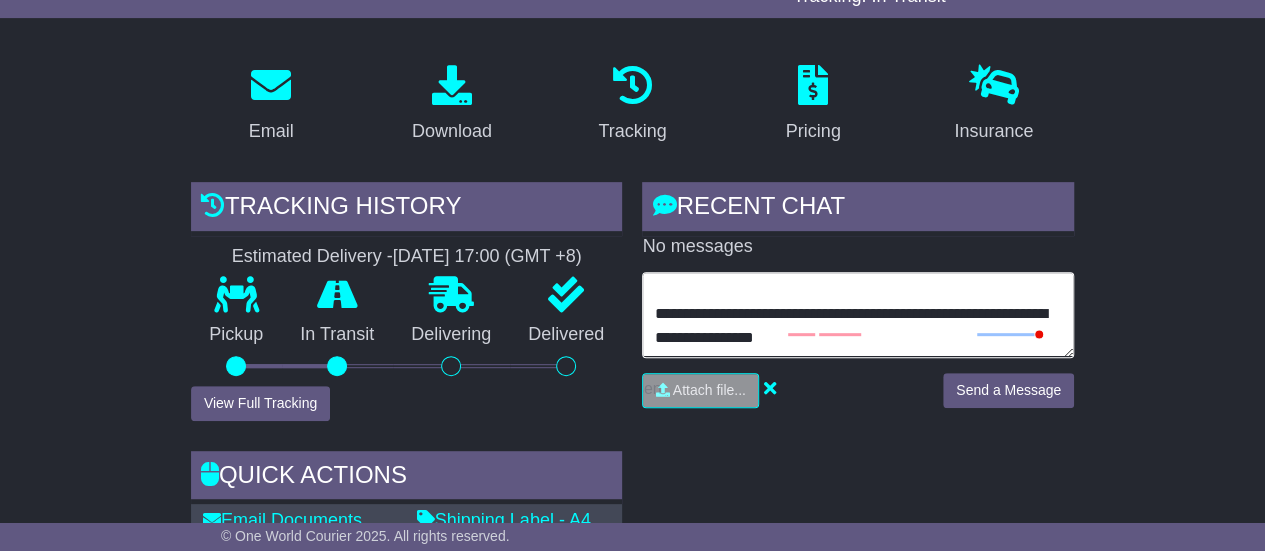 scroll, scrollTop: 24, scrollLeft: 0, axis: vertical 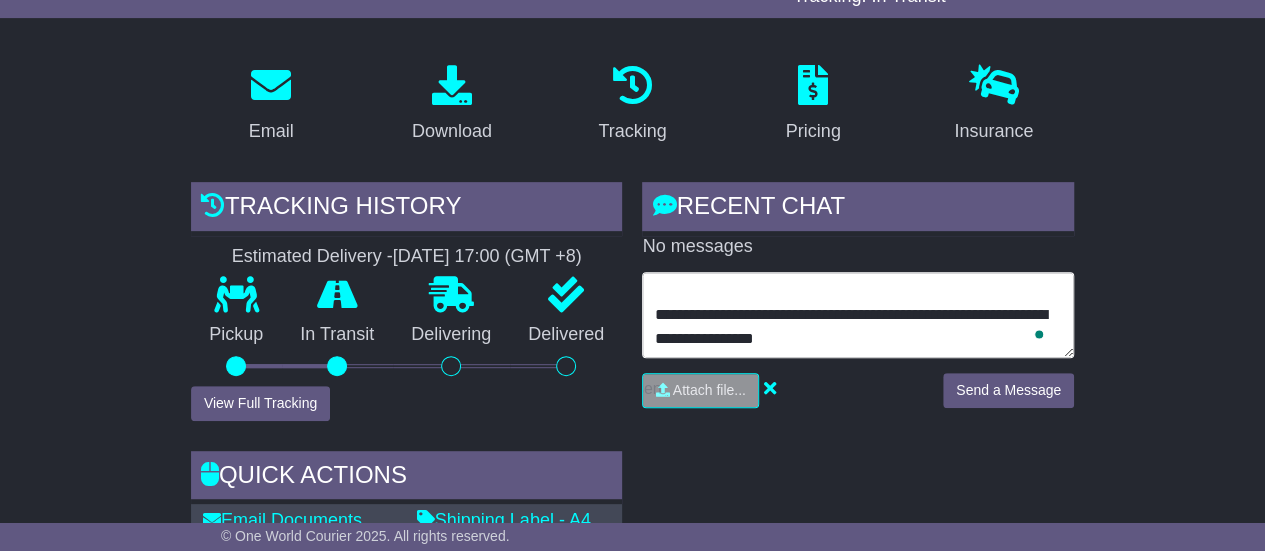 click on "**********" at bounding box center (858, 314) 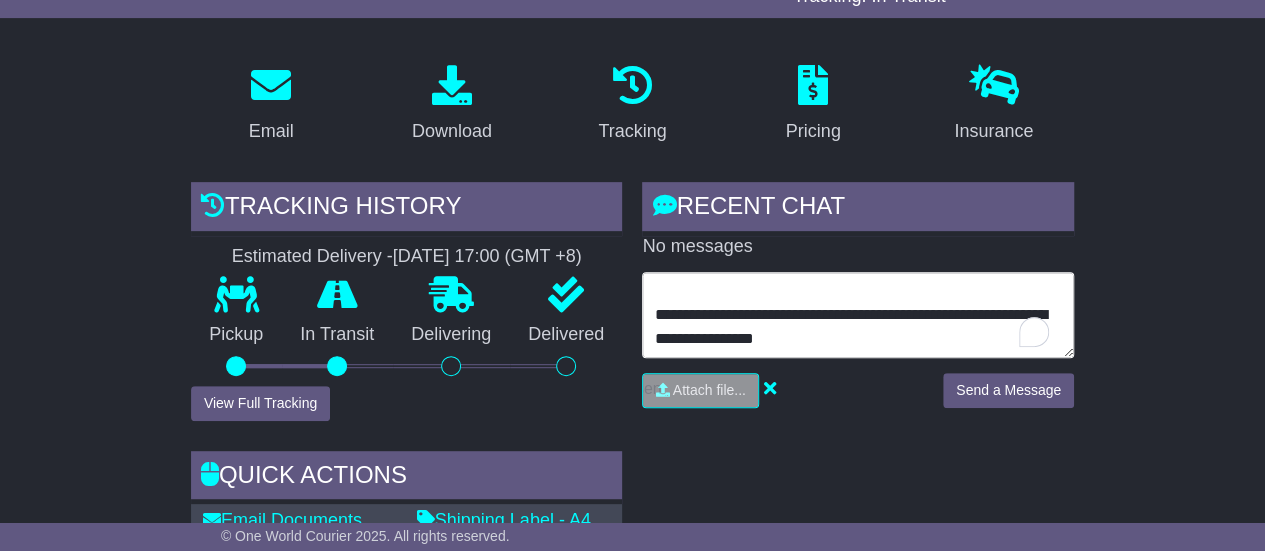 paste on "**********" 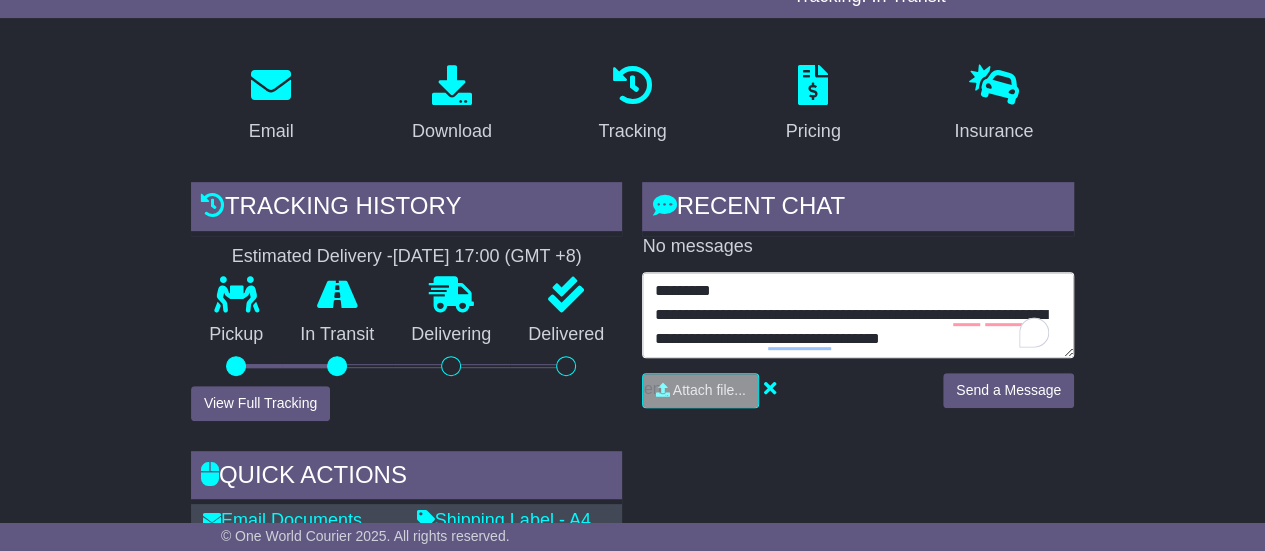 click on "**********" at bounding box center (858, 314) 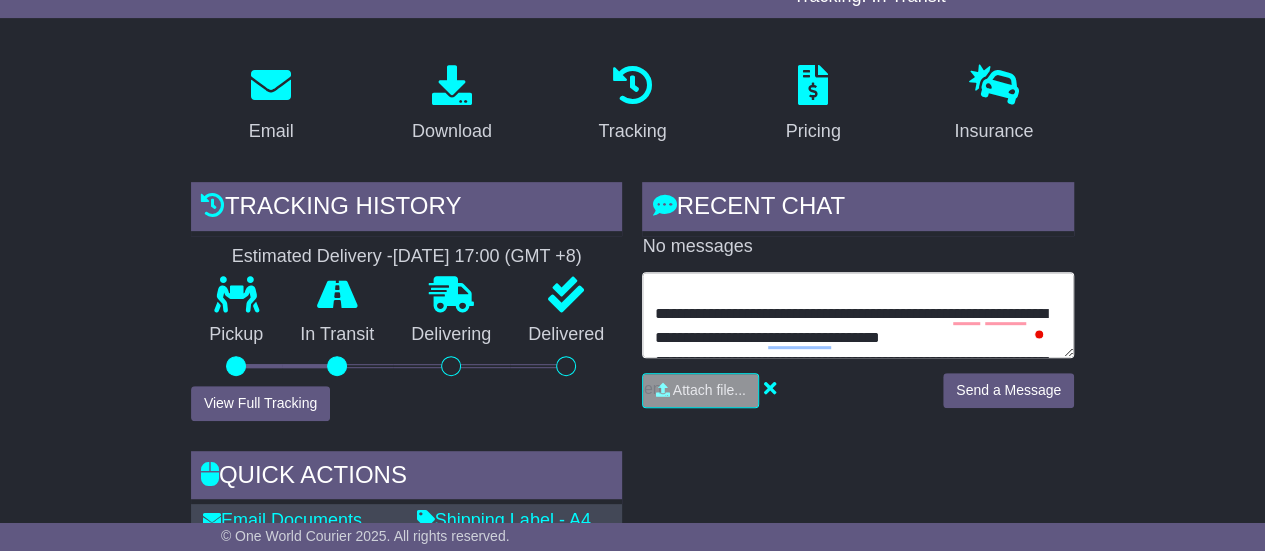 click on "**********" at bounding box center [858, 314] 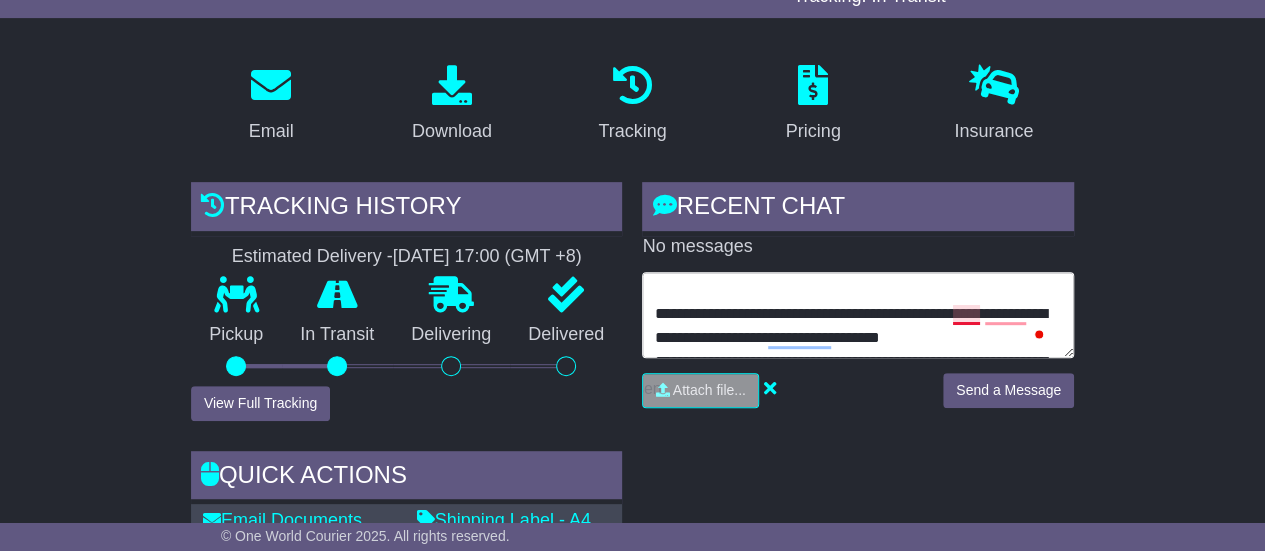 click on "**********" at bounding box center [858, 314] 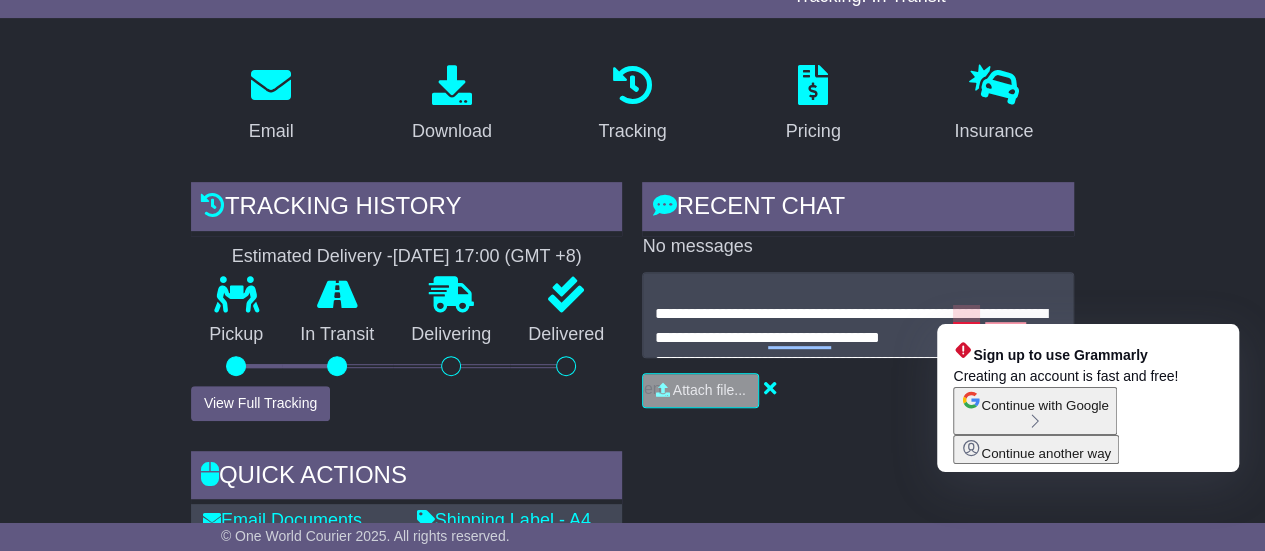 click on "Continue another way" 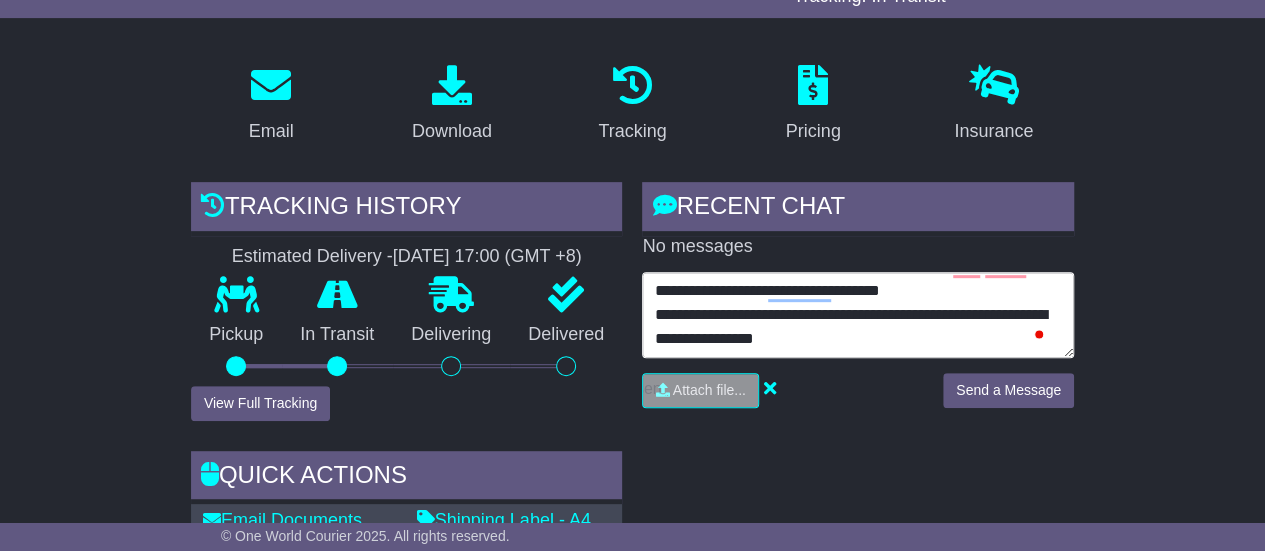 click on "**********" at bounding box center [858, 314] 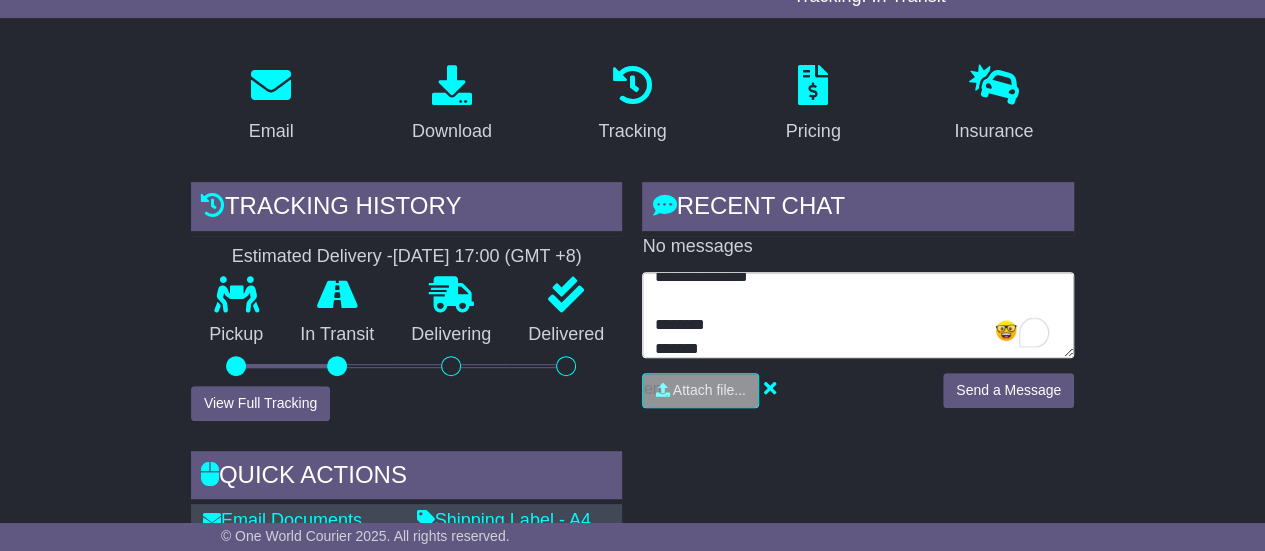 drag, startPoint x: 743, startPoint y: 332, endPoint x: 725, endPoint y: 335, distance: 18.248287 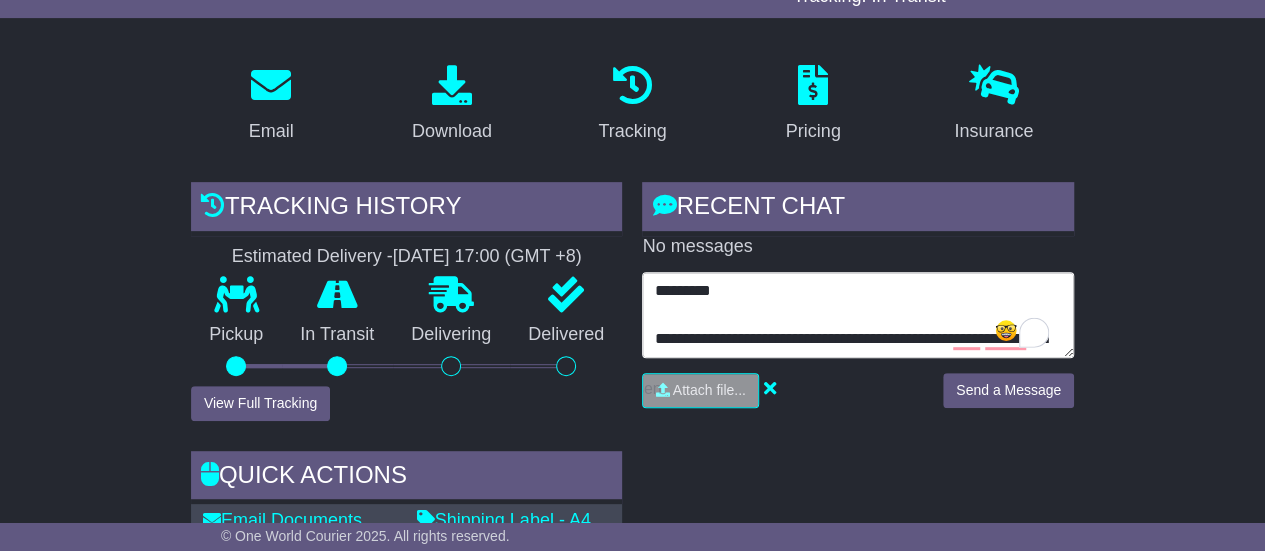 drag, startPoint x: 734, startPoint y: 350, endPoint x: 614, endPoint y: 244, distance: 160.11246 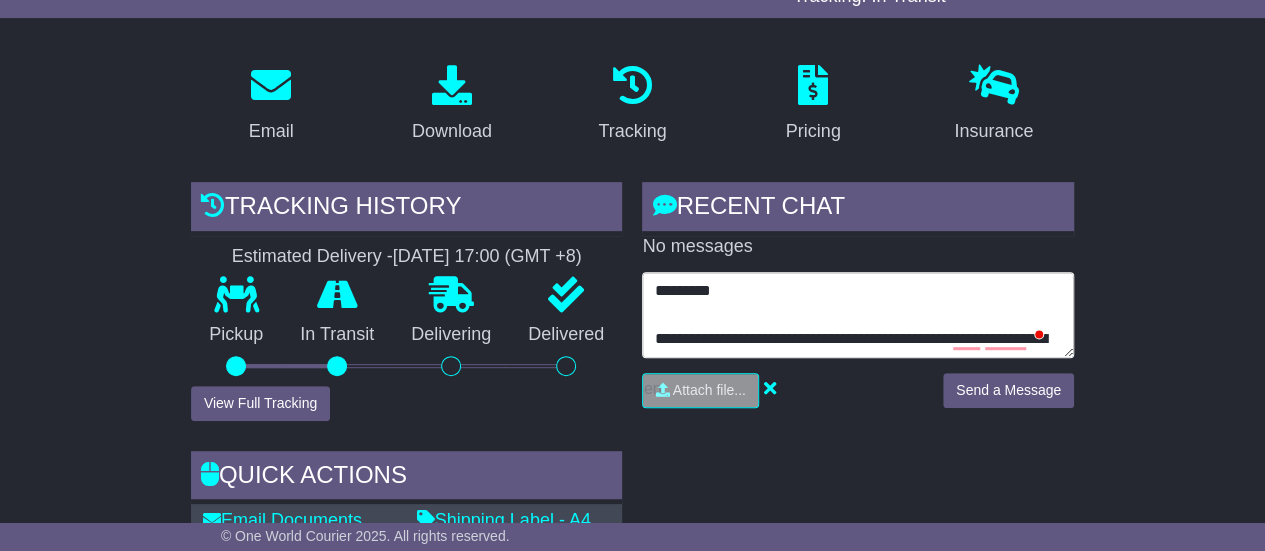 click on "**********" at bounding box center [858, 314] 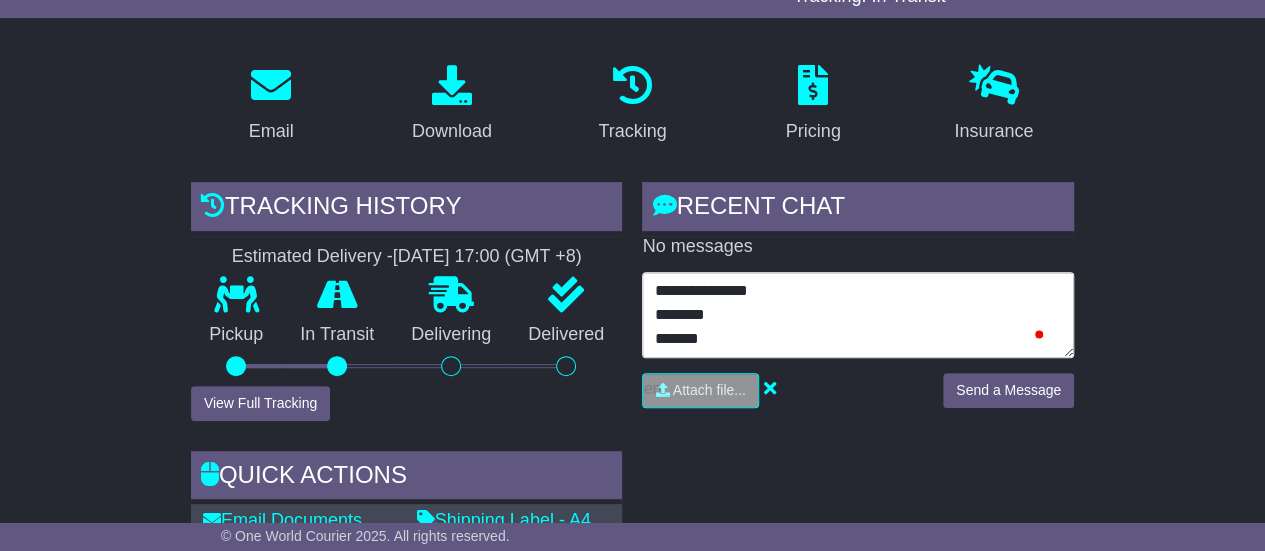 scroll, scrollTop: 0, scrollLeft: 0, axis: both 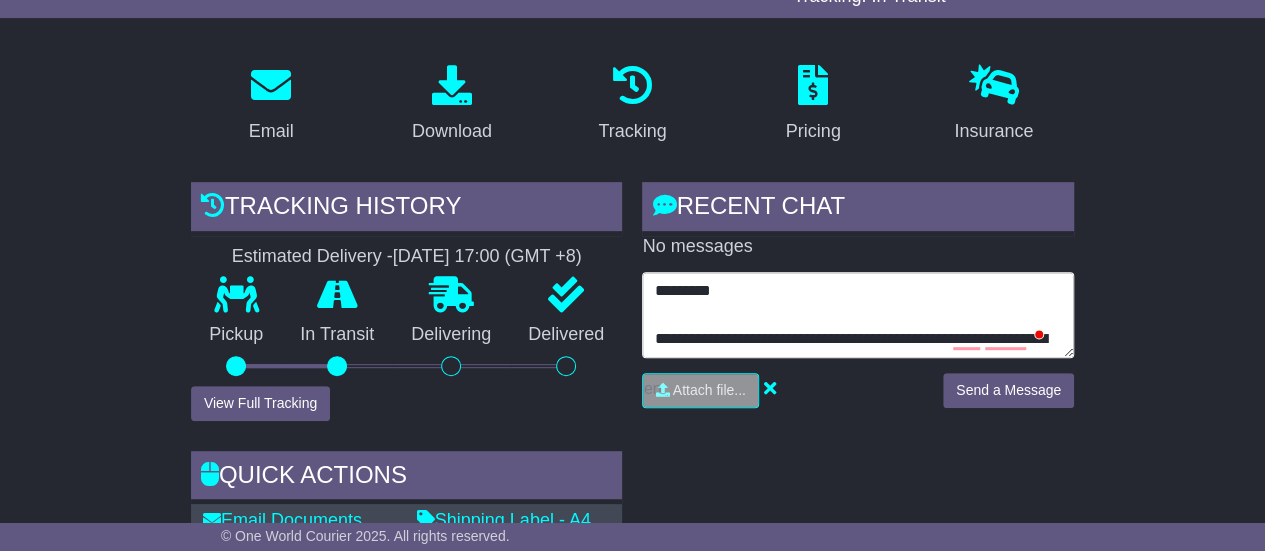 drag, startPoint x: 735, startPoint y: 329, endPoint x: 586, endPoint y: 232, distance: 177.792 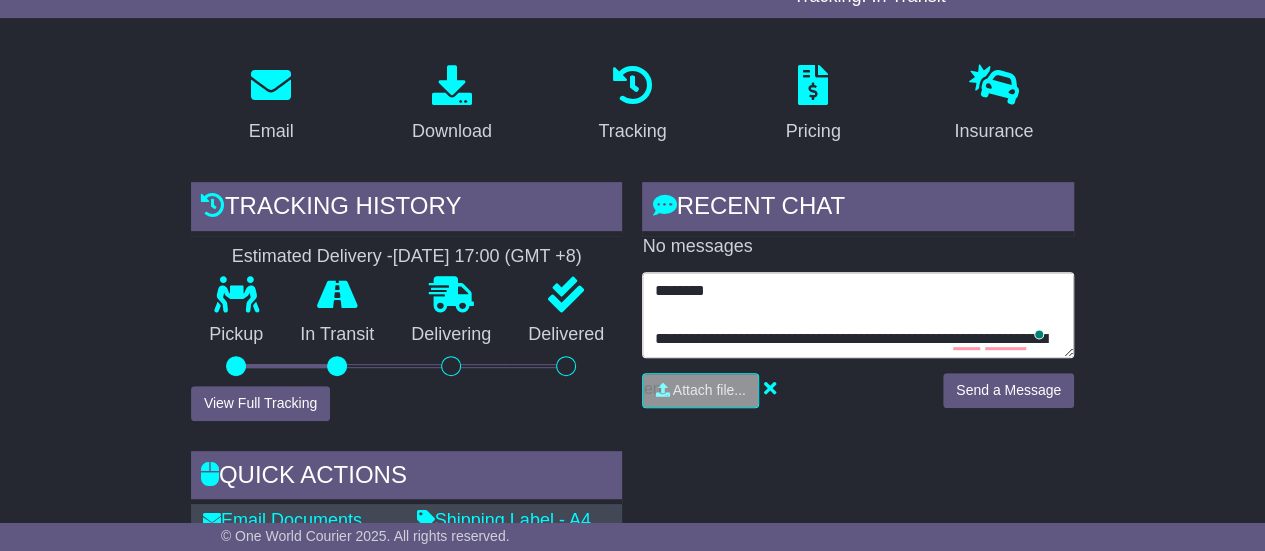 scroll, scrollTop: 134, scrollLeft: 0, axis: vertical 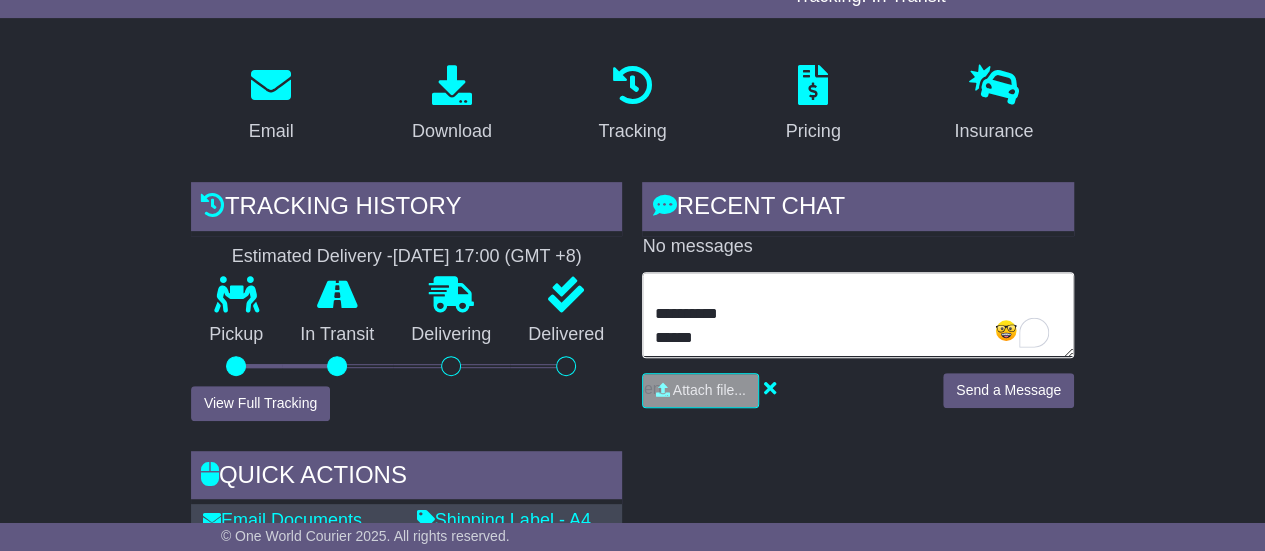 click on "**********" at bounding box center [858, 314] 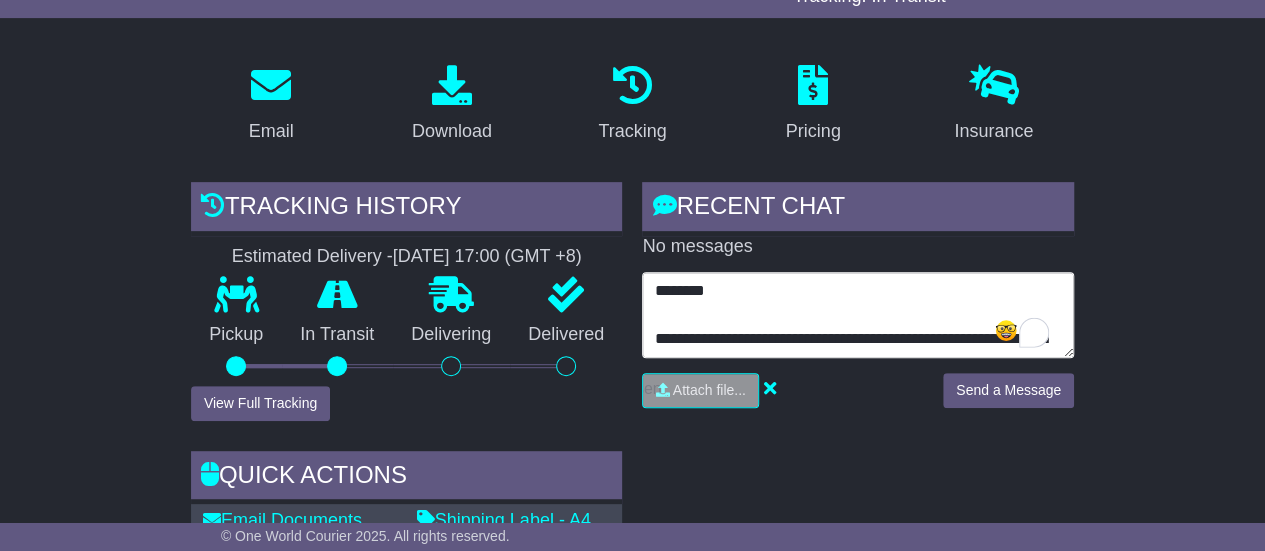 scroll, scrollTop: 20, scrollLeft: 0, axis: vertical 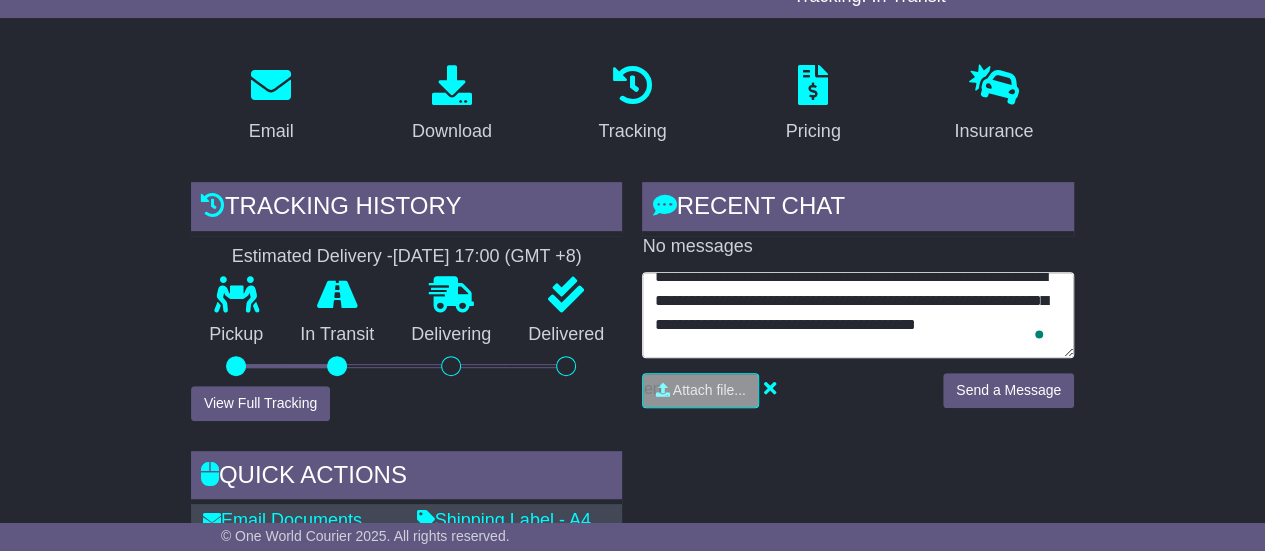 click on "**********" at bounding box center (858, 314) 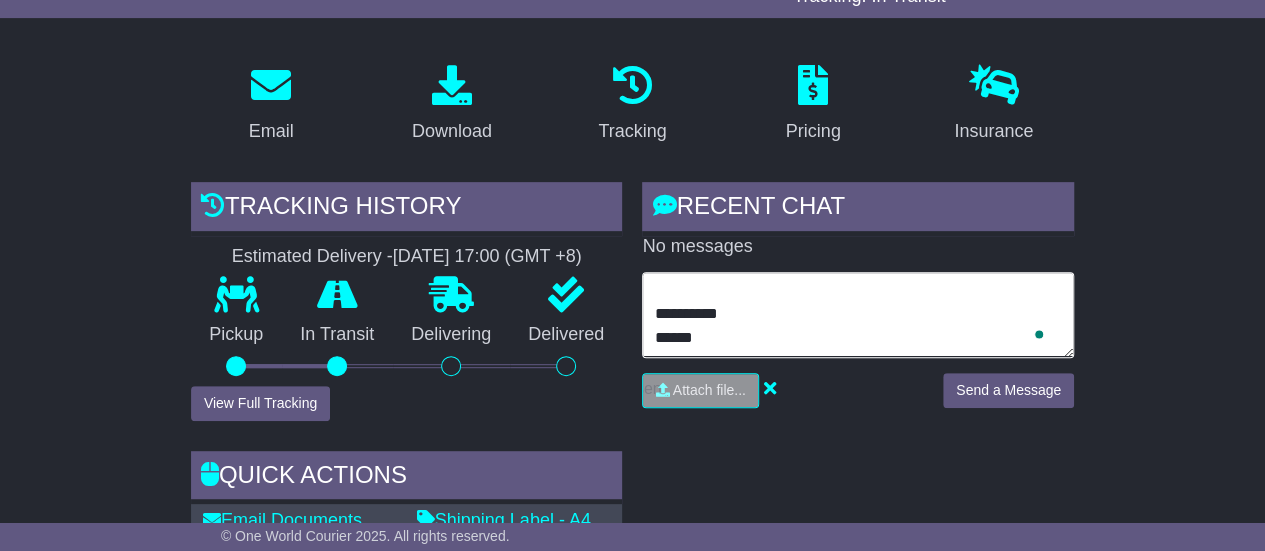 type on "**********" 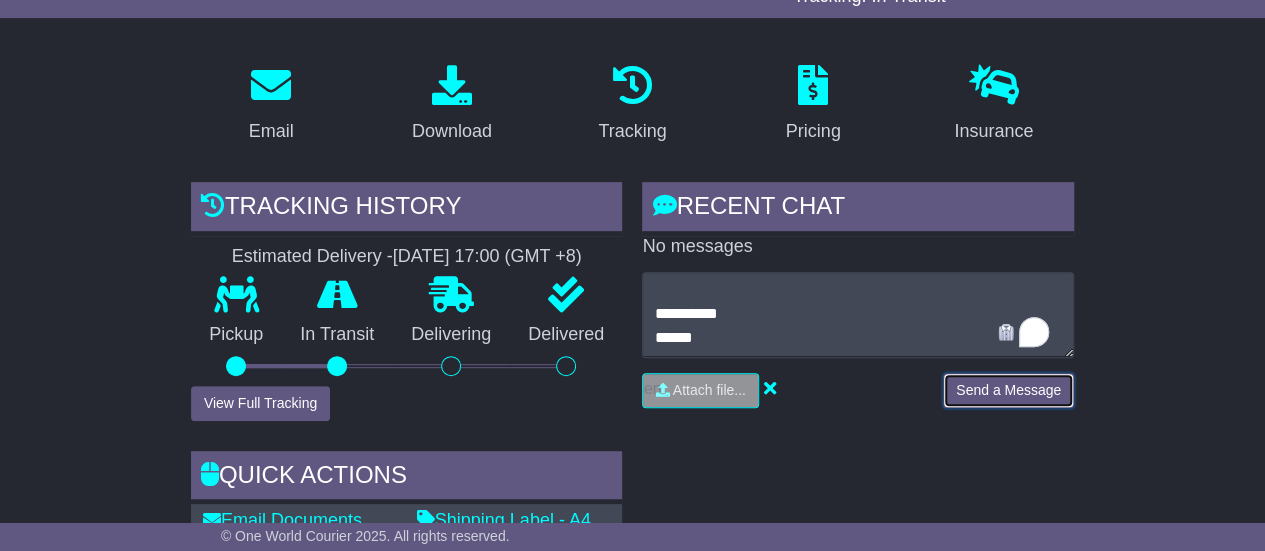 click on "Send a Message" at bounding box center (1008, 390) 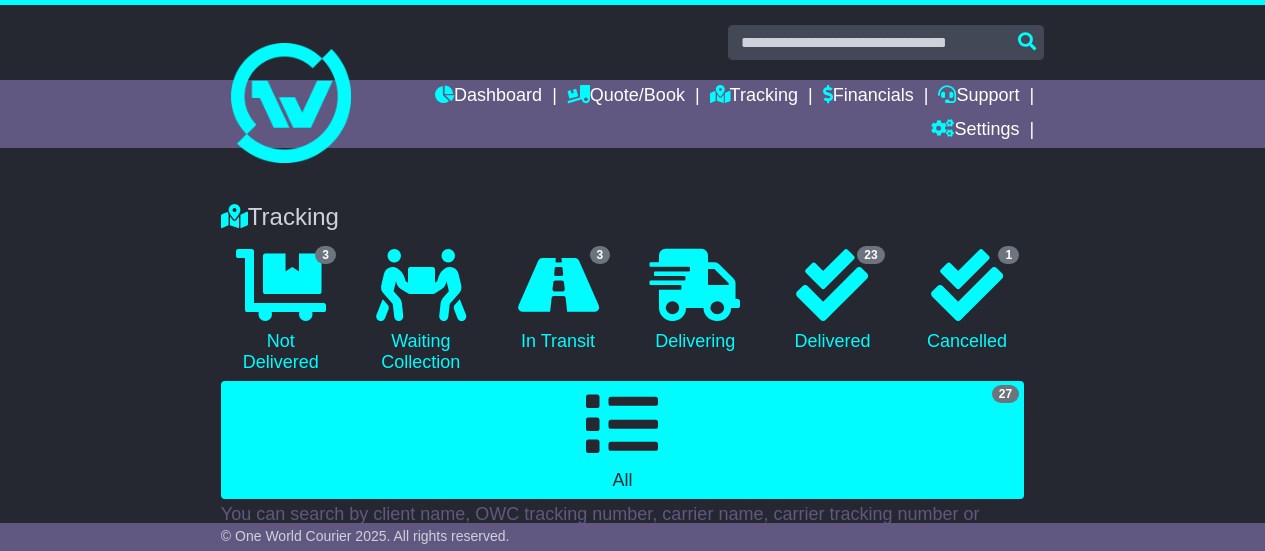 scroll, scrollTop: 778, scrollLeft: 0, axis: vertical 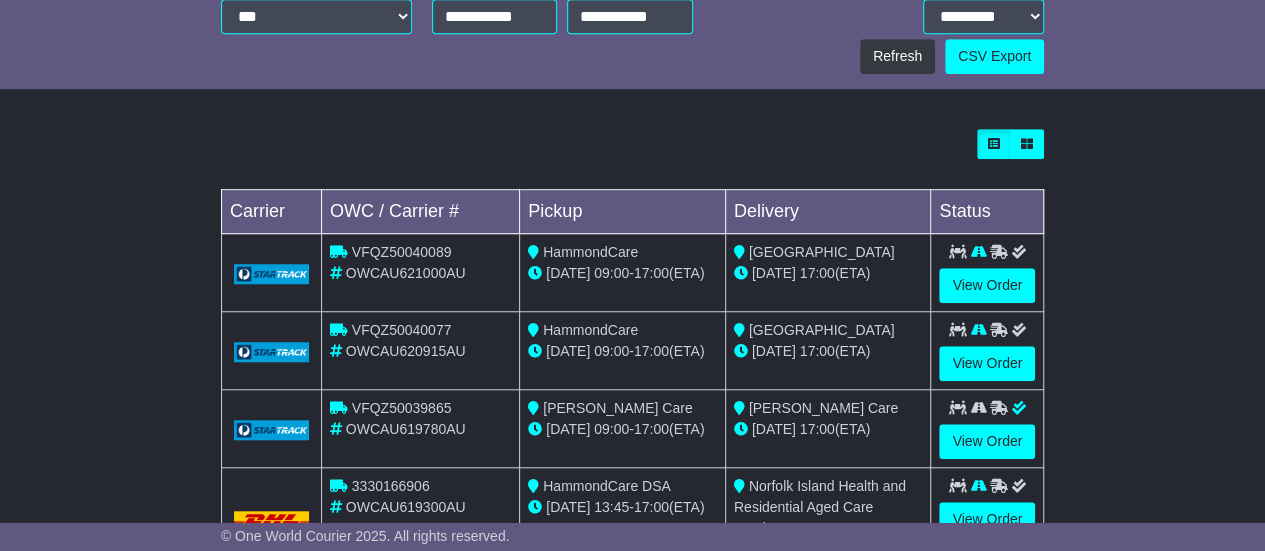 drag, startPoint x: 486, startPoint y: 275, endPoint x: 394, endPoint y: 156, distance: 150.41609 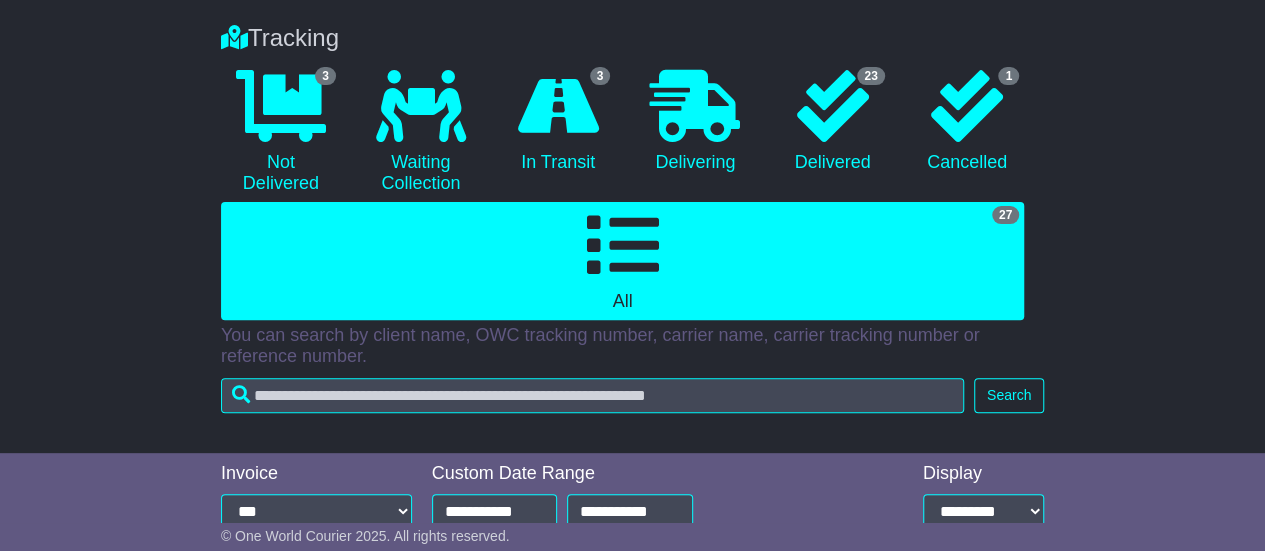 scroll, scrollTop: 10, scrollLeft: 0, axis: vertical 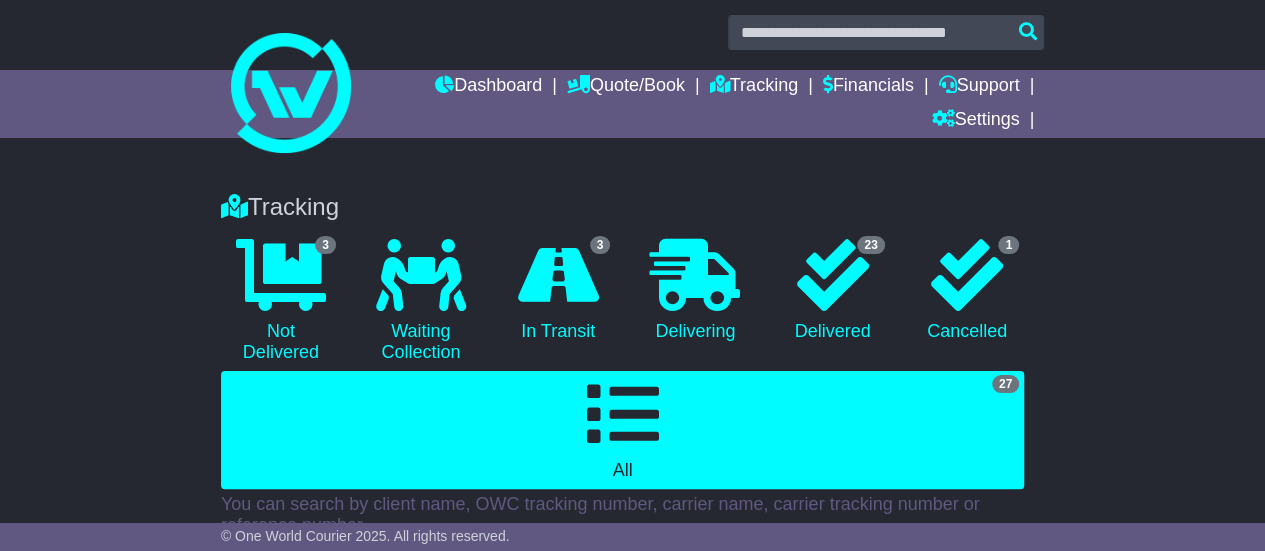 click on "Dashboard
Quote/Book
Domestic
International
Saved Quotes
Drafts
Domestic Quote / Book
International Quote / Book
Saved Quotes
Drafts
Tracking
Financials
Support
Settings
Settings
Address Book
Settings" at bounding box center [632, 104] 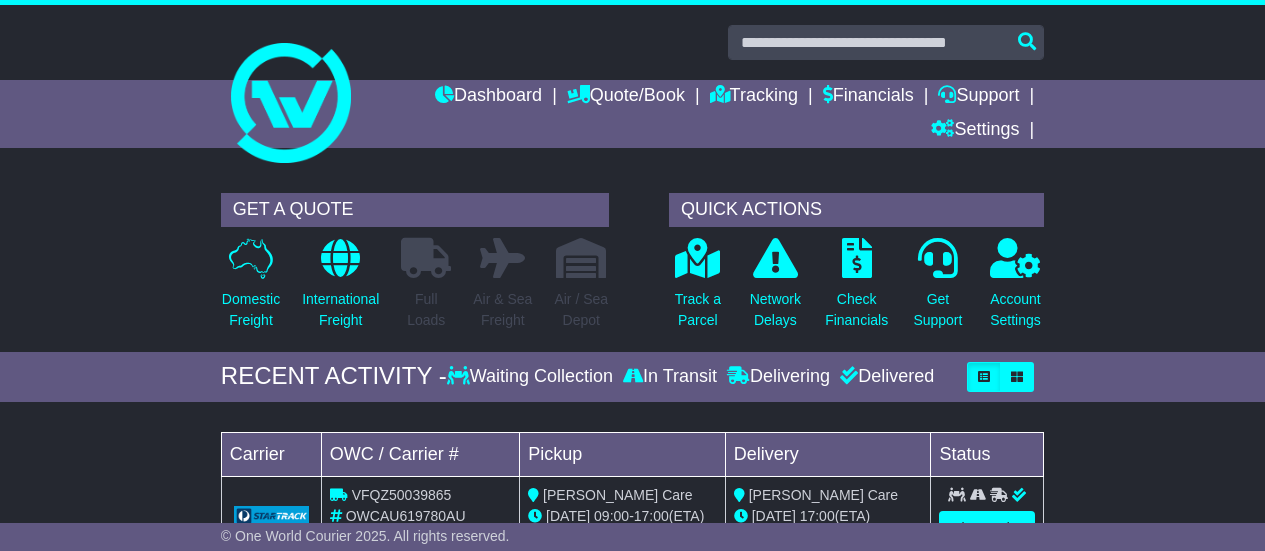 scroll, scrollTop: 967, scrollLeft: 0, axis: vertical 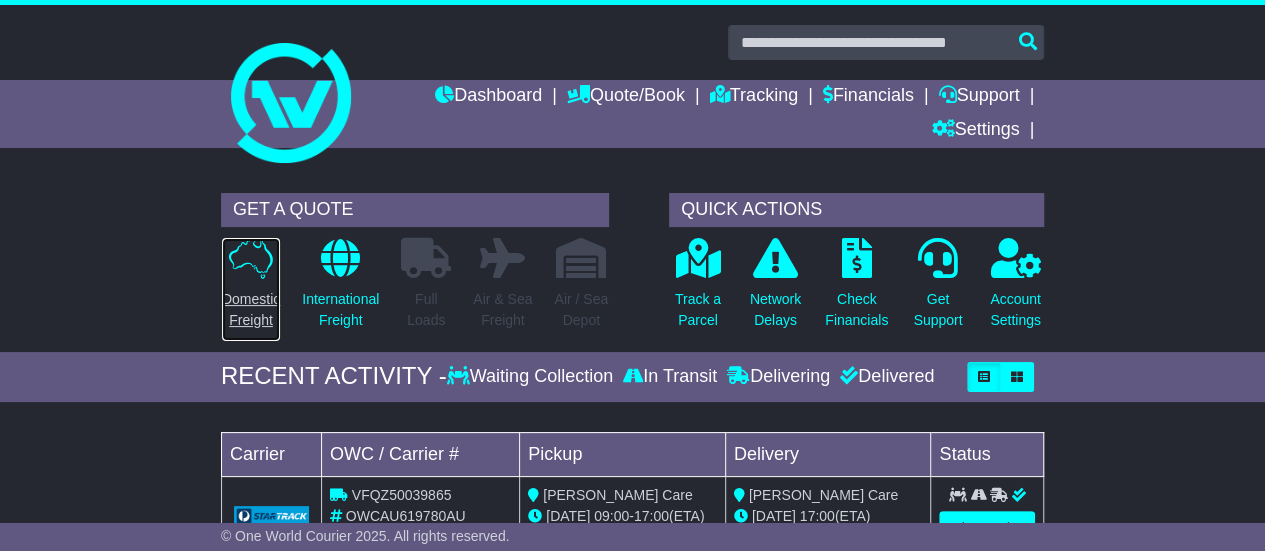 click at bounding box center [251, 258] 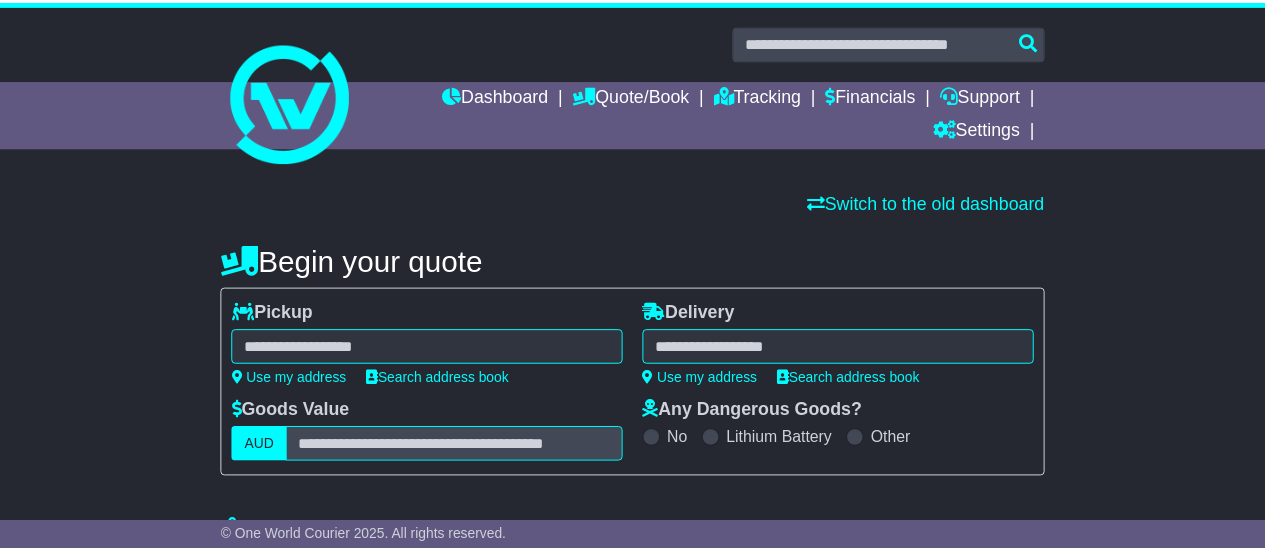scroll, scrollTop: 0, scrollLeft: 0, axis: both 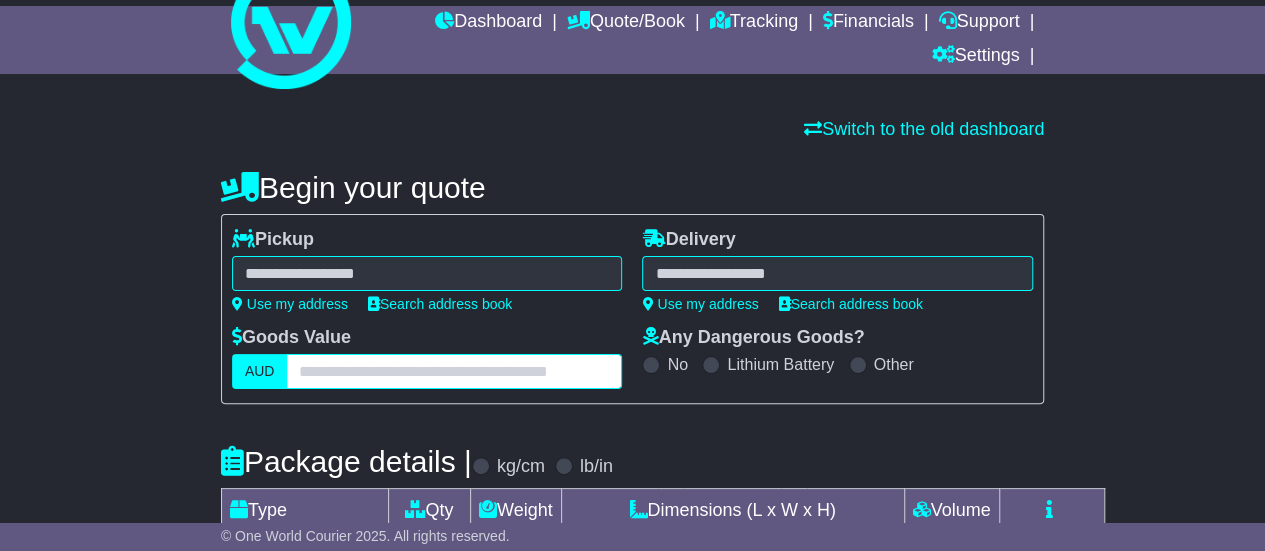 click at bounding box center [454, 371] 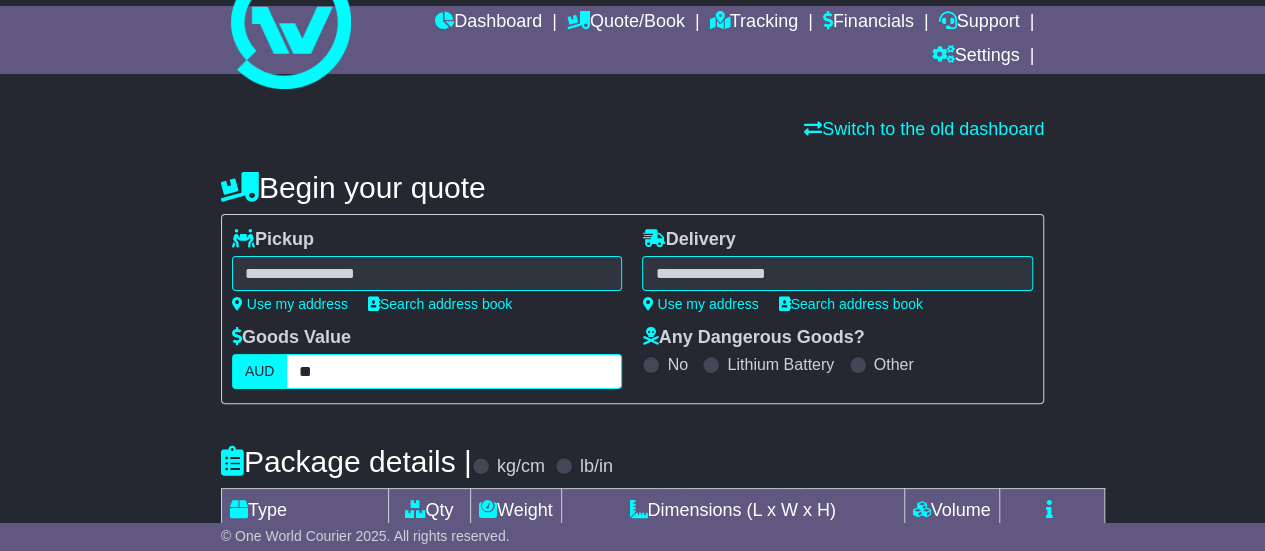 type on "*" 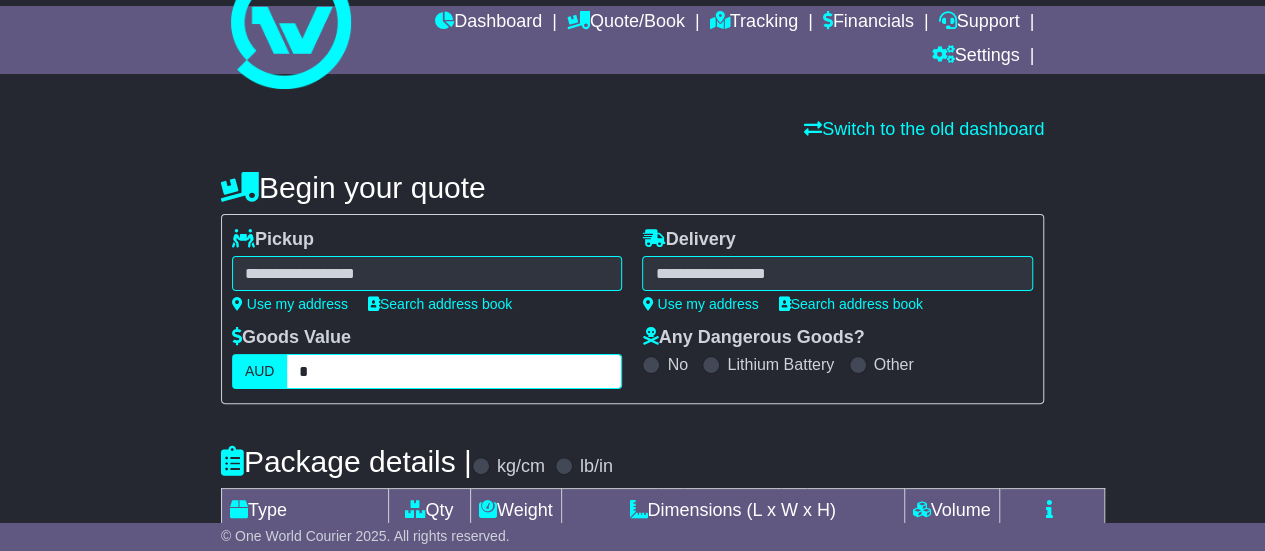 type 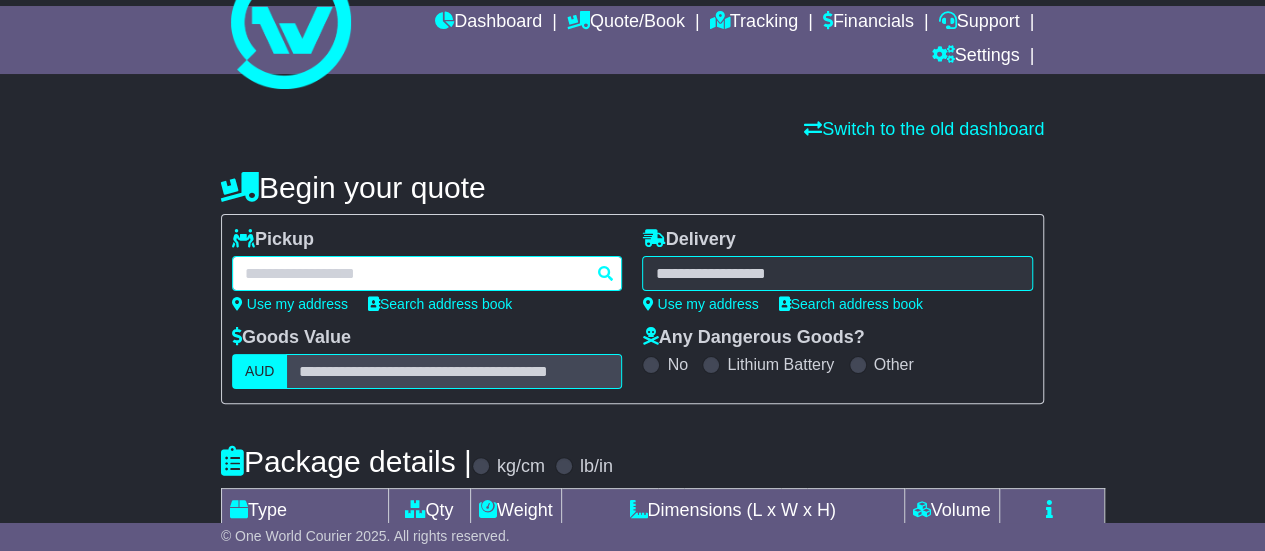 click at bounding box center [427, 273] 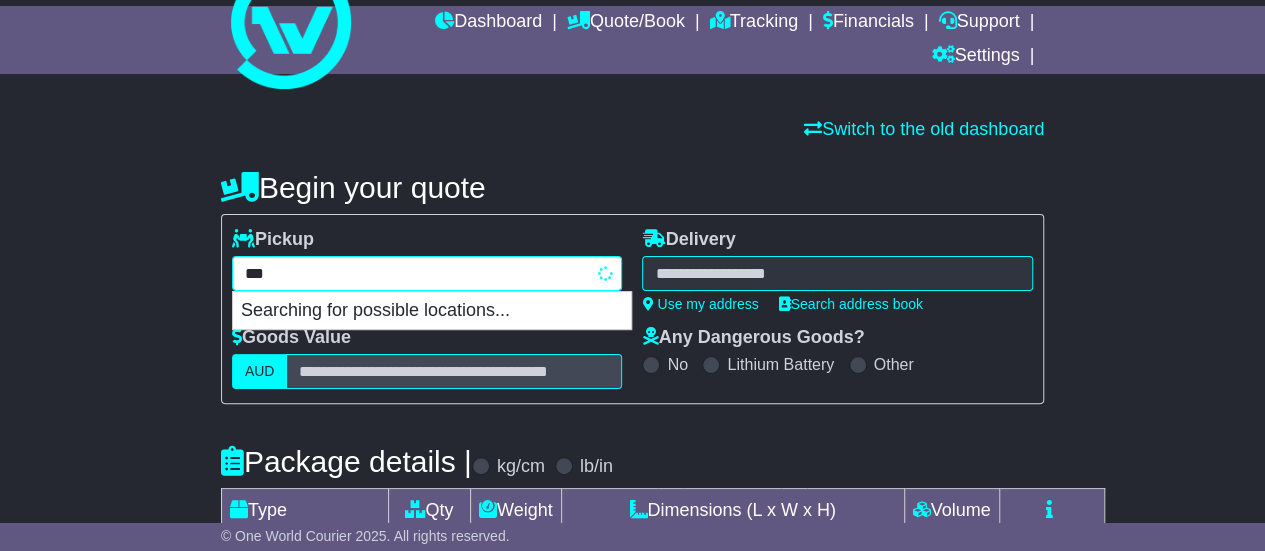 type on "****" 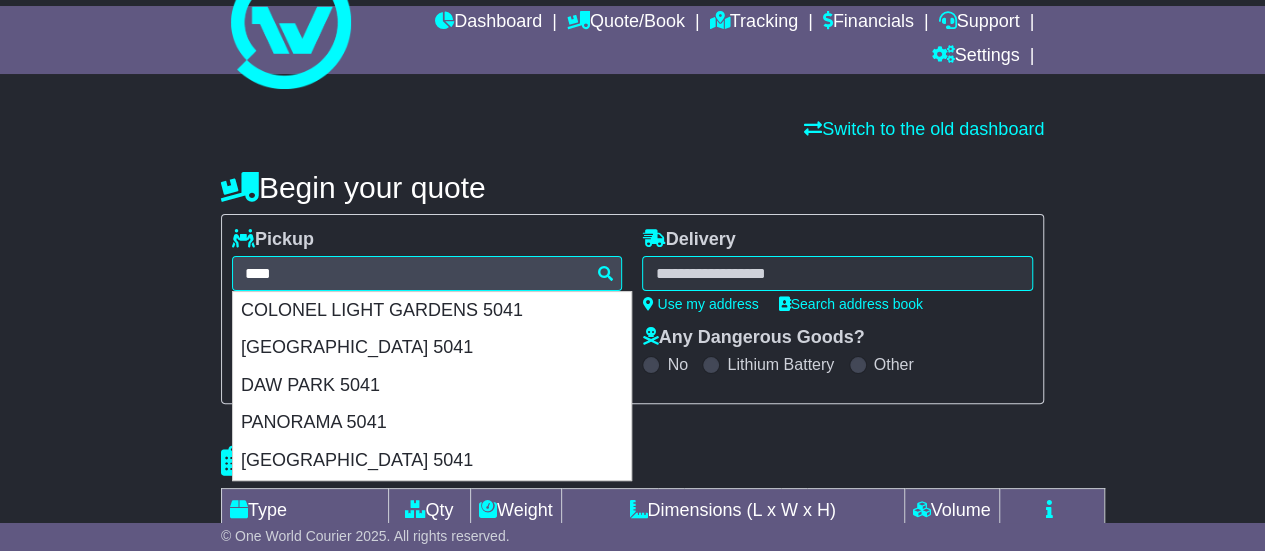 click on "Begin your quote" at bounding box center [632, 187] 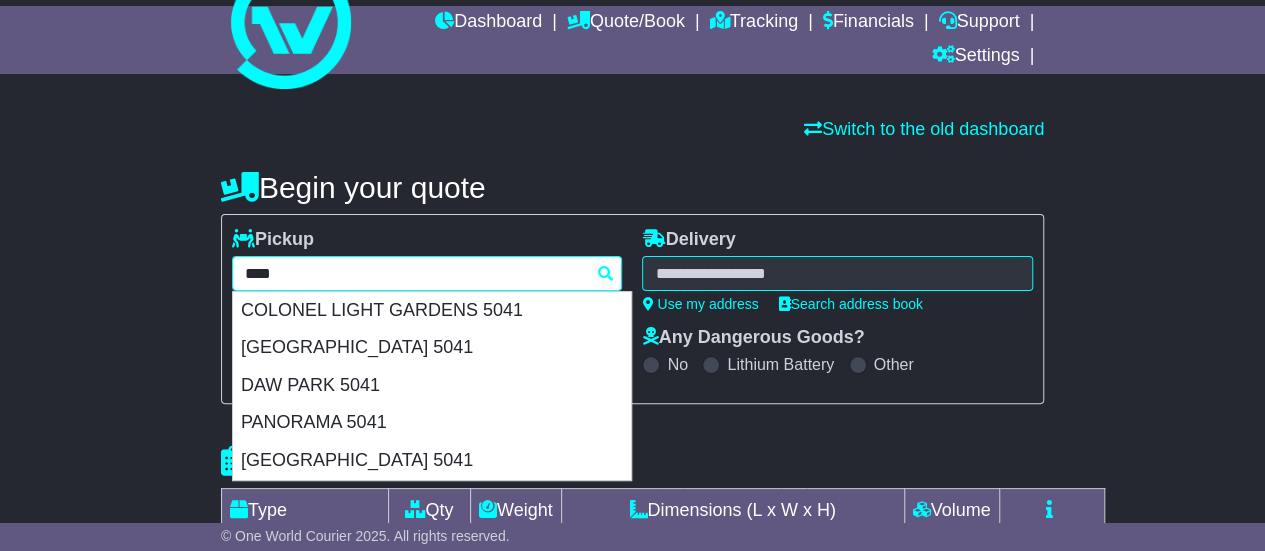 click on "**** 5041 COLONEL LIGHT GARDENS 5041 CUMBERLAND PARK 5041 DAW PARK 5041 PANORAMA 5041 WESTBOURNE PARK 5041" at bounding box center (427, 273) 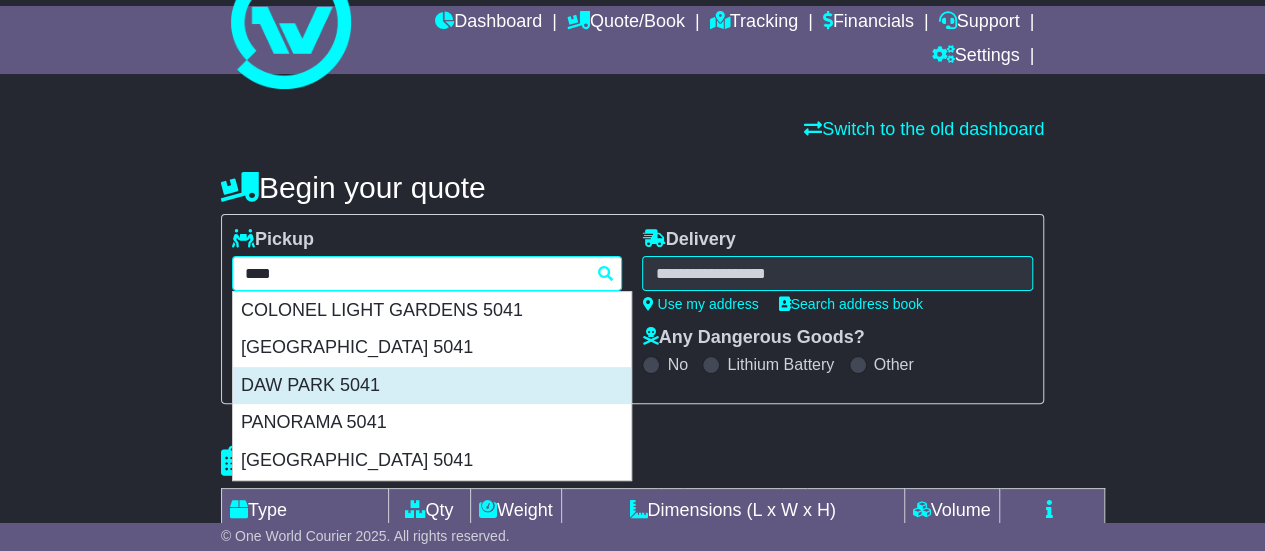 click on "DAW PARK 5041" at bounding box center [432, 386] 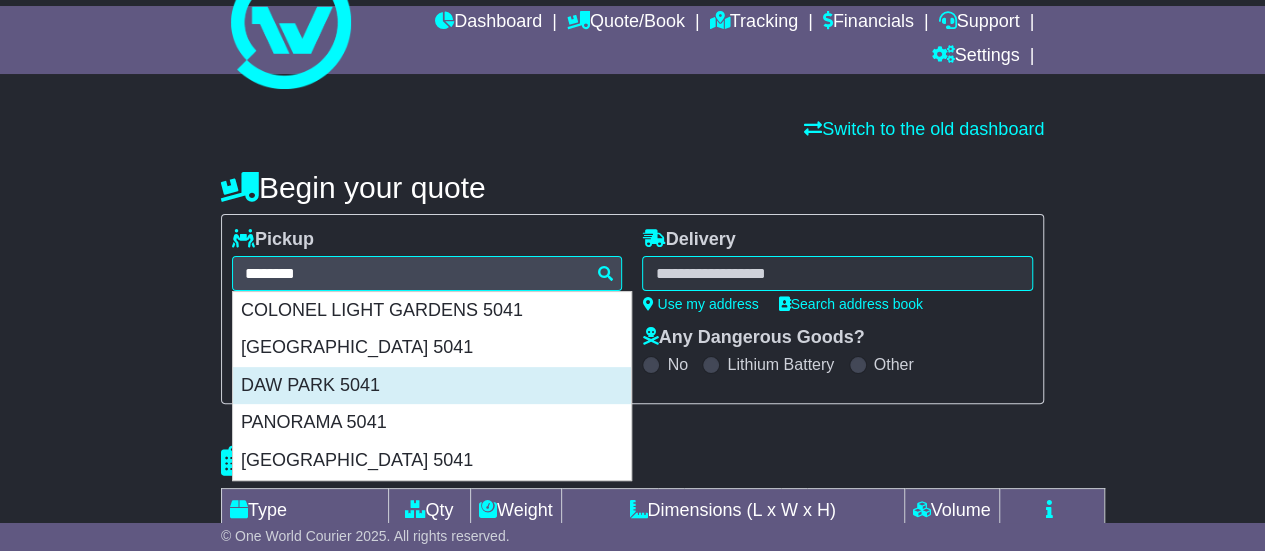 type on "**********" 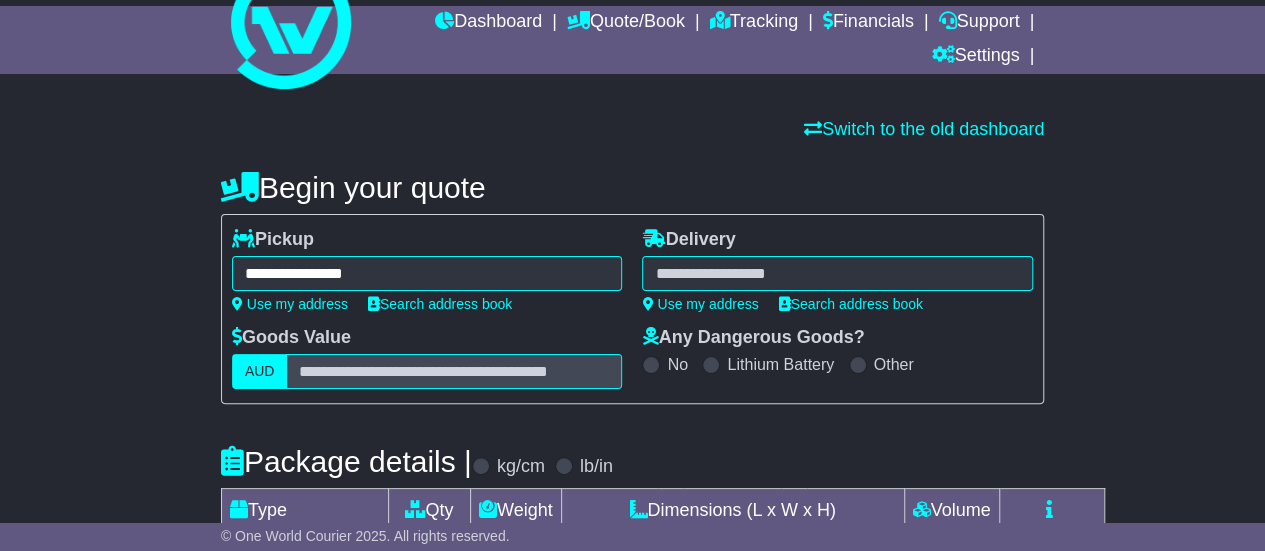click at bounding box center [837, 273] 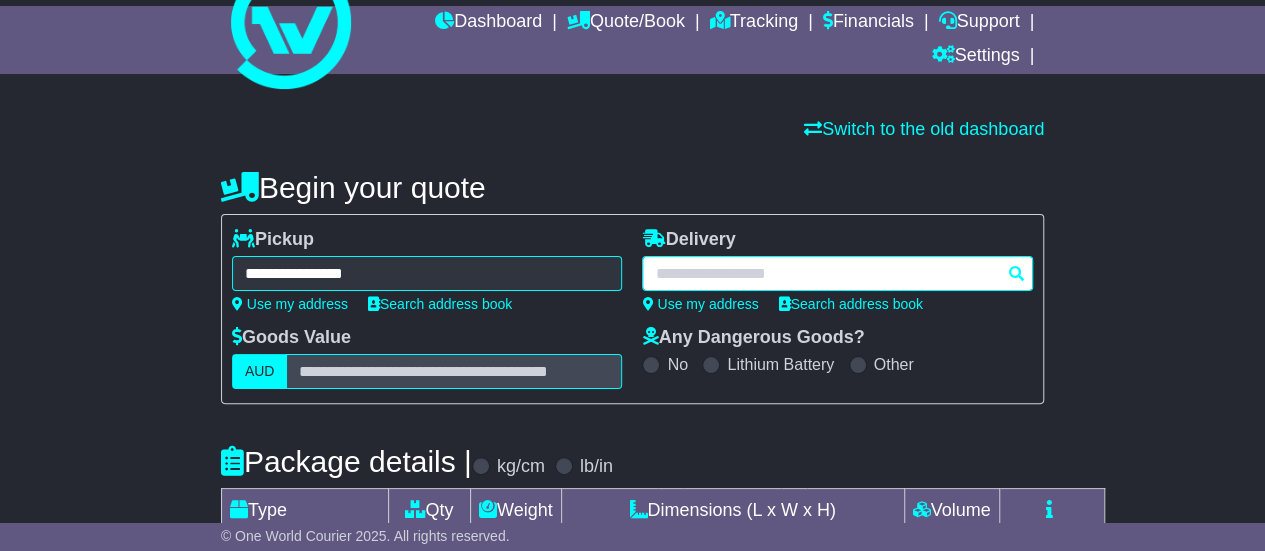 click at bounding box center (837, 273) 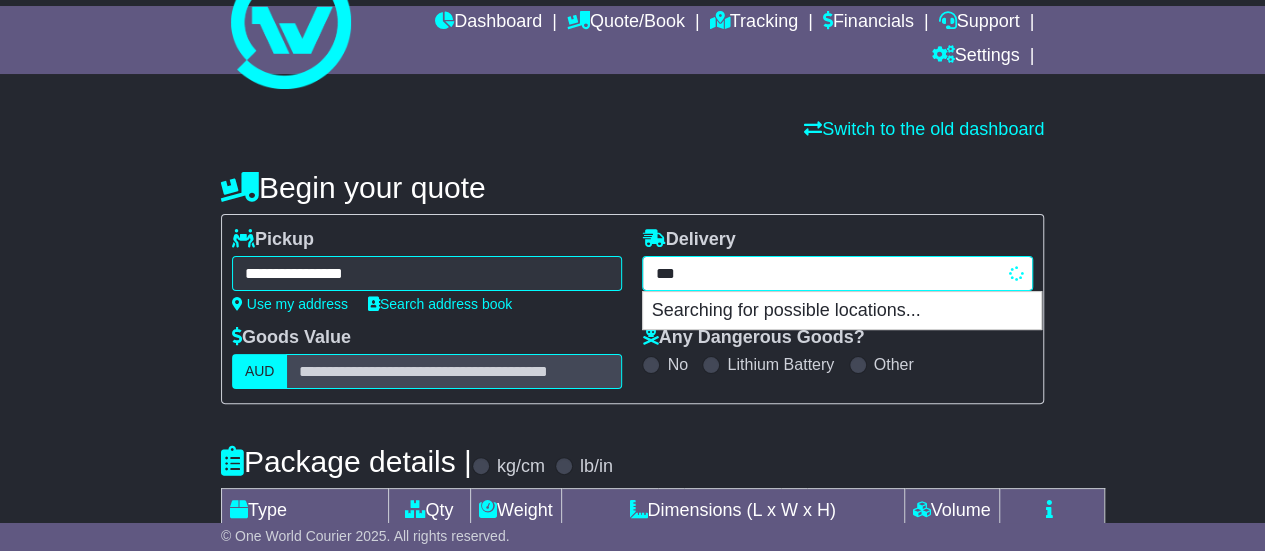 type on "****" 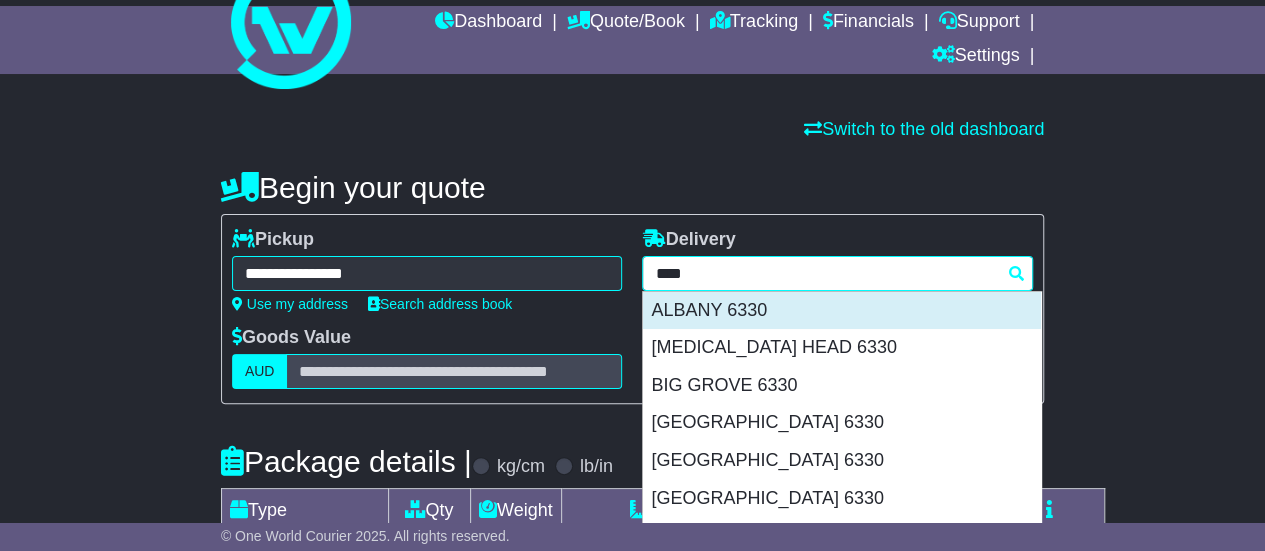 click on "ALBANY 6330" at bounding box center (842, 311) 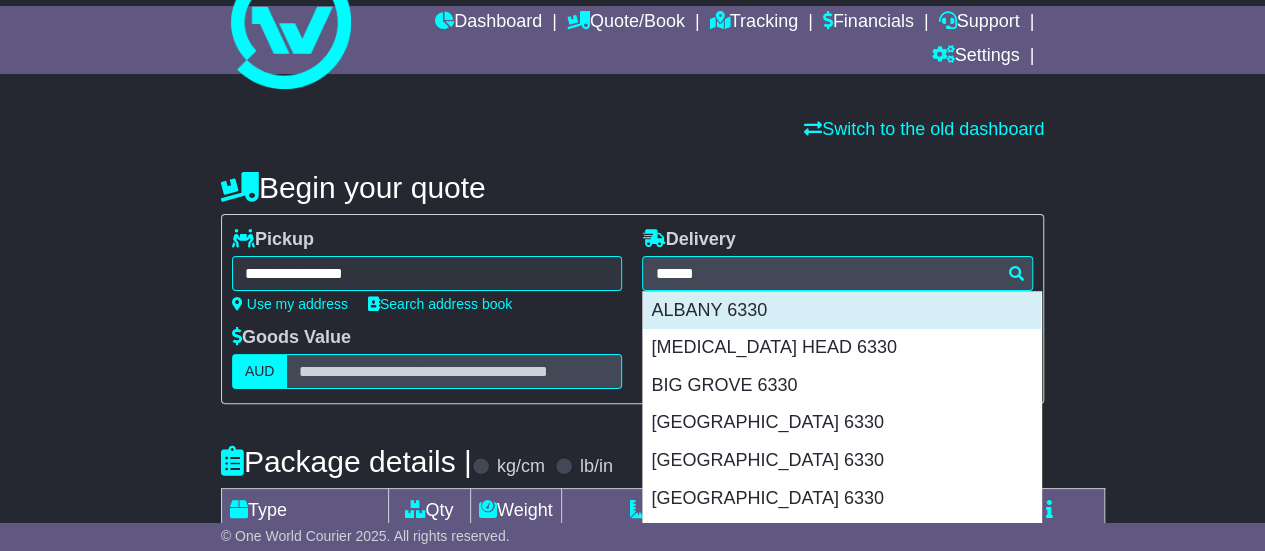 type on "**********" 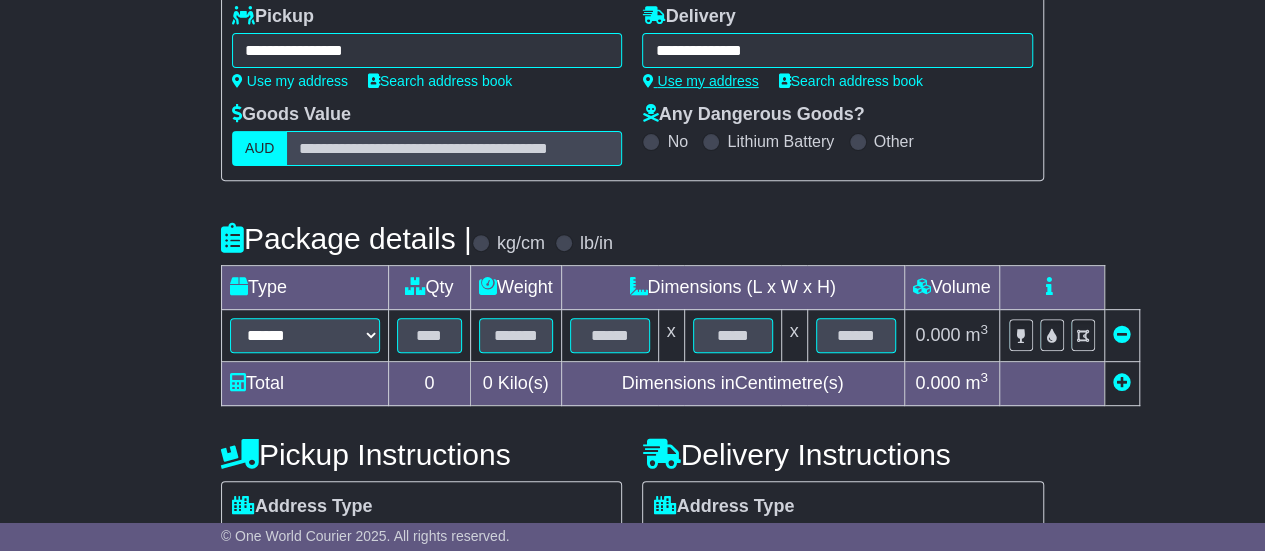 scroll, scrollTop: 301, scrollLeft: 0, axis: vertical 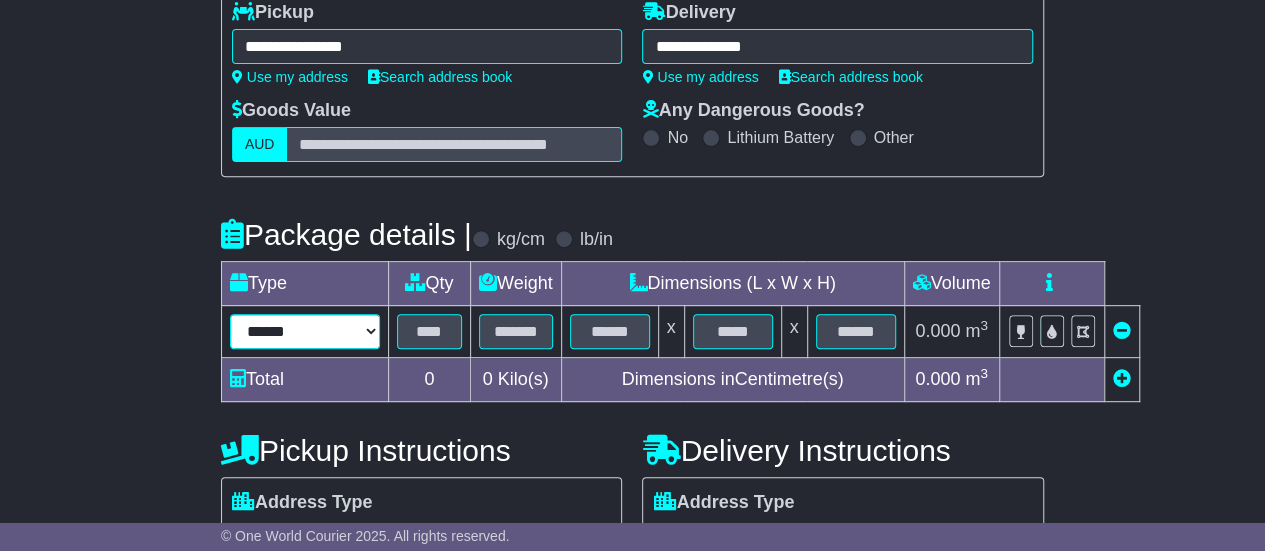 click on "****** ****** *** ******** ***** **** **** ****** *** *******" at bounding box center (305, 331) 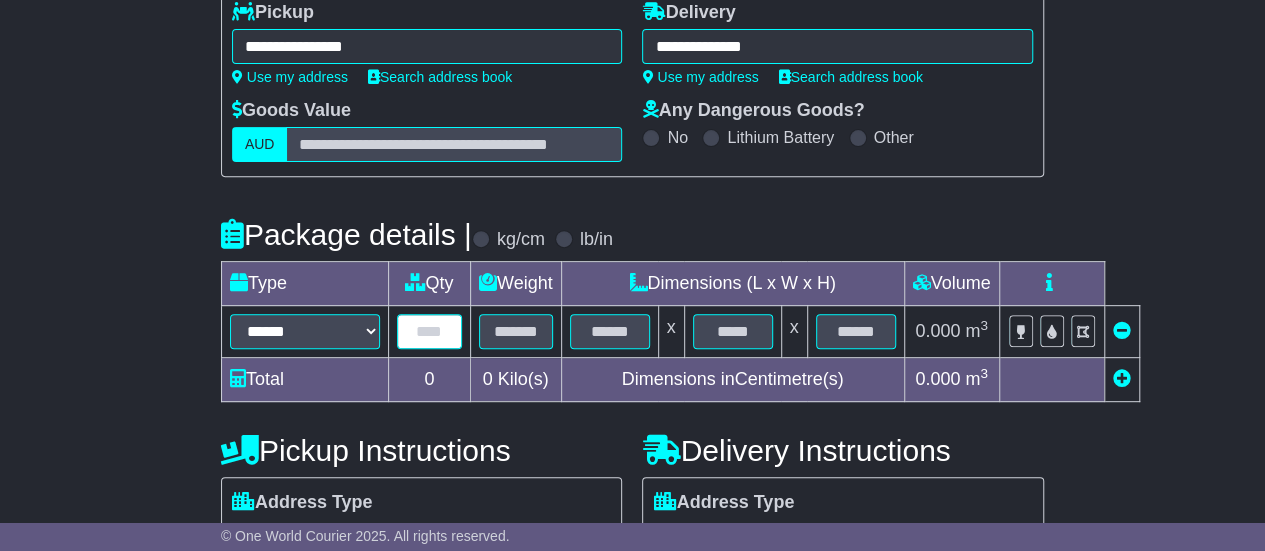 click at bounding box center (429, 331) 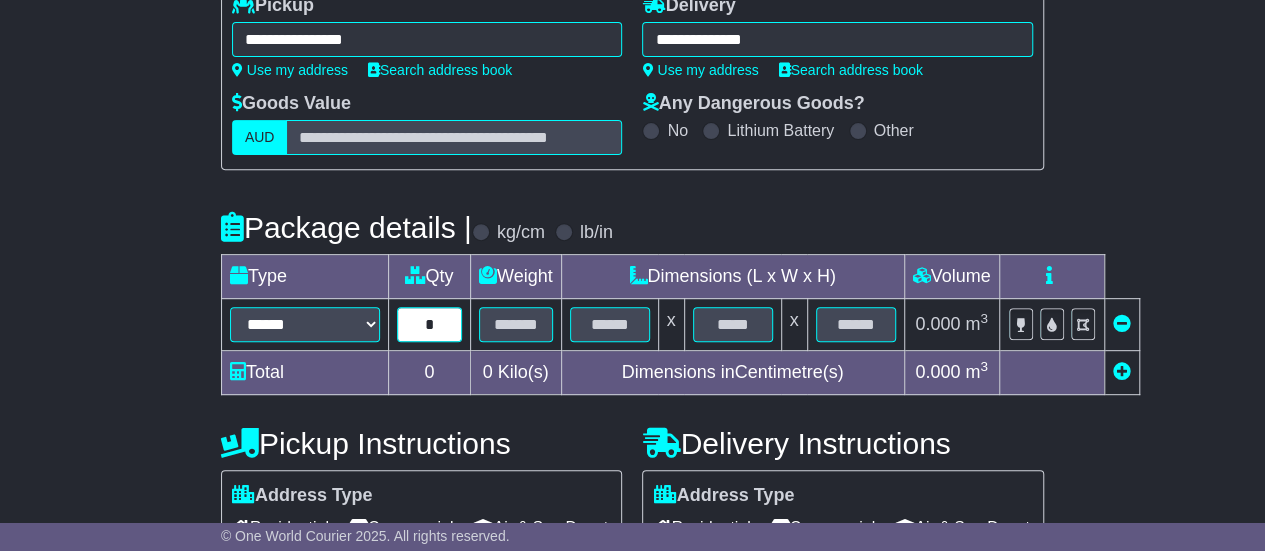type on "*" 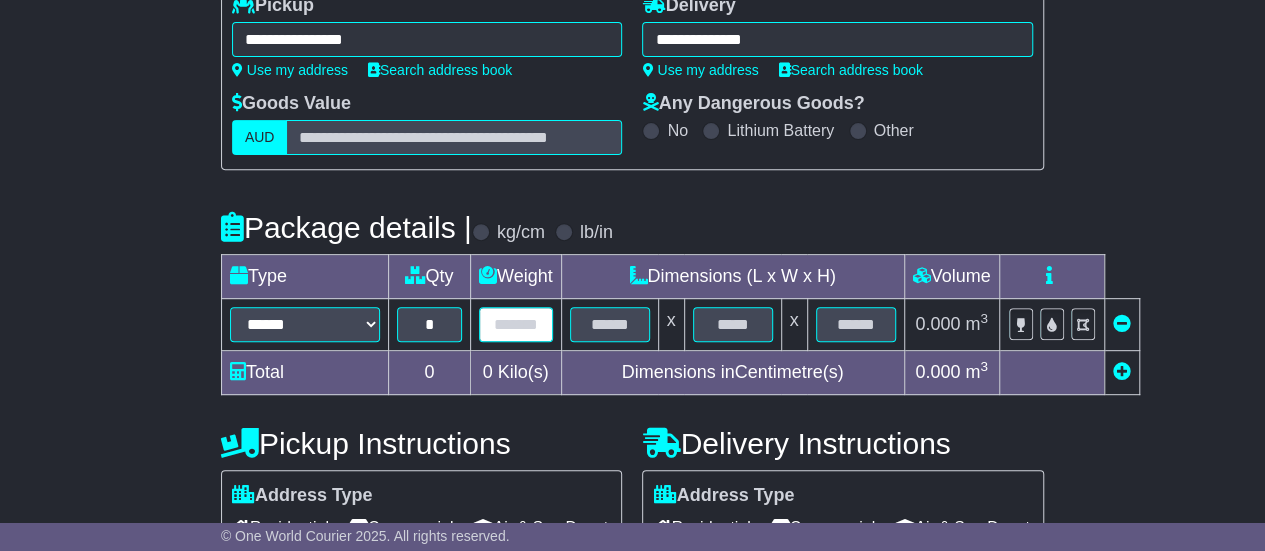 click at bounding box center (516, 324) 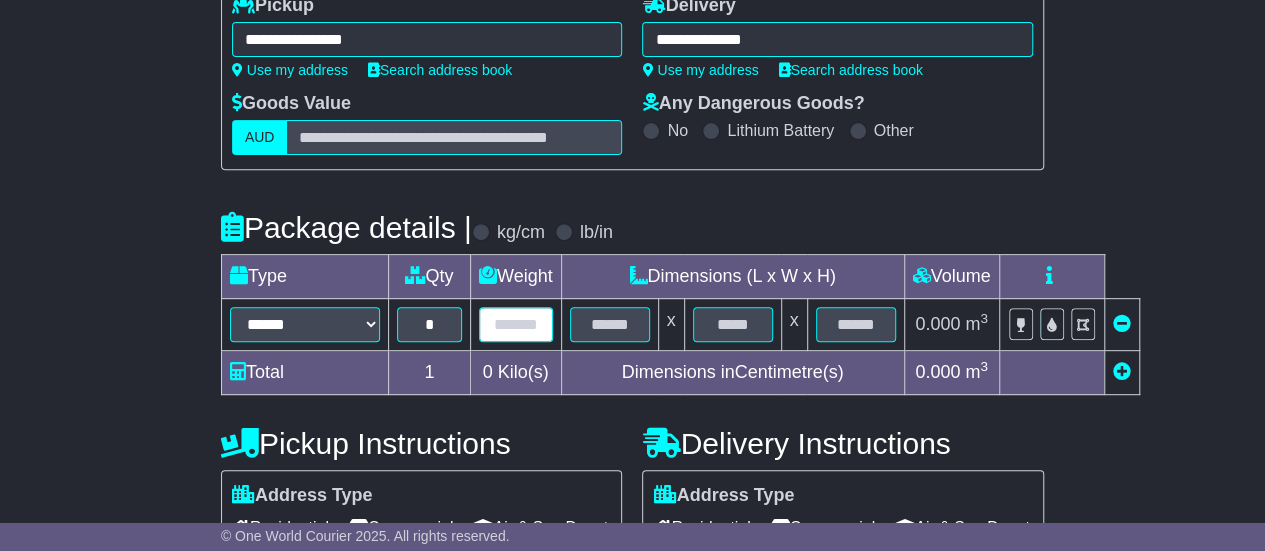 type on "*" 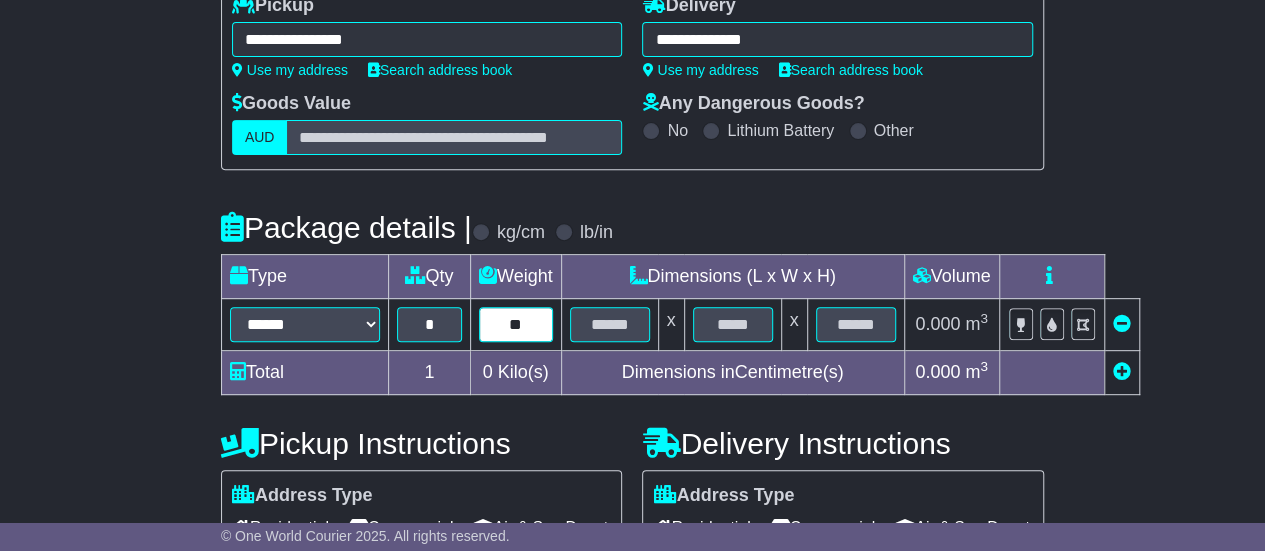 type on "**" 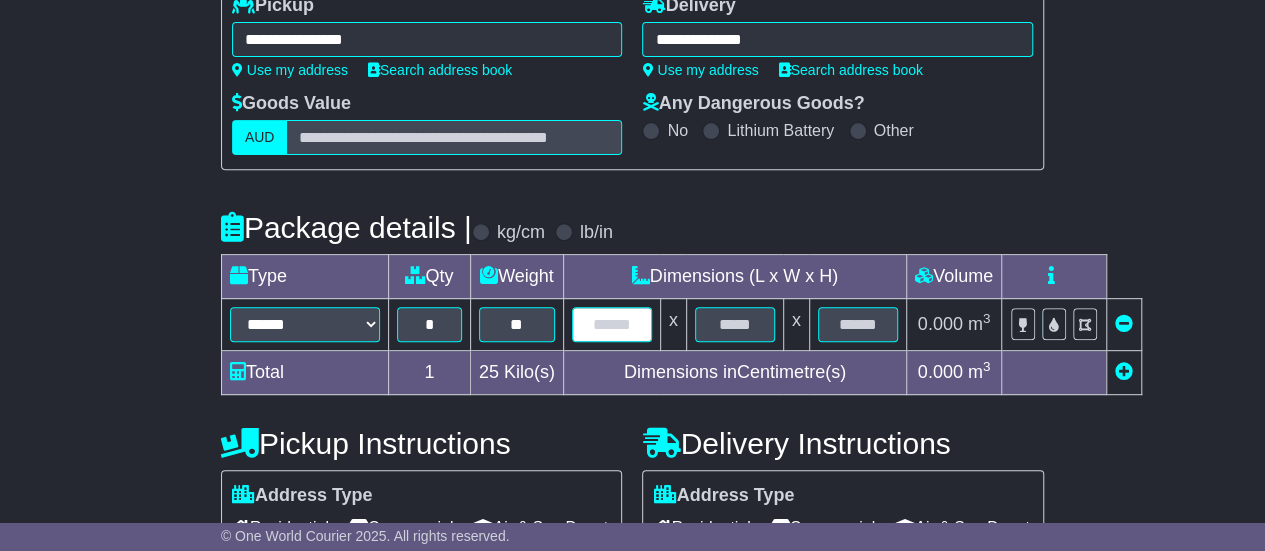 click at bounding box center (612, 324) 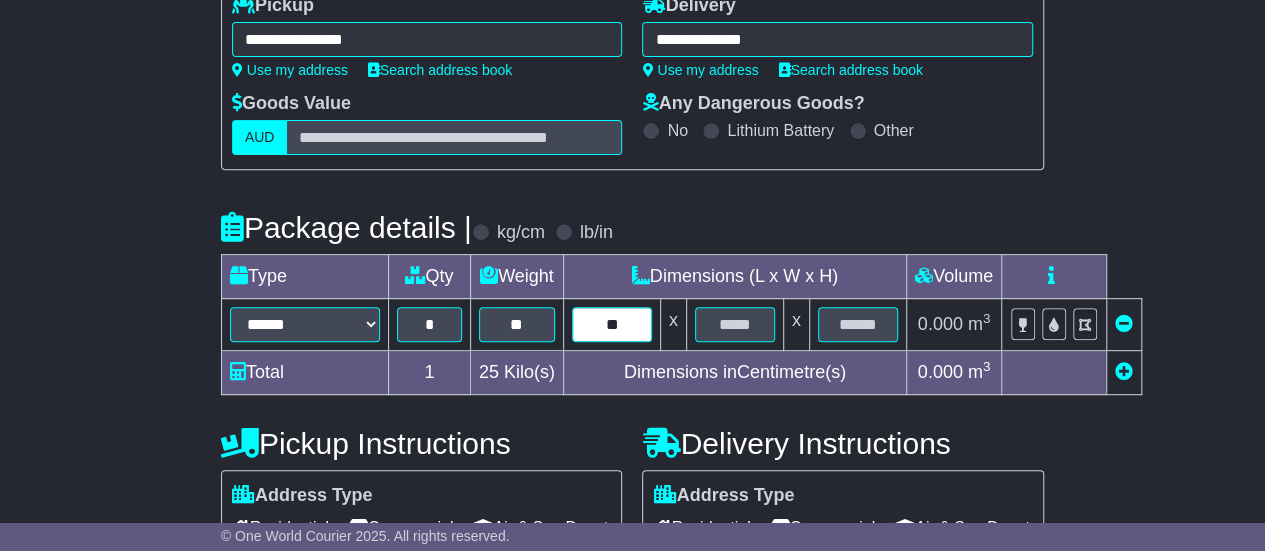 type on "**" 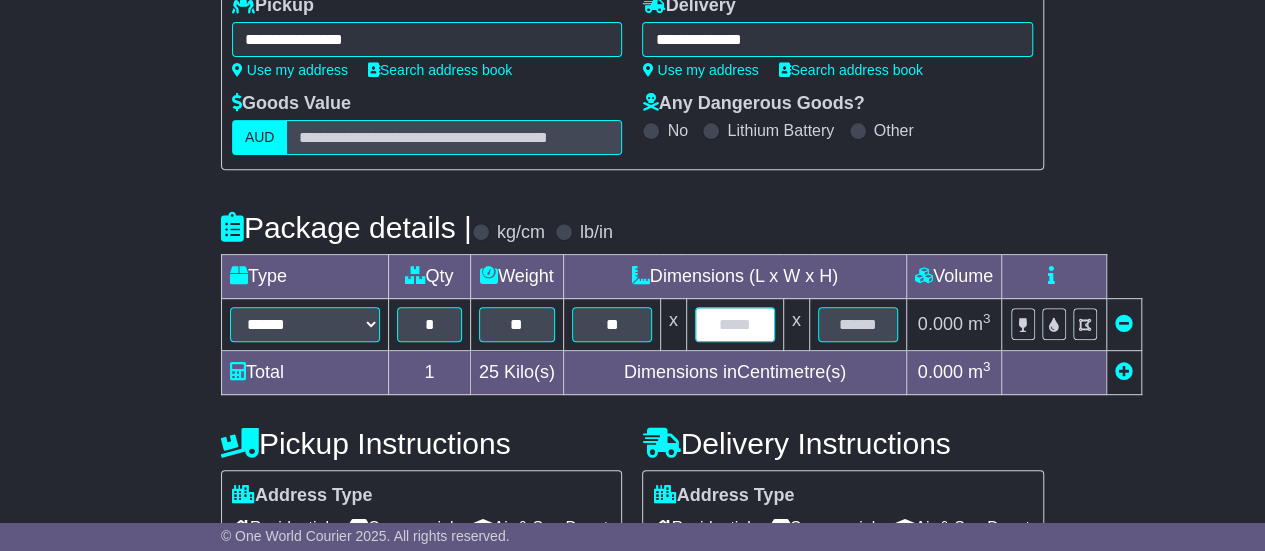 click at bounding box center [735, 324] 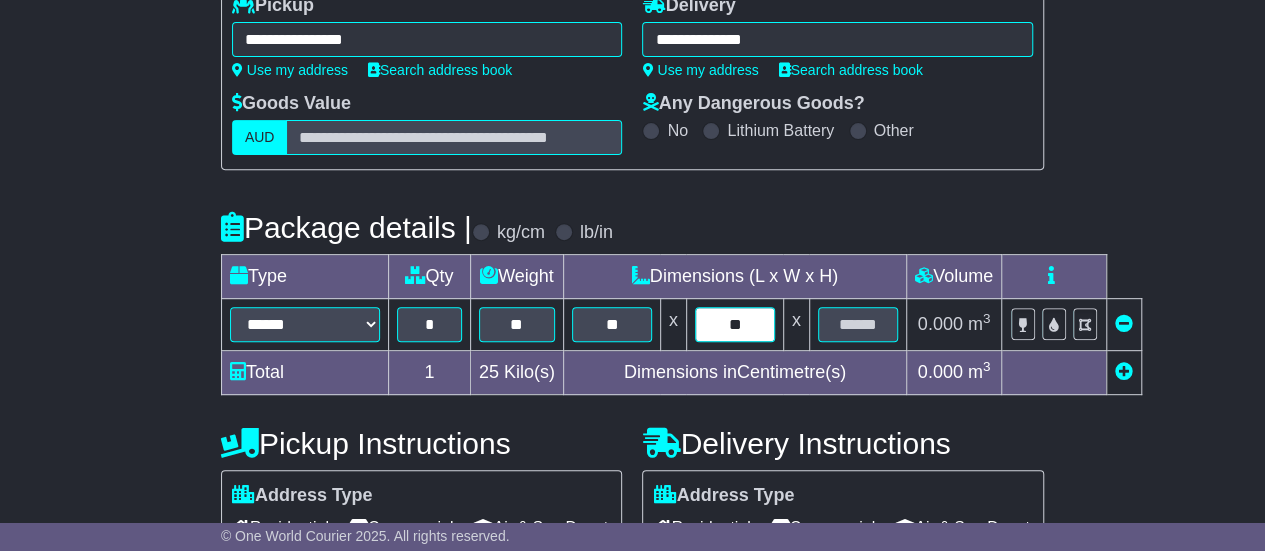 type on "**" 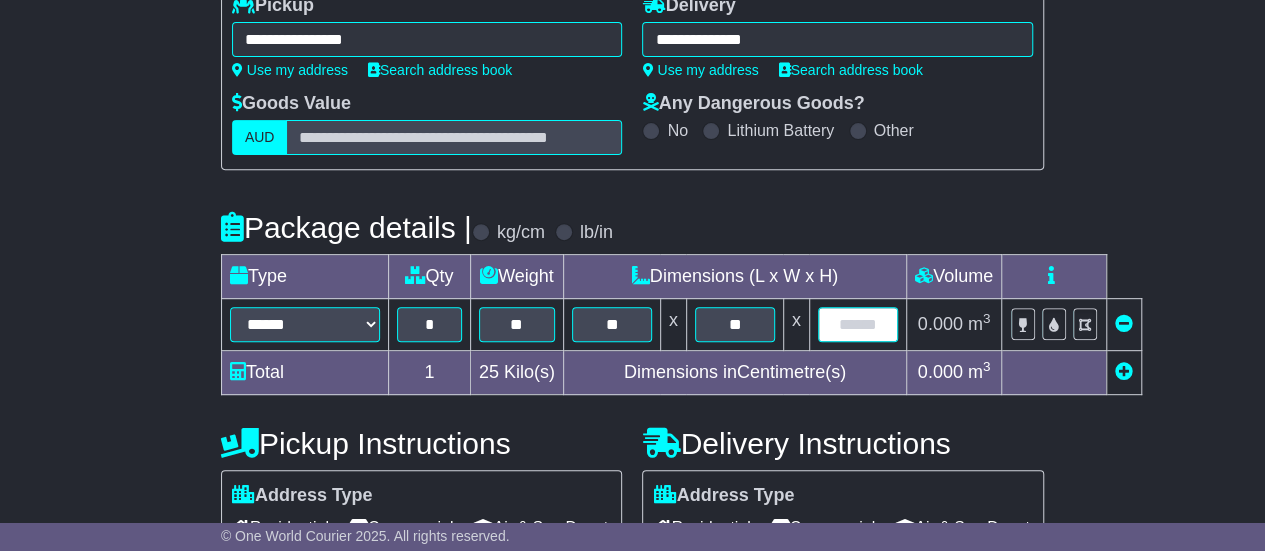 click at bounding box center (858, 324) 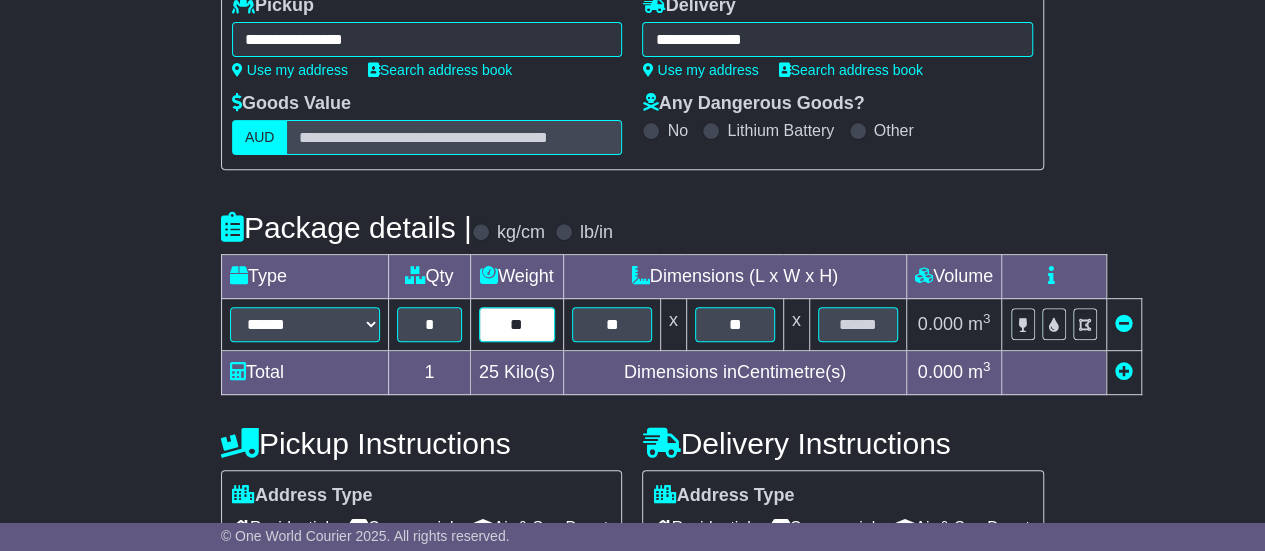 drag, startPoint x: 540, startPoint y: 319, endPoint x: 478, endPoint y: 317, distance: 62.03225 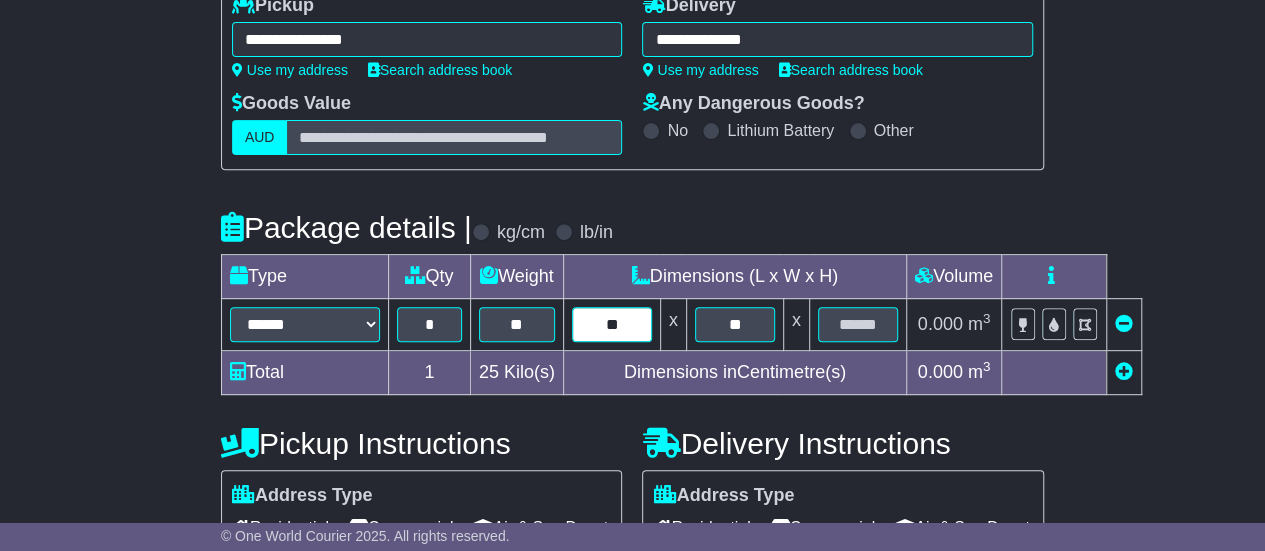 drag, startPoint x: 644, startPoint y: 323, endPoint x: 514, endPoint y: 319, distance: 130.06152 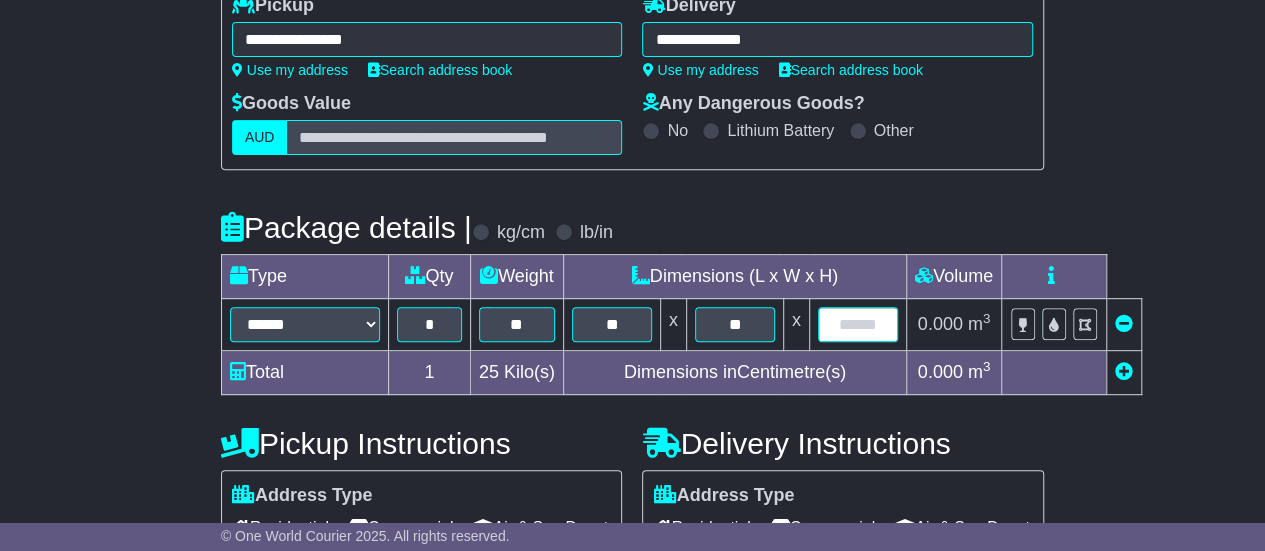 click at bounding box center (858, 324) 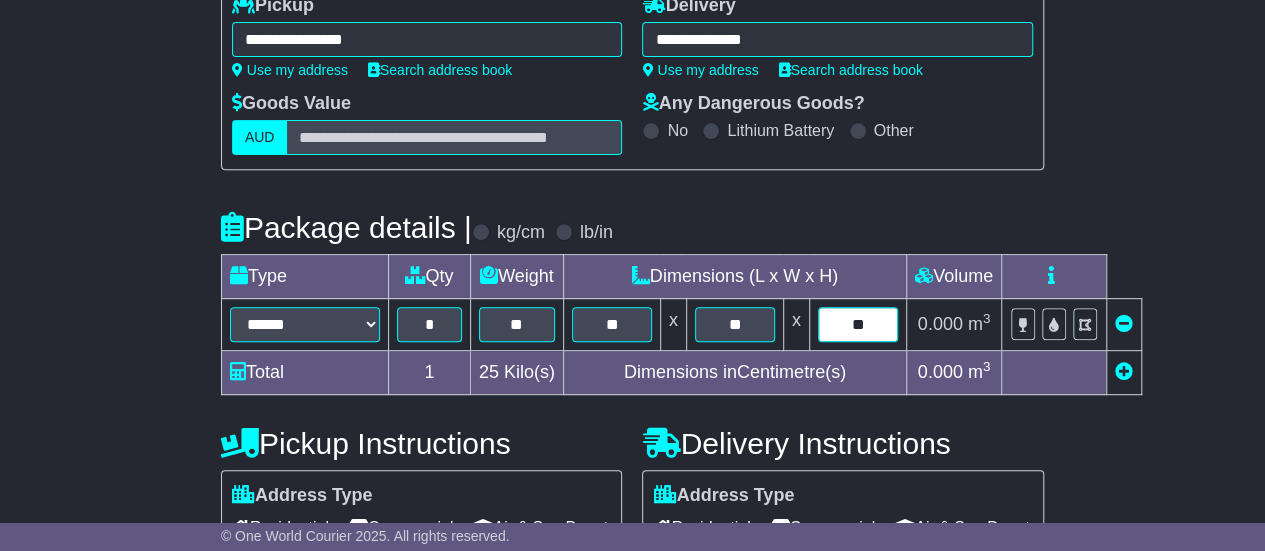 type on "*" 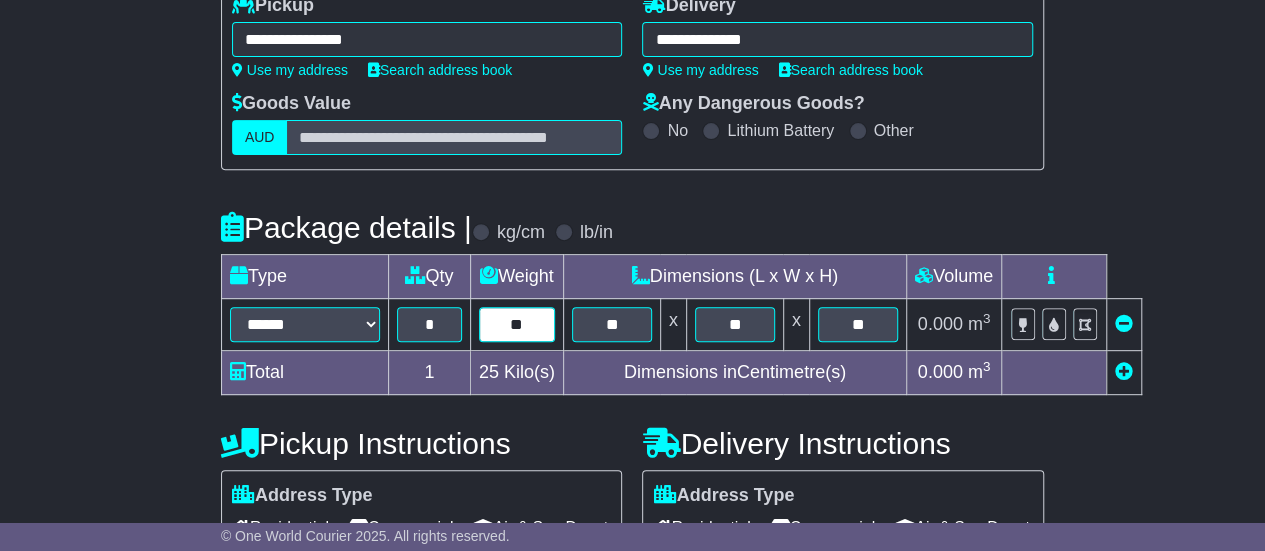 click on "**" at bounding box center [517, 324] 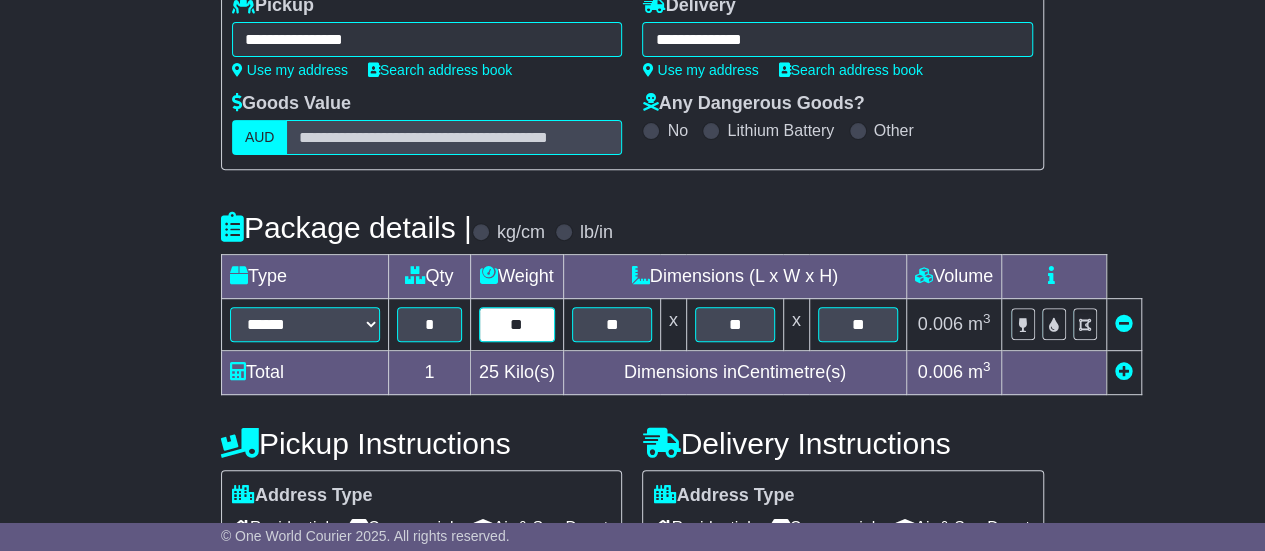 type on "*" 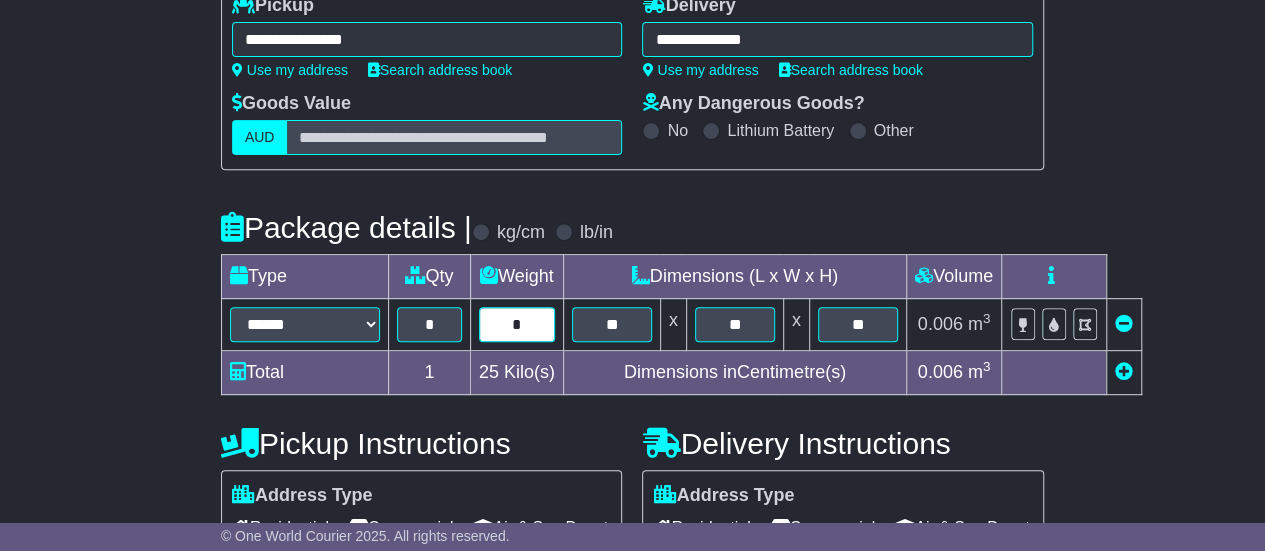 type on "*" 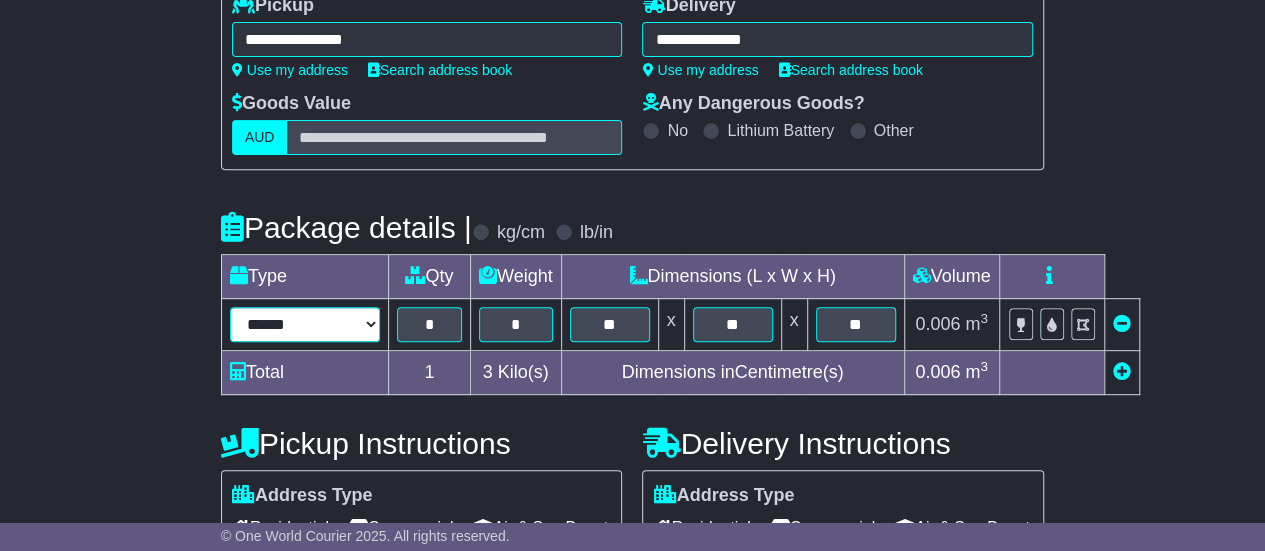 click on "****** ****** *** ******** ***** **** **** ****** *** *******" at bounding box center [305, 324] 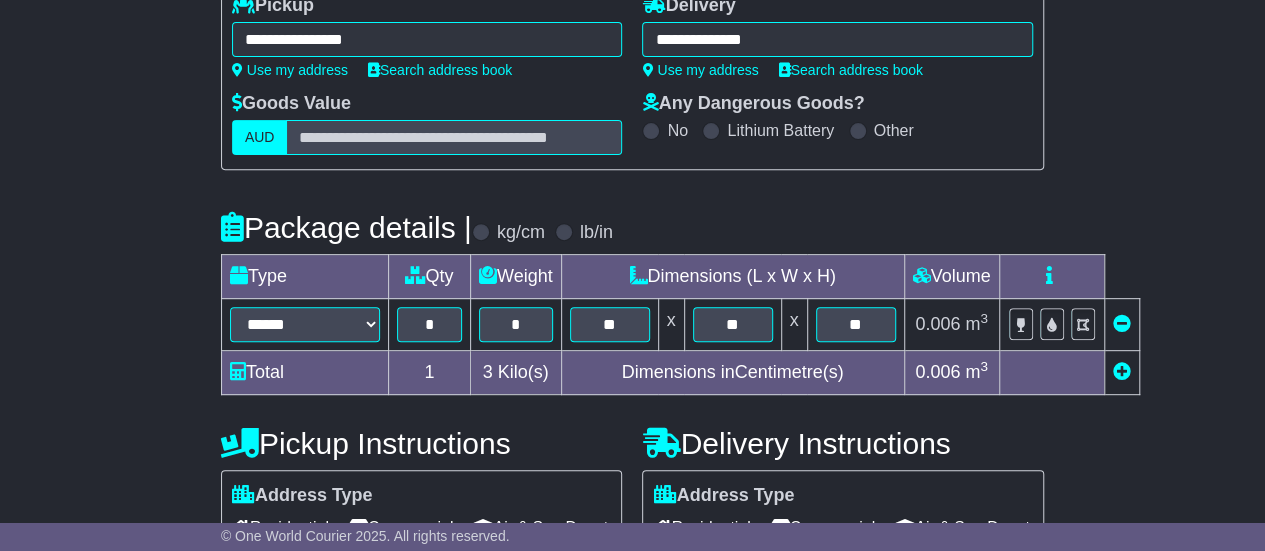 click on "Total" at bounding box center (304, 373) 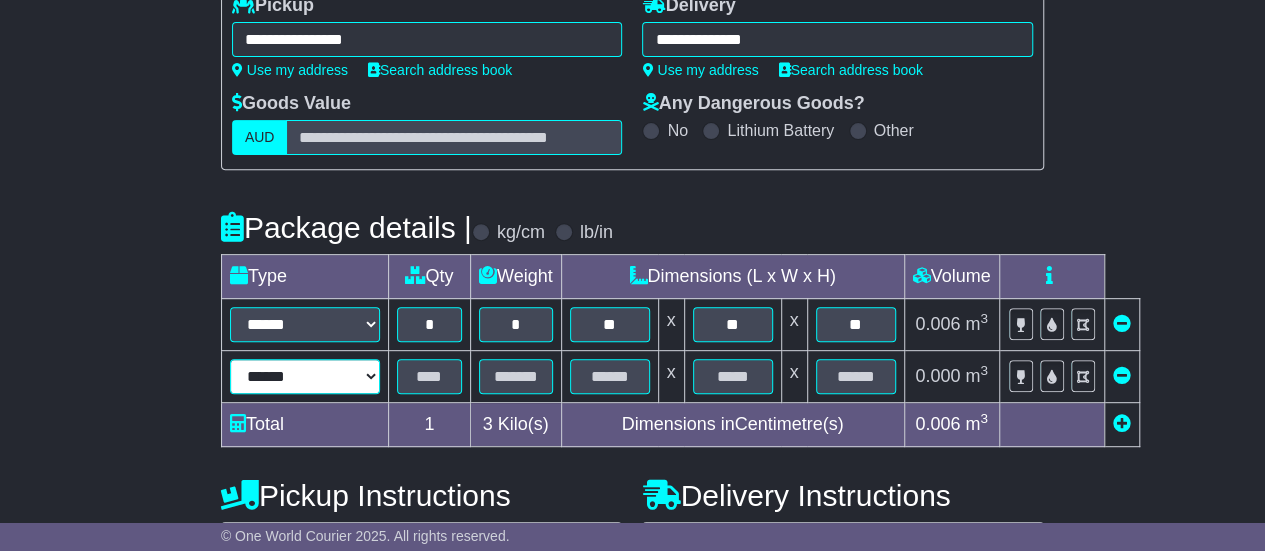 click on "****** ****** *** ******** ***** **** **** ****** *** *******" at bounding box center [305, 376] 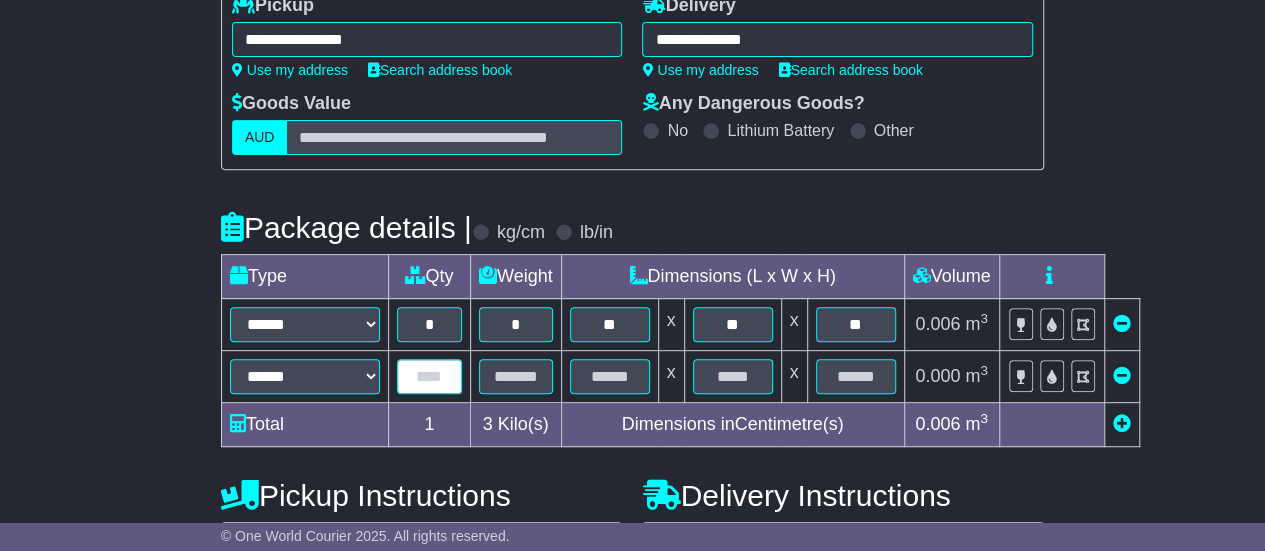 click at bounding box center [429, 376] 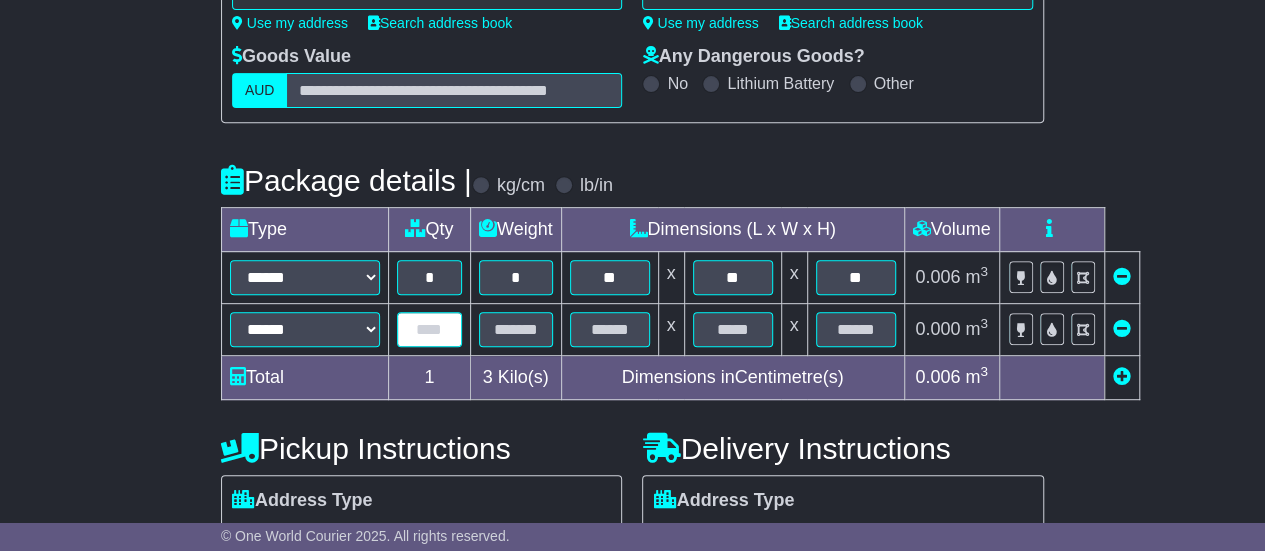 scroll, scrollTop: 359, scrollLeft: 0, axis: vertical 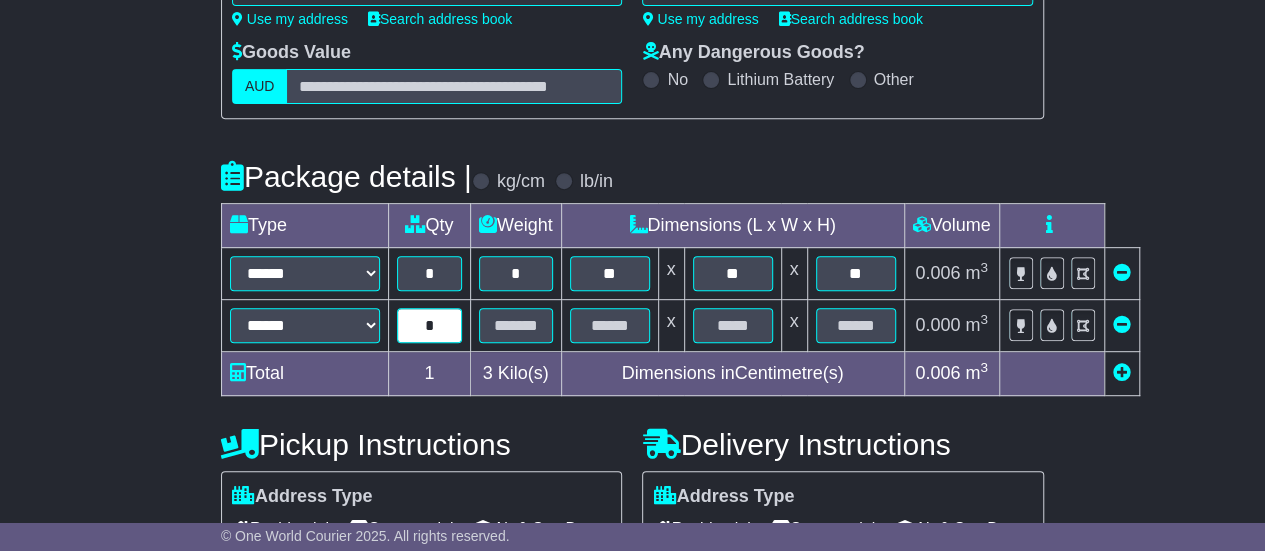 type on "*" 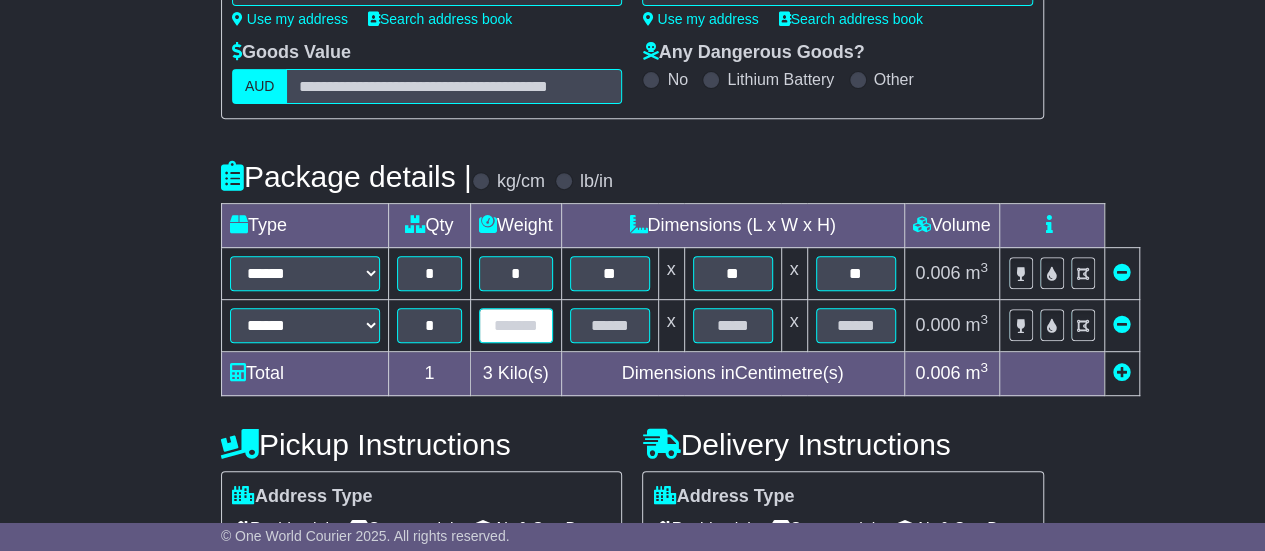 click at bounding box center (516, 325) 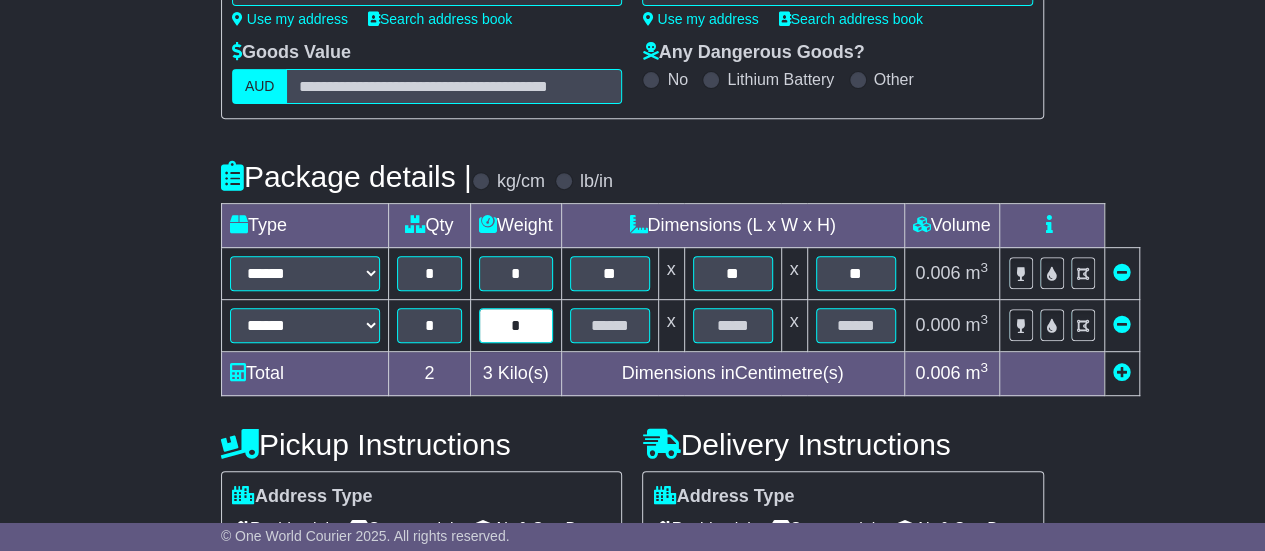type on "*" 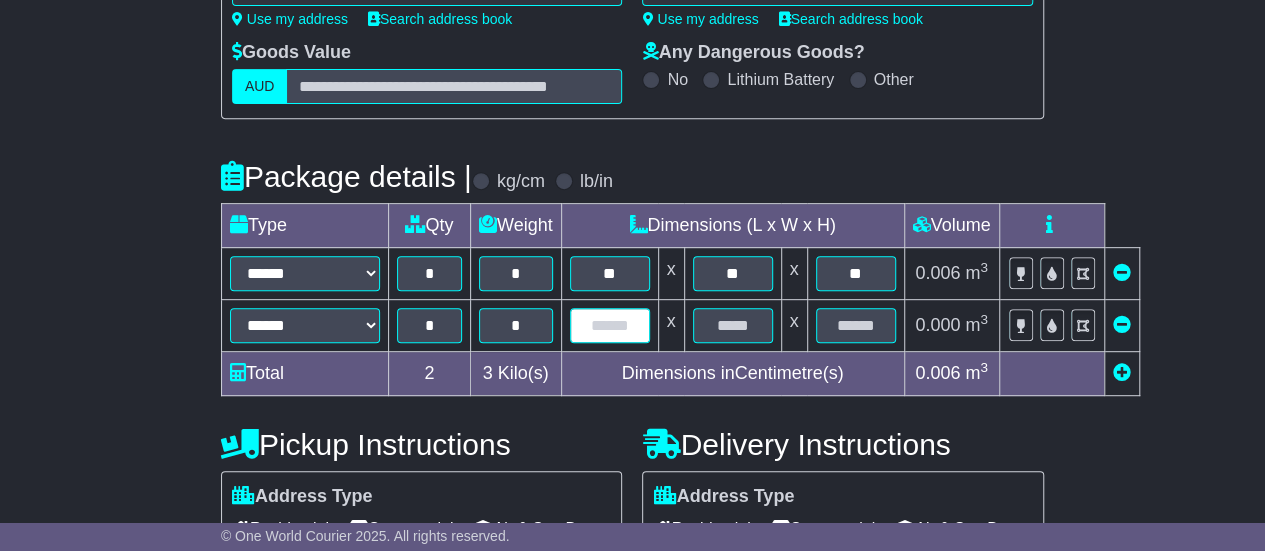 click at bounding box center [610, 325] 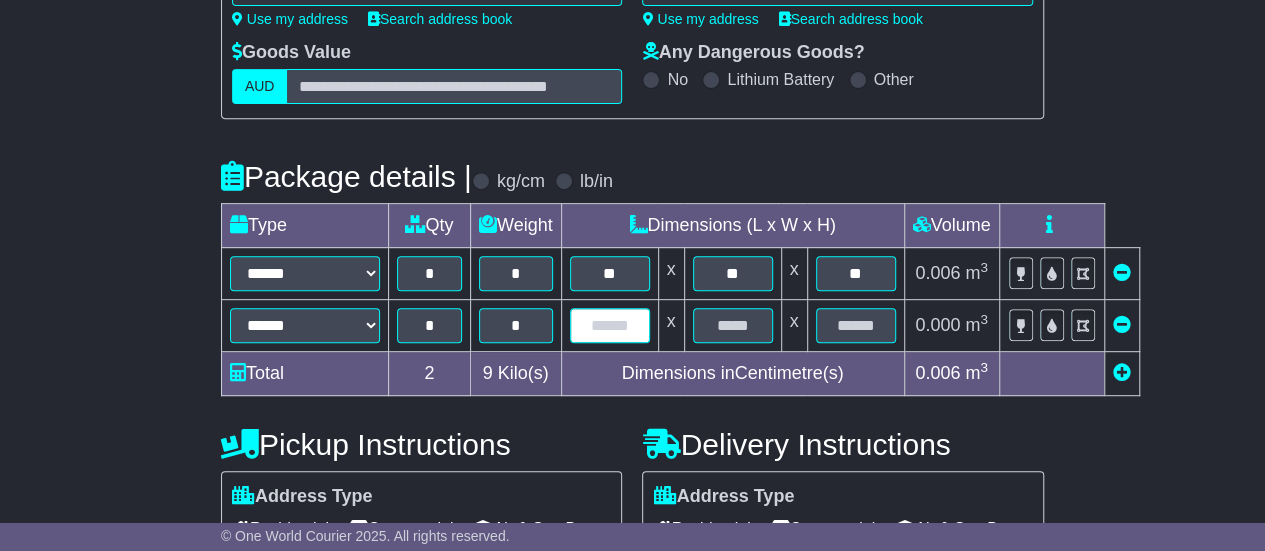 type on "*" 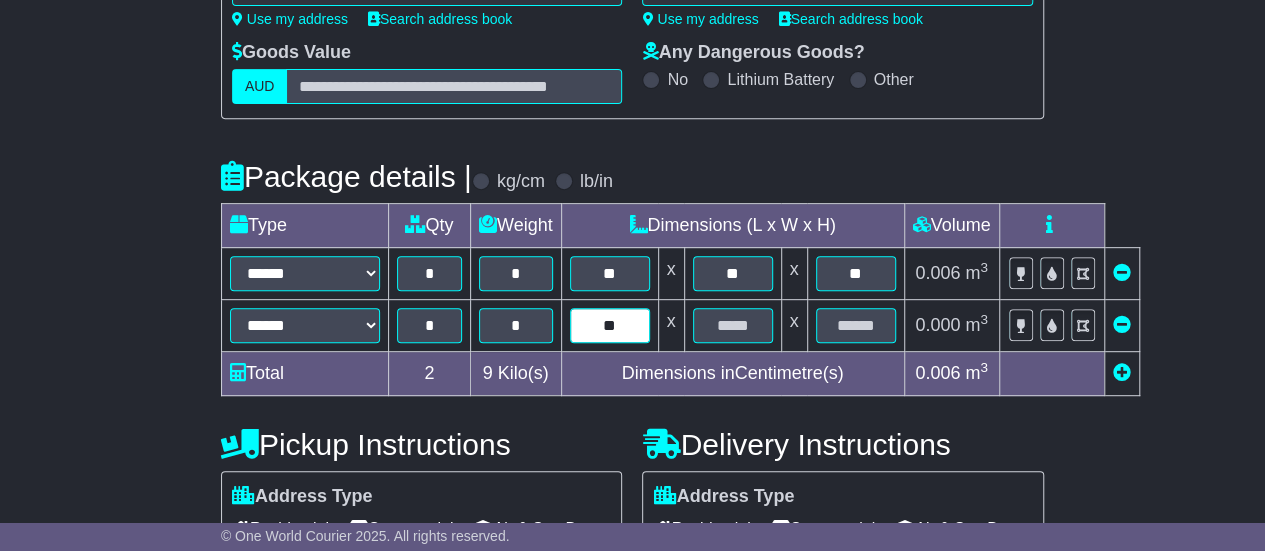 type on "**" 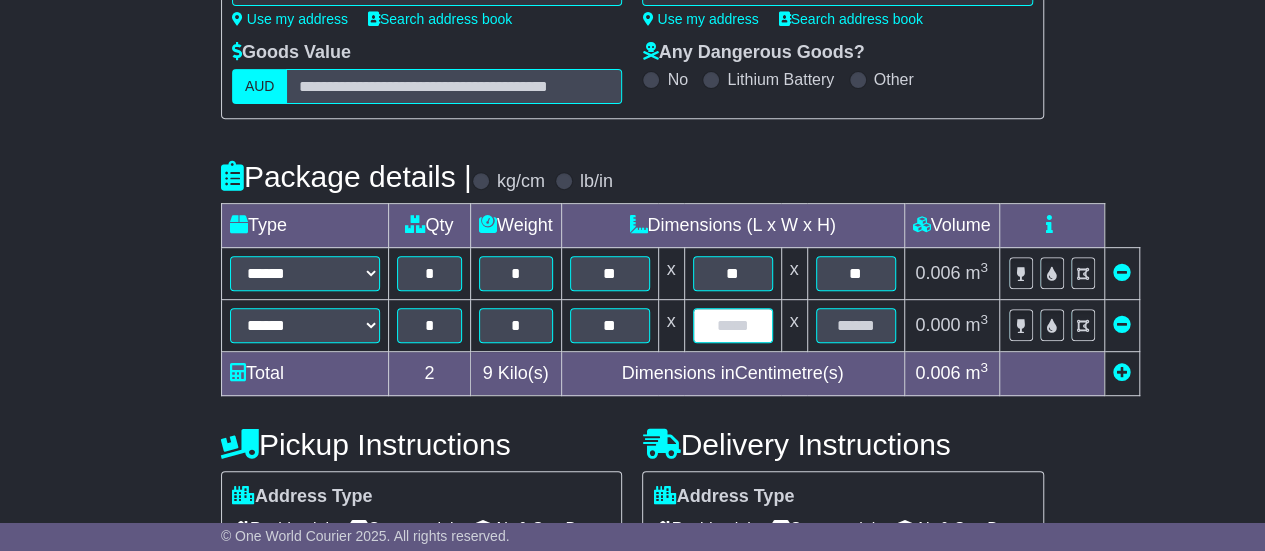 click at bounding box center [733, 325] 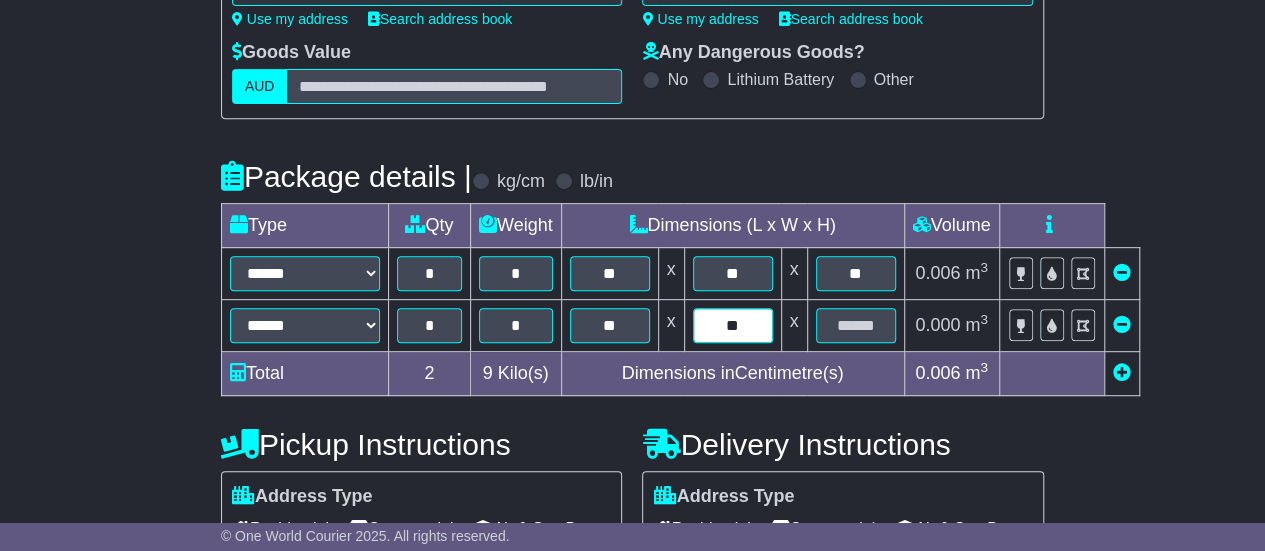 type on "**" 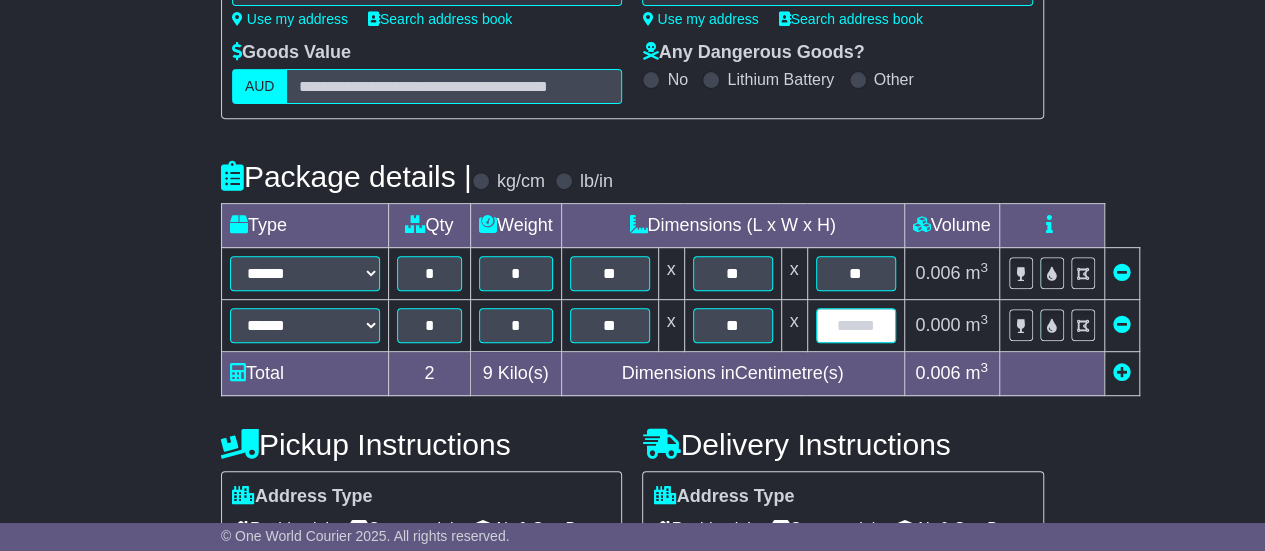 click at bounding box center (856, 325) 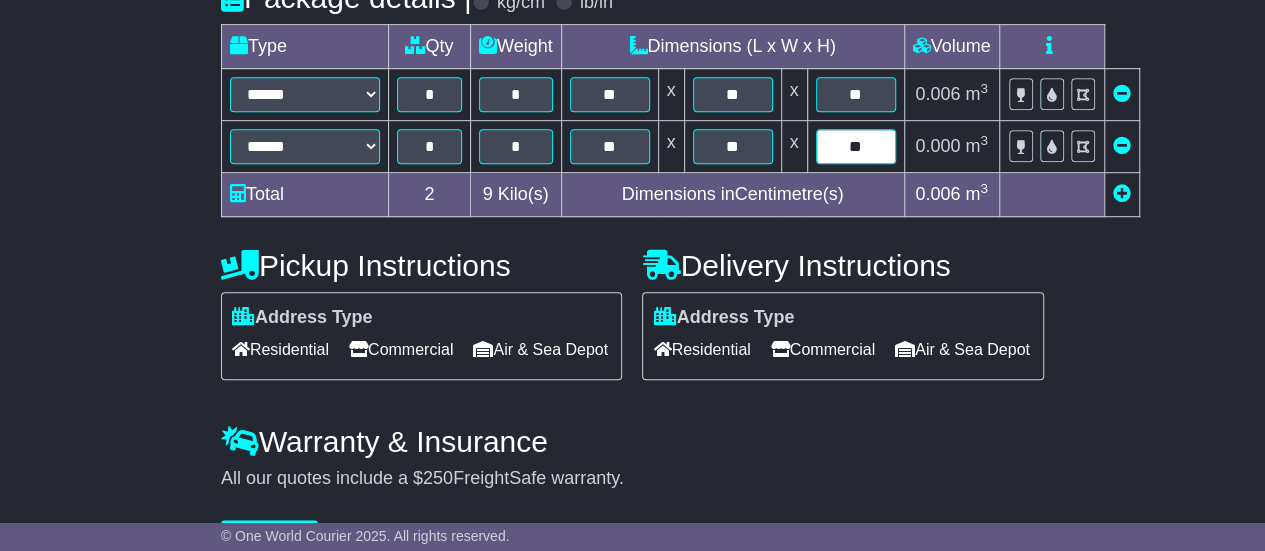 scroll, scrollTop: 540, scrollLeft: 0, axis: vertical 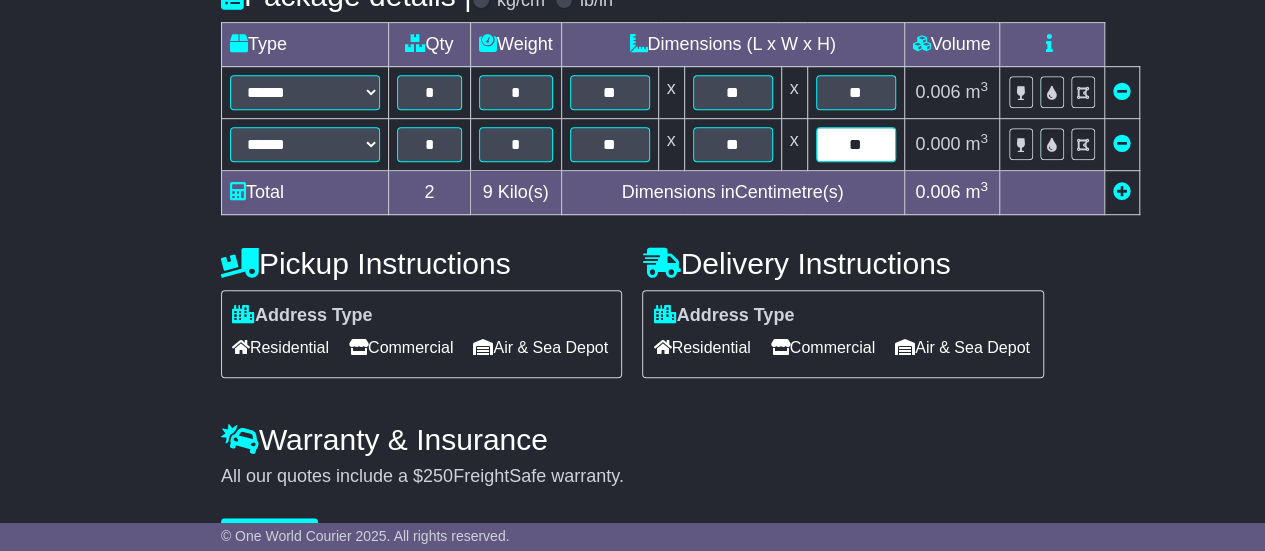 type on "**" 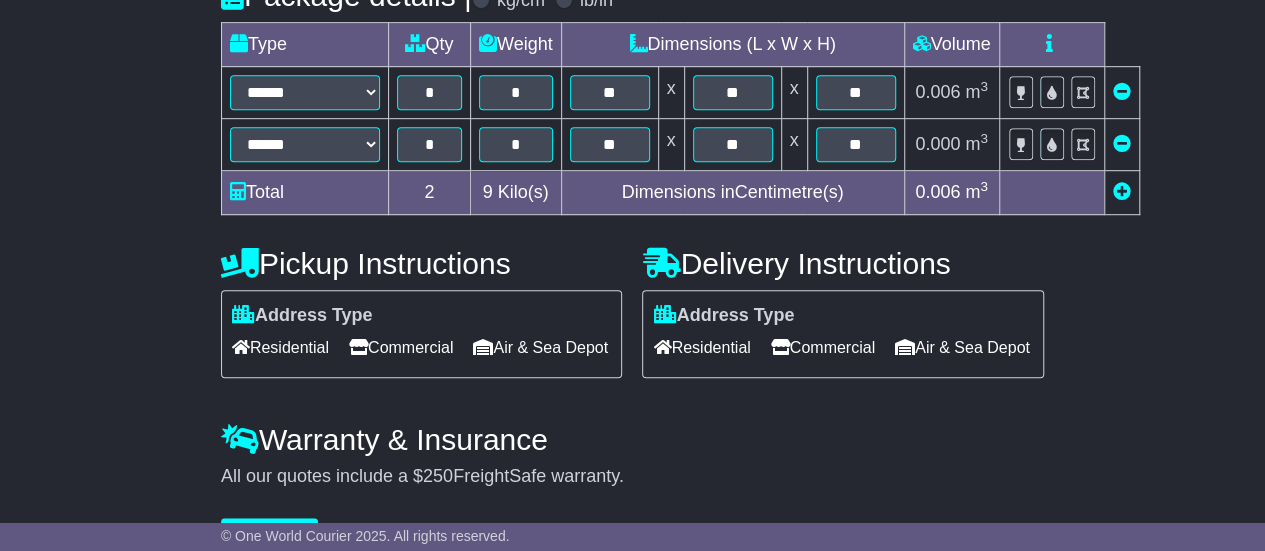 click on "Residential" at bounding box center [280, 347] 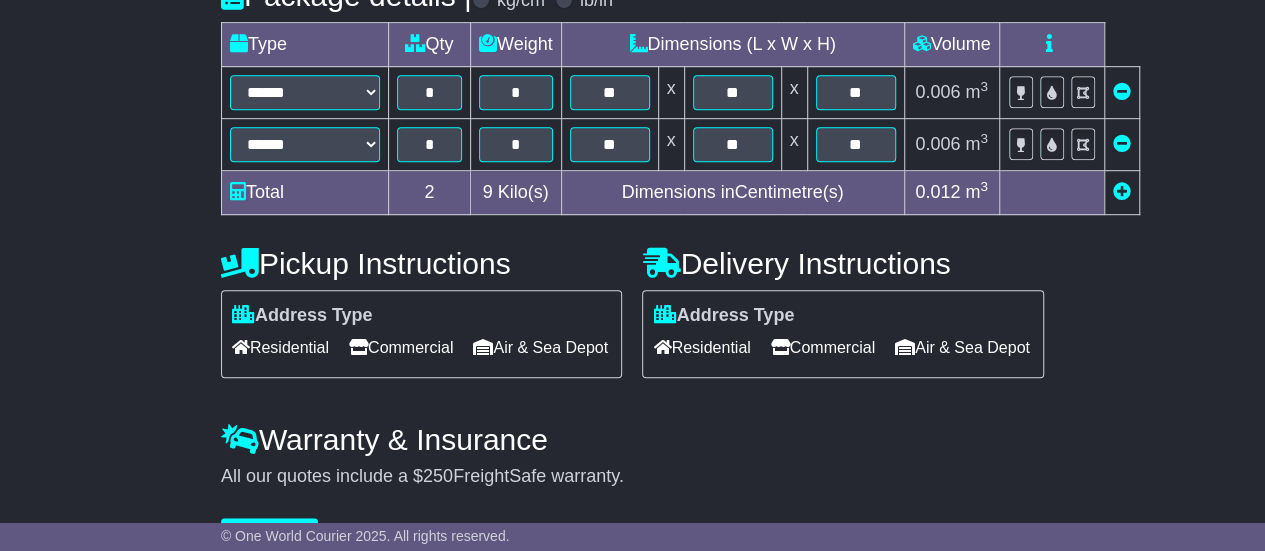 click on "Commercial" at bounding box center [401, 347] 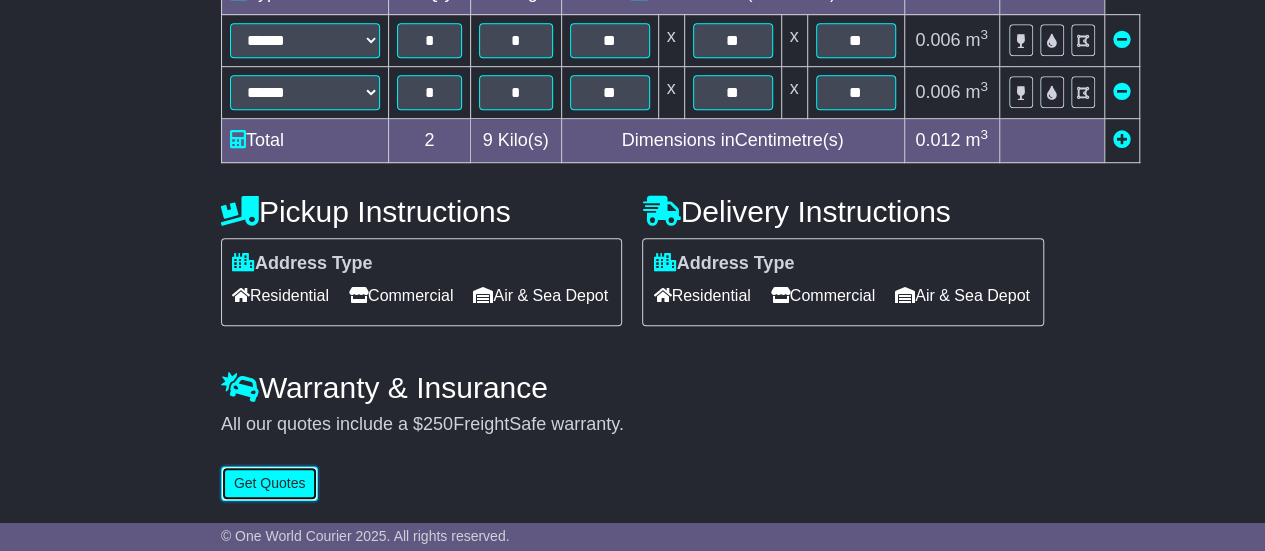 click on "Get Quotes" at bounding box center (270, 483) 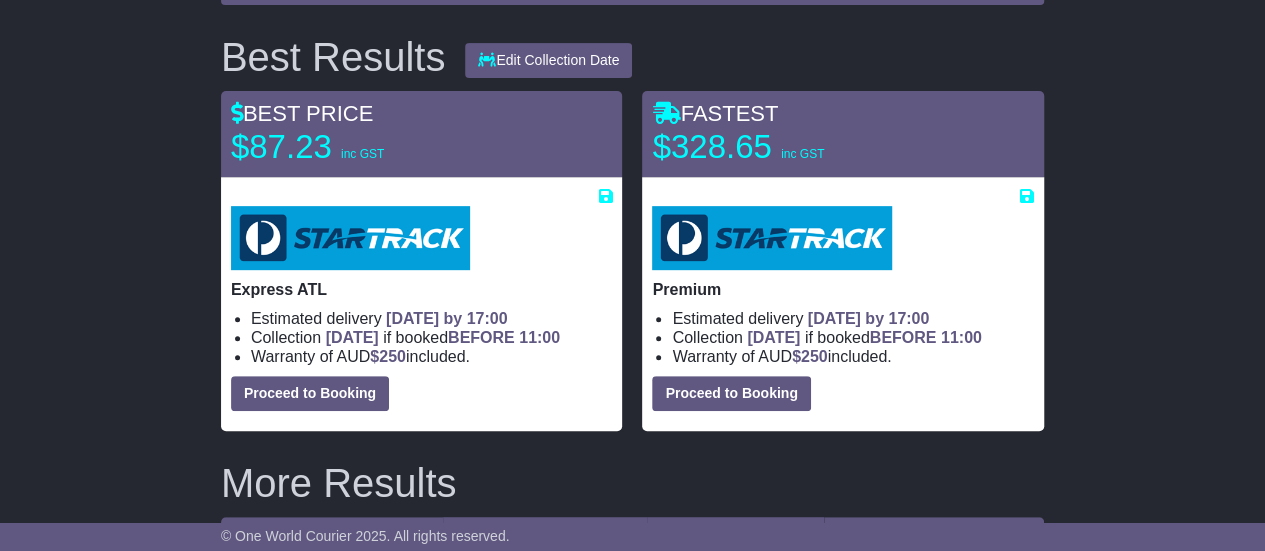 scroll, scrollTop: 339, scrollLeft: 0, axis: vertical 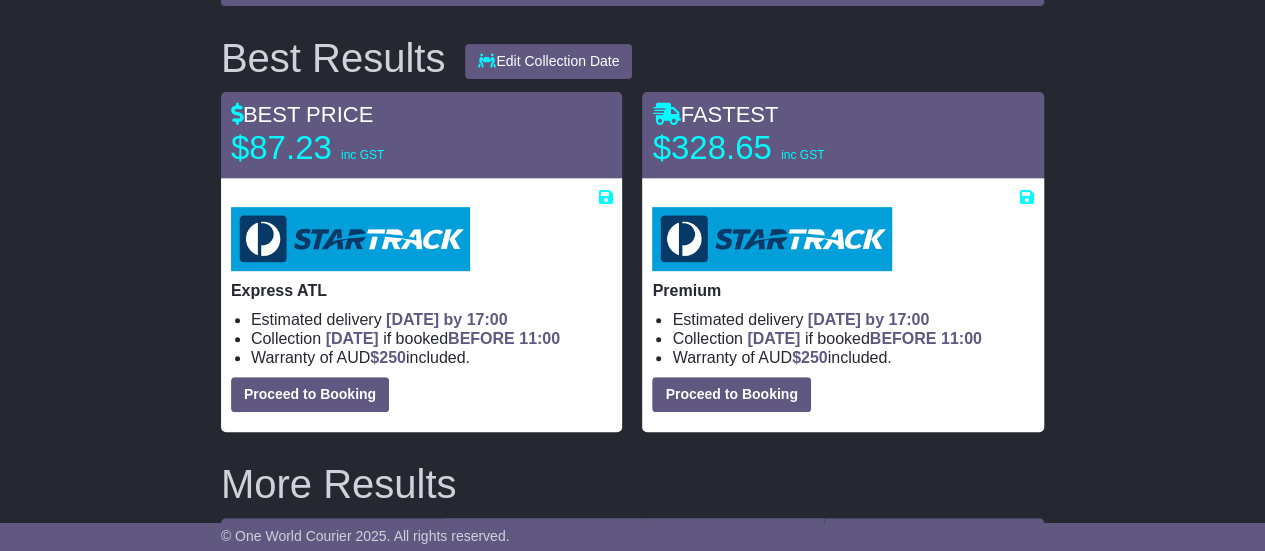 drag, startPoint x: 301, startPoint y: 239, endPoint x: 484, endPoint y: 273, distance: 186.13167 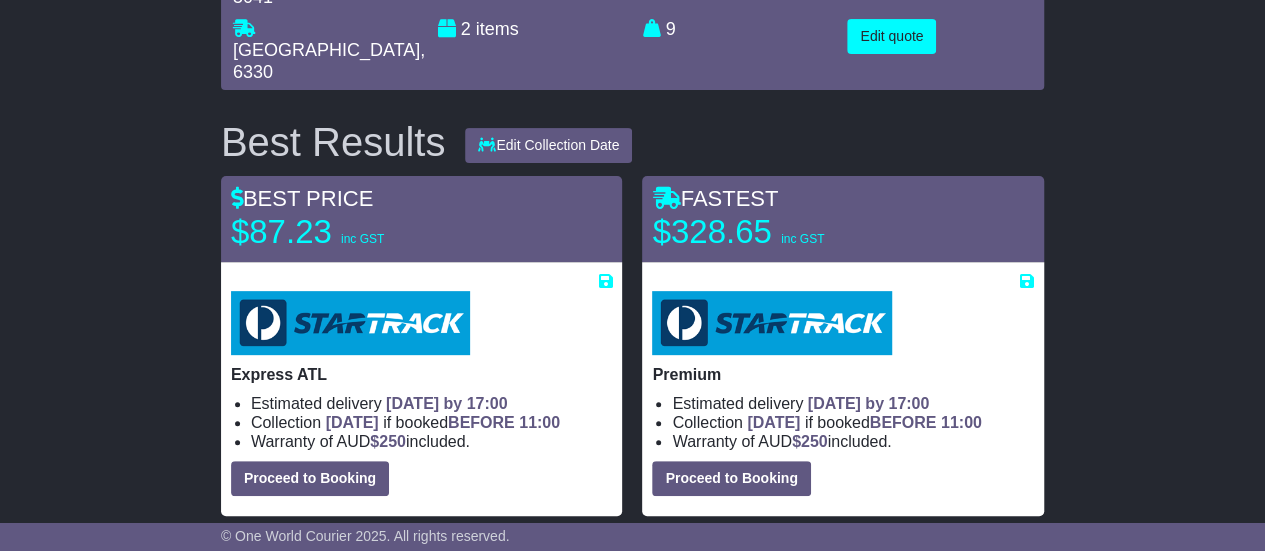 scroll, scrollTop: 256, scrollLeft: 0, axis: vertical 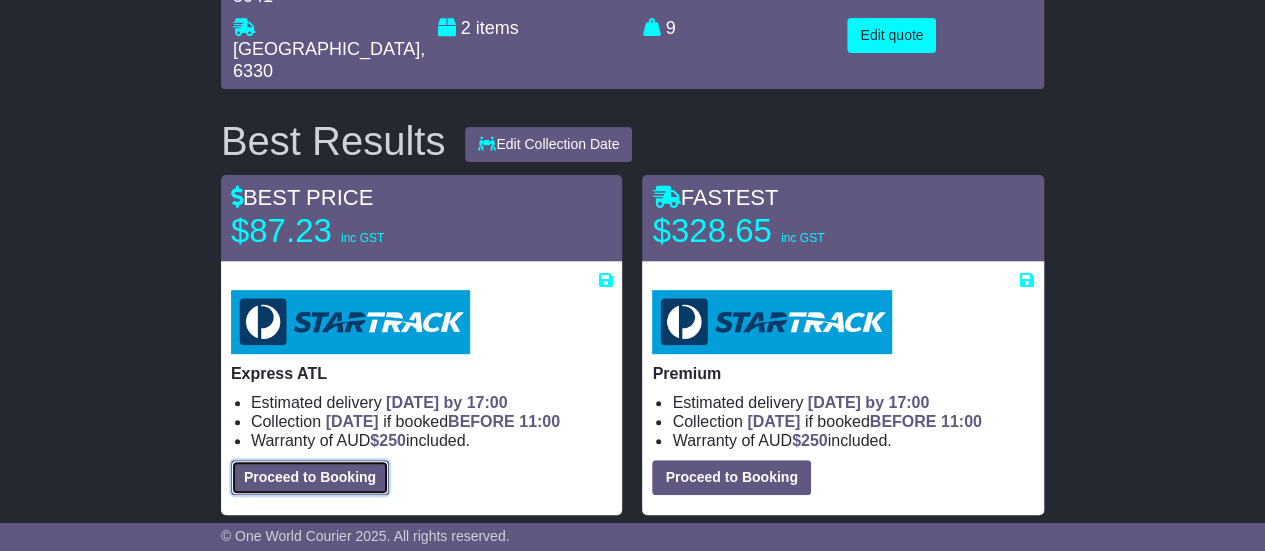 click on "Proceed to Booking" at bounding box center [310, 477] 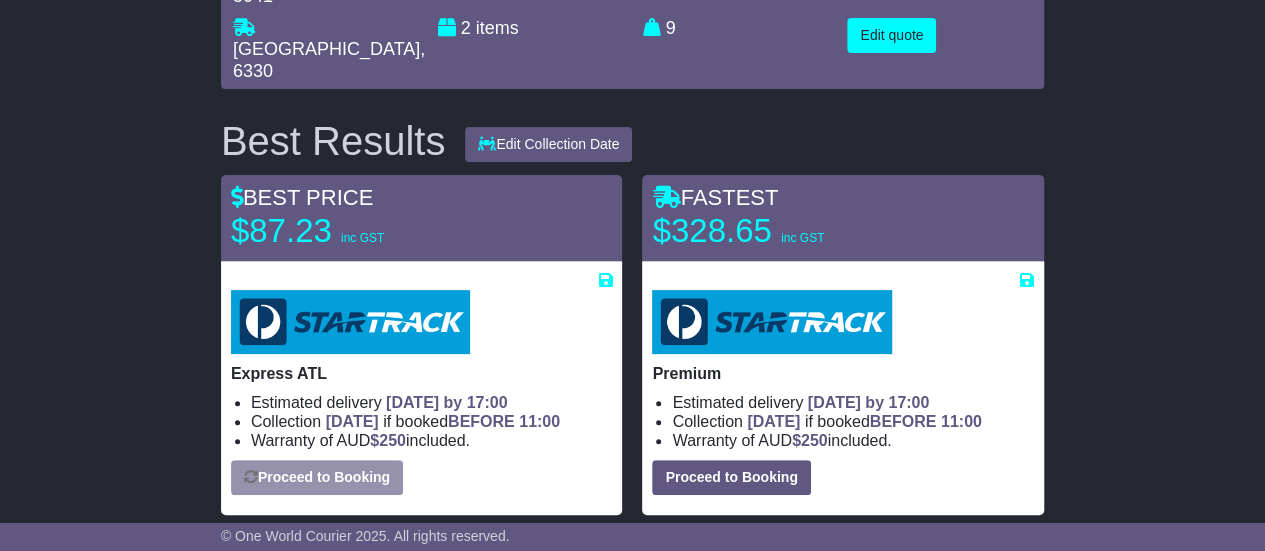 select on "*****" 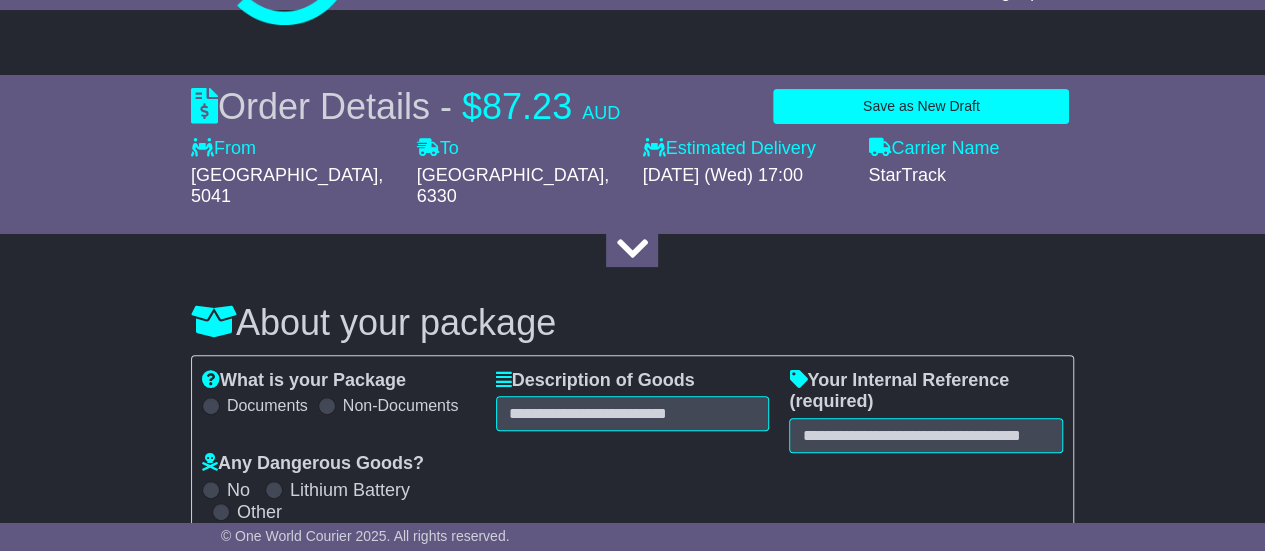 scroll, scrollTop: 105, scrollLeft: 0, axis: vertical 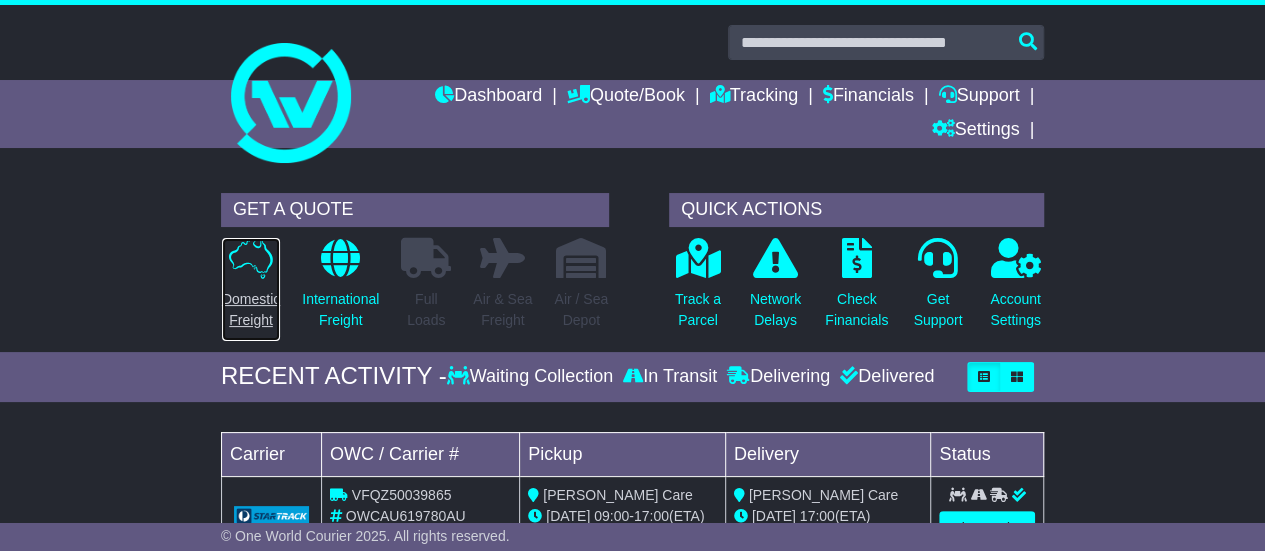 click at bounding box center [251, 258] 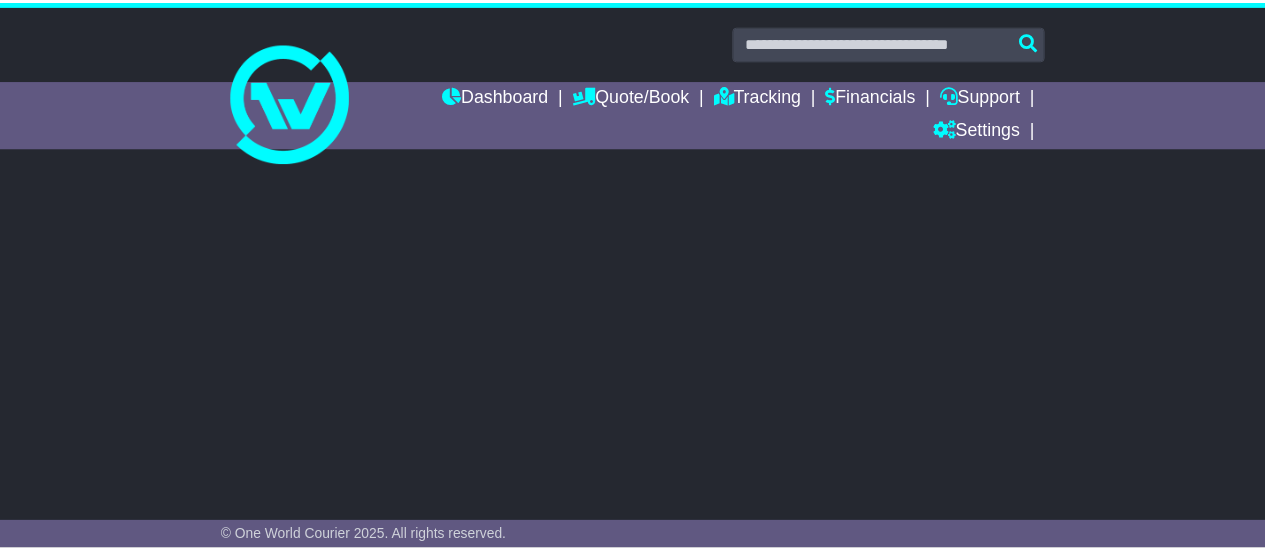 scroll, scrollTop: 0, scrollLeft: 0, axis: both 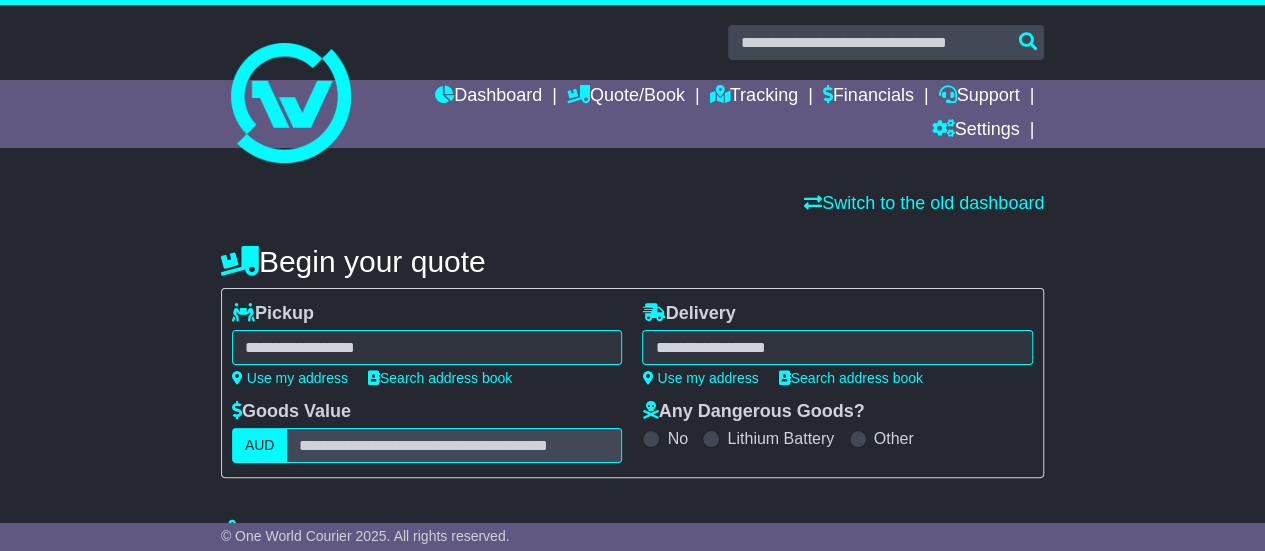 click at bounding box center [427, 347] 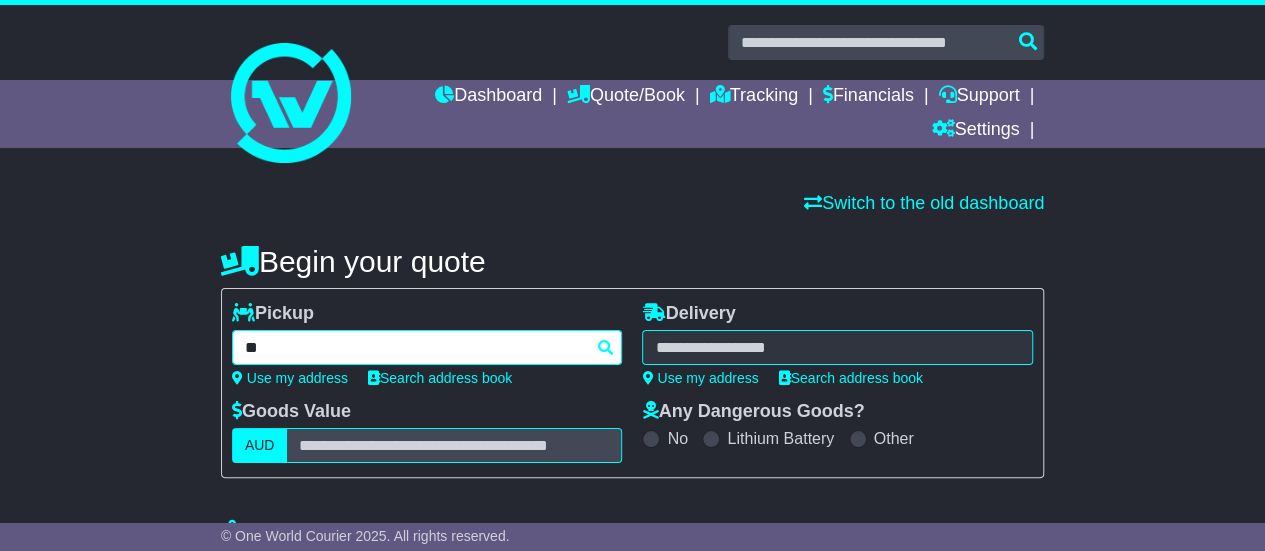 scroll, scrollTop: 23, scrollLeft: 0, axis: vertical 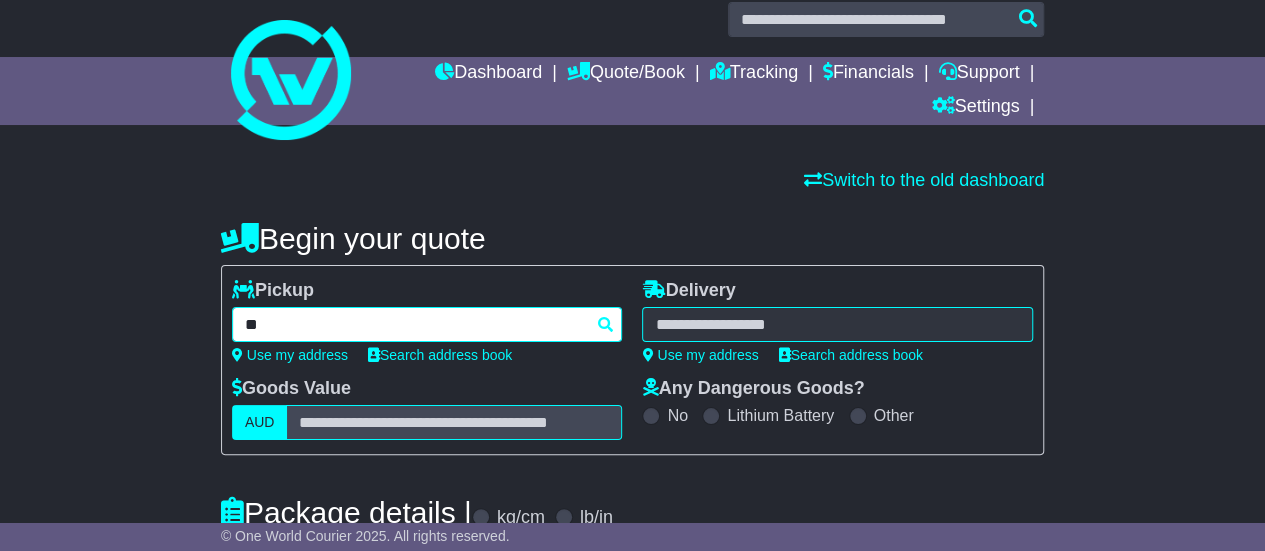type on "*" 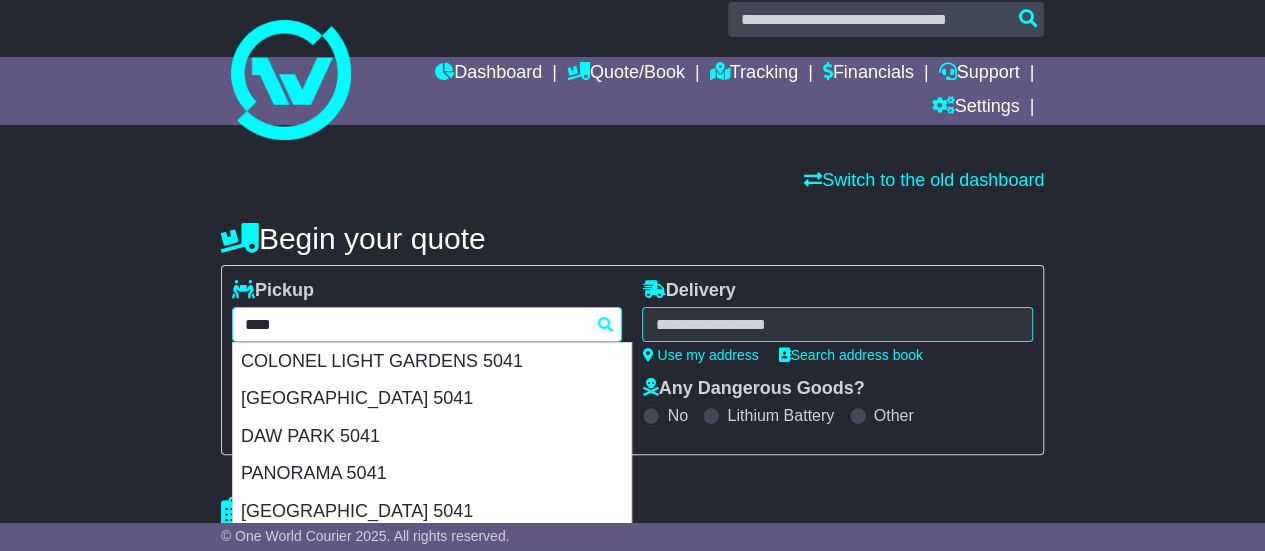 type on "****" 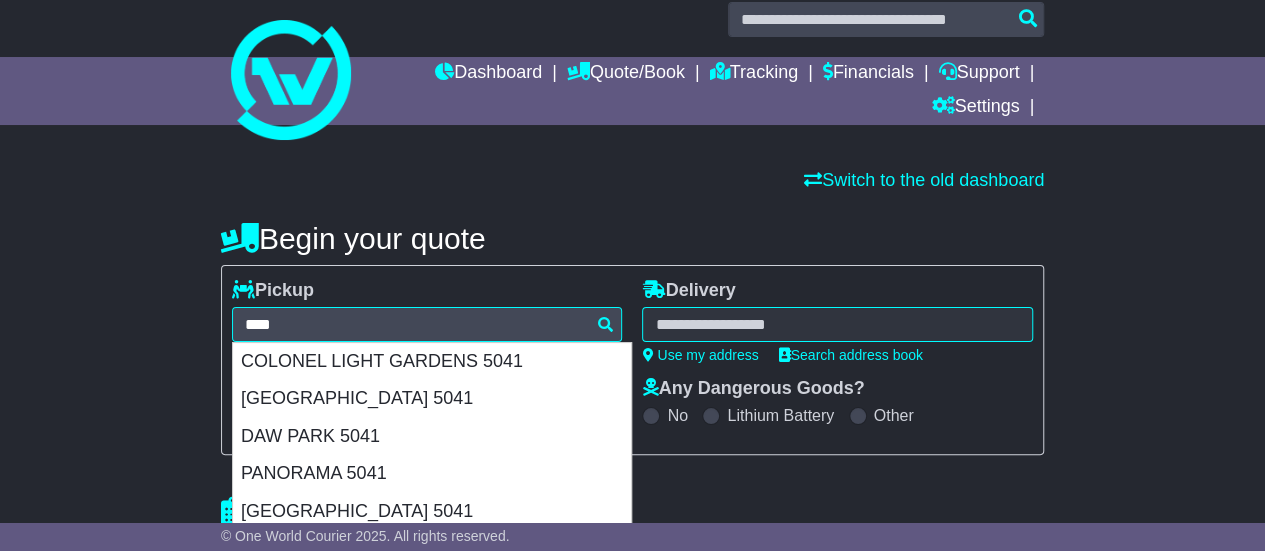 click on "**********" at bounding box center [632, 615] 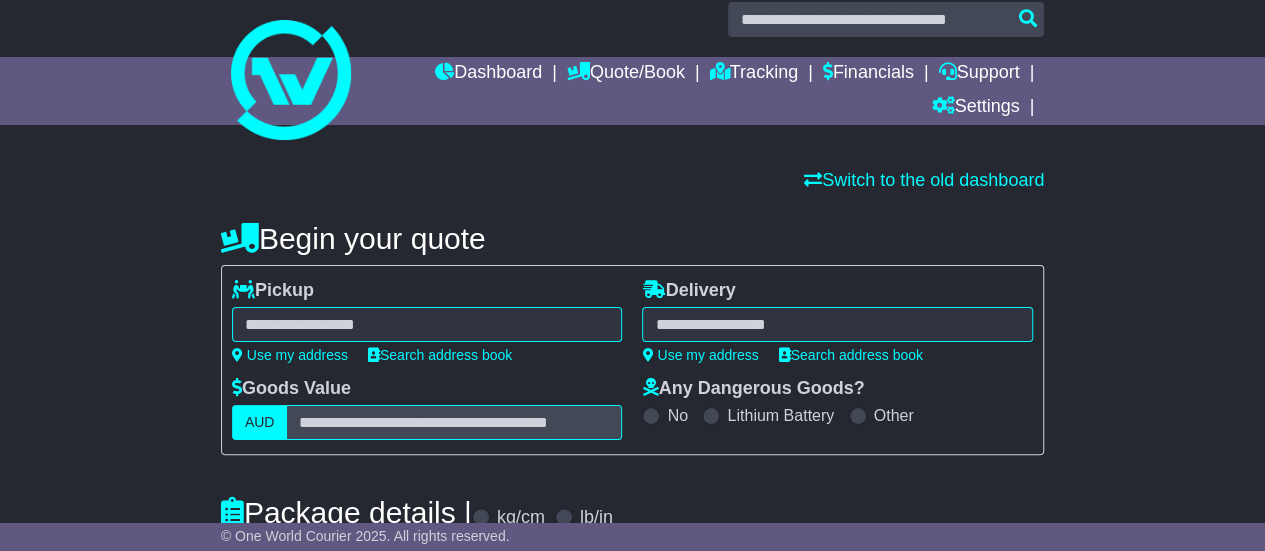 click on "**********" at bounding box center (427, 321) 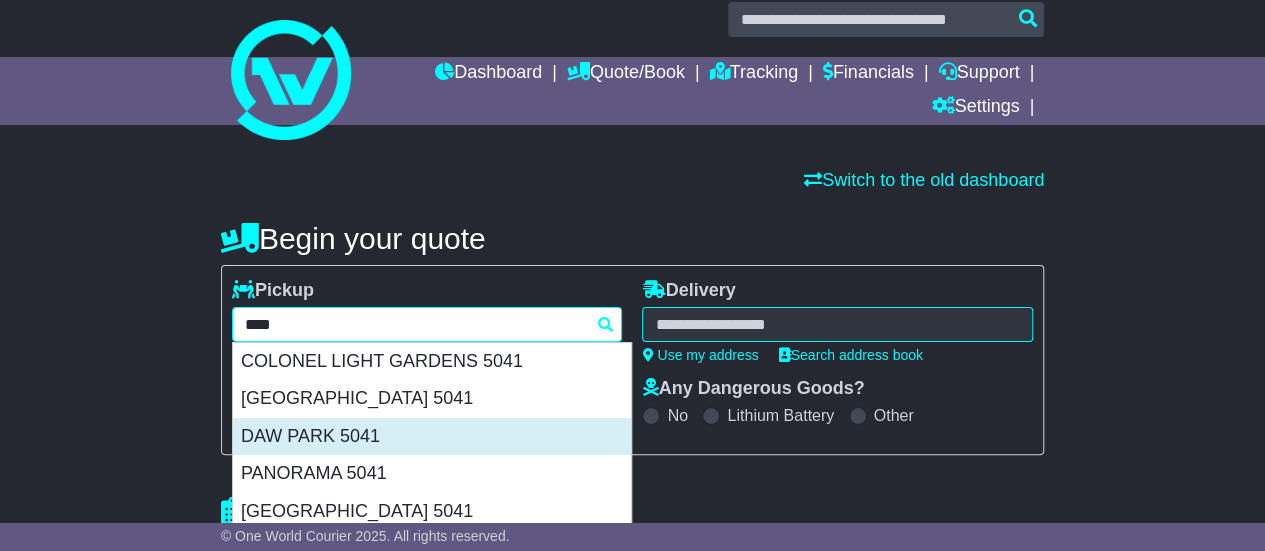 click on "DAW PARK 5041" at bounding box center [432, 437] 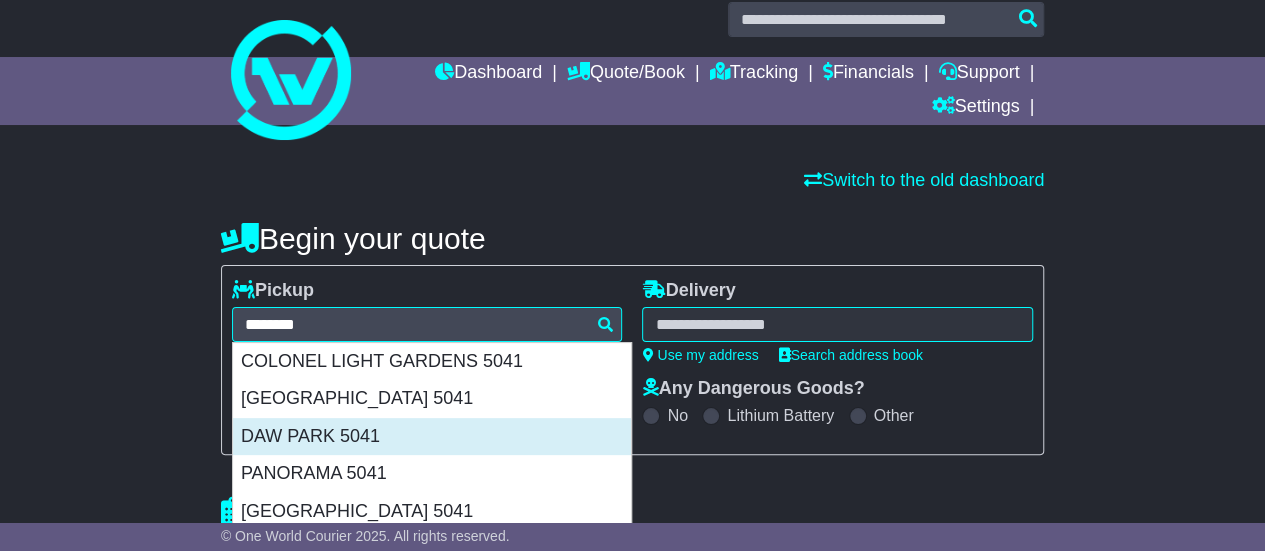 type on "**********" 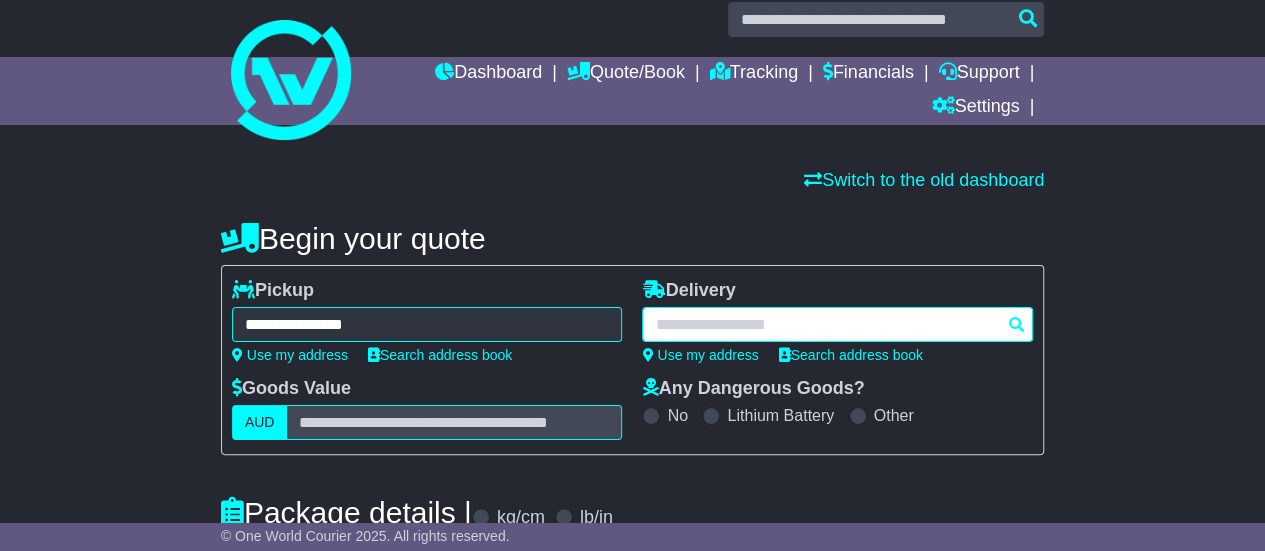 click at bounding box center (837, 324) 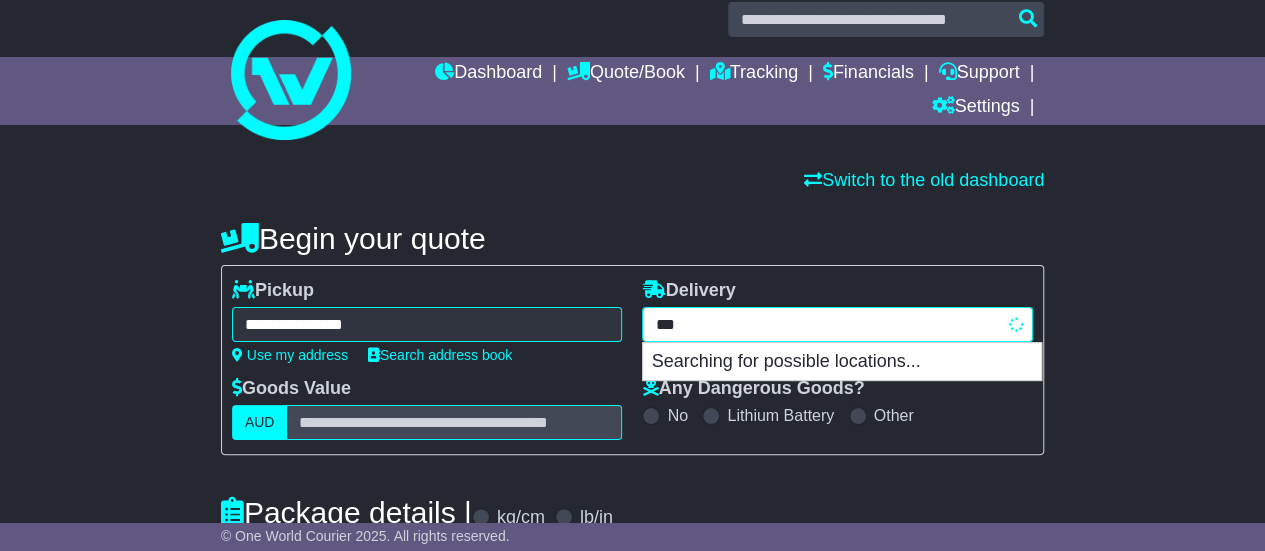 type on "****" 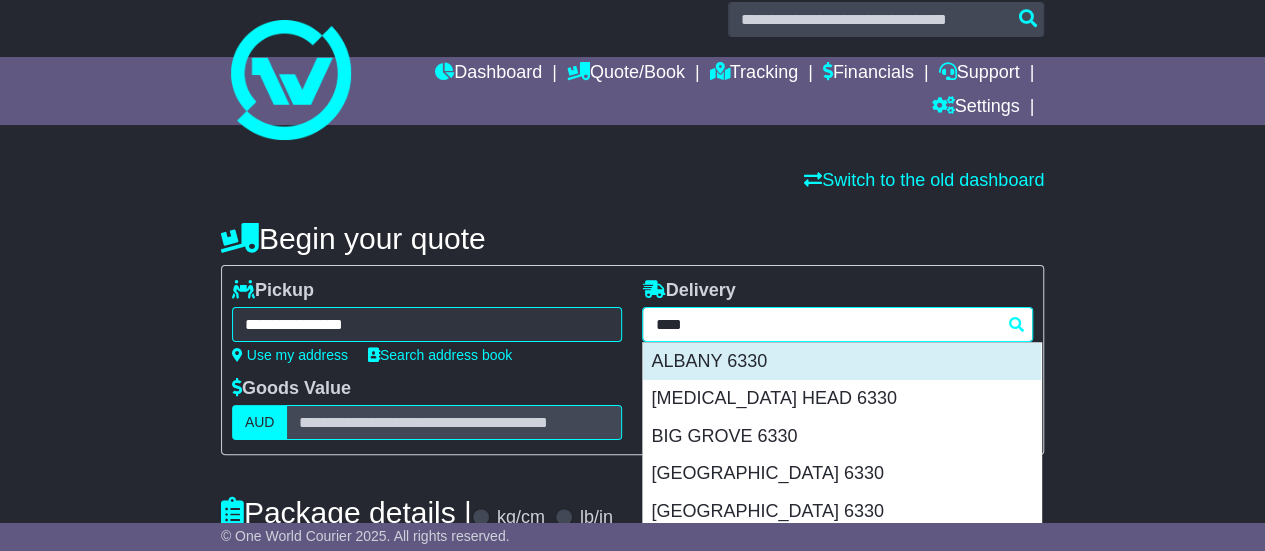 click on "ALBANY 6330" at bounding box center [842, 362] 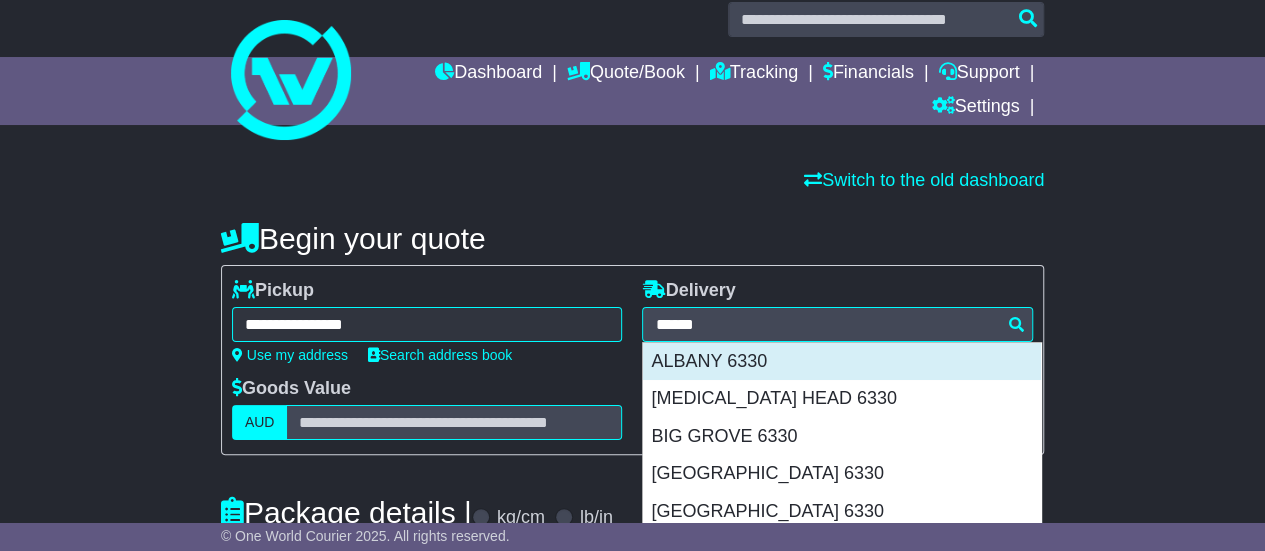 type on "**********" 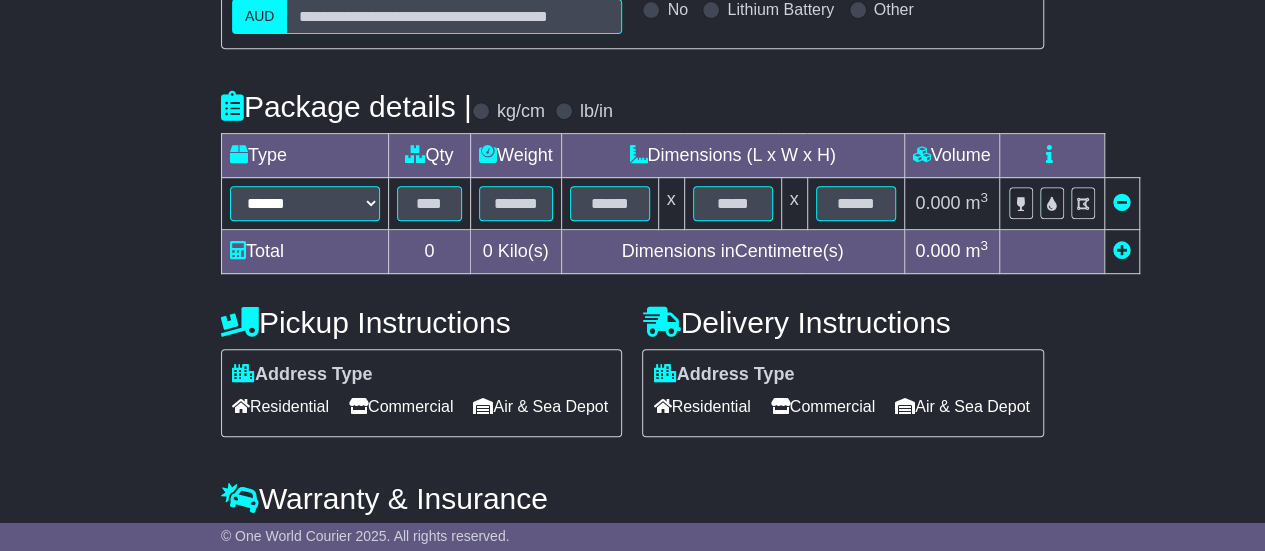 scroll, scrollTop: 430, scrollLeft: 0, axis: vertical 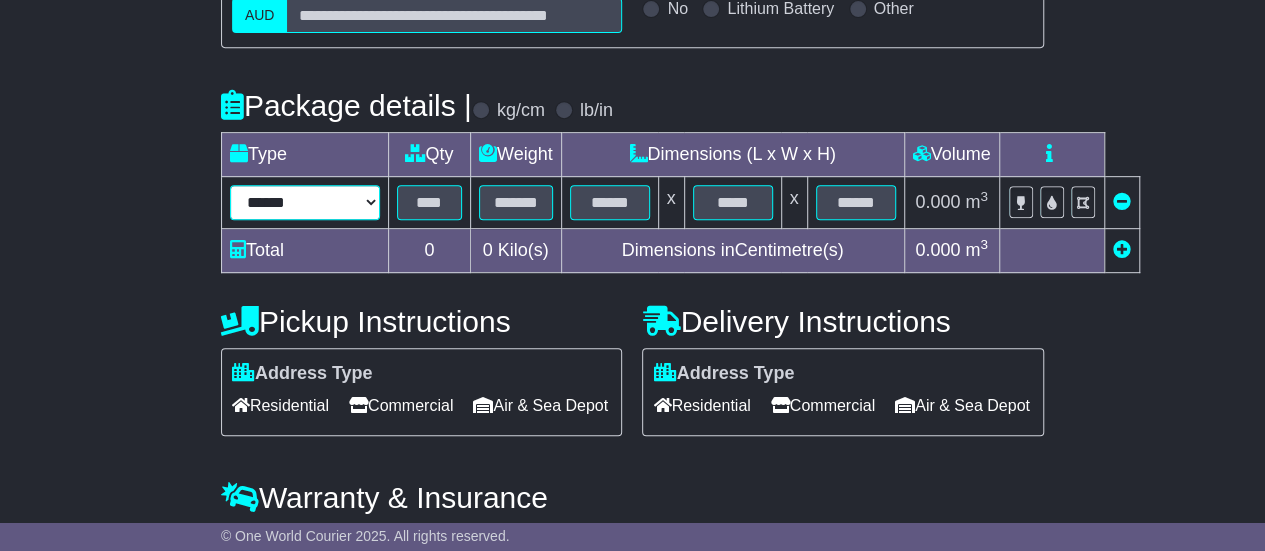 click on "****** ****** *** ******** ***** **** **** ****** *** *******" at bounding box center (305, 202) 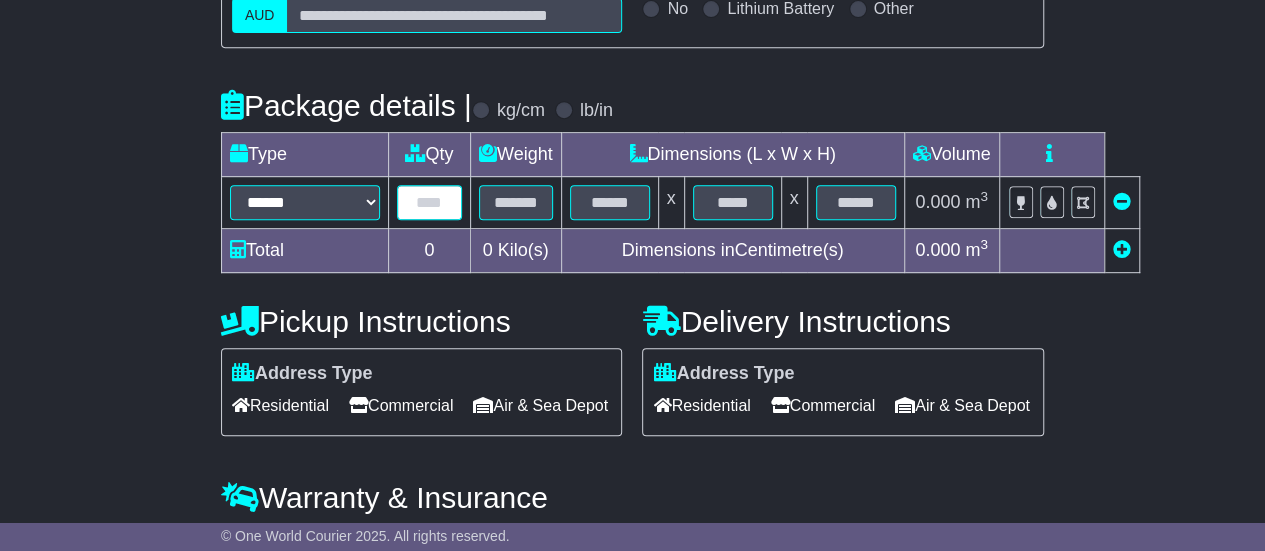 click at bounding box center (429, 202) 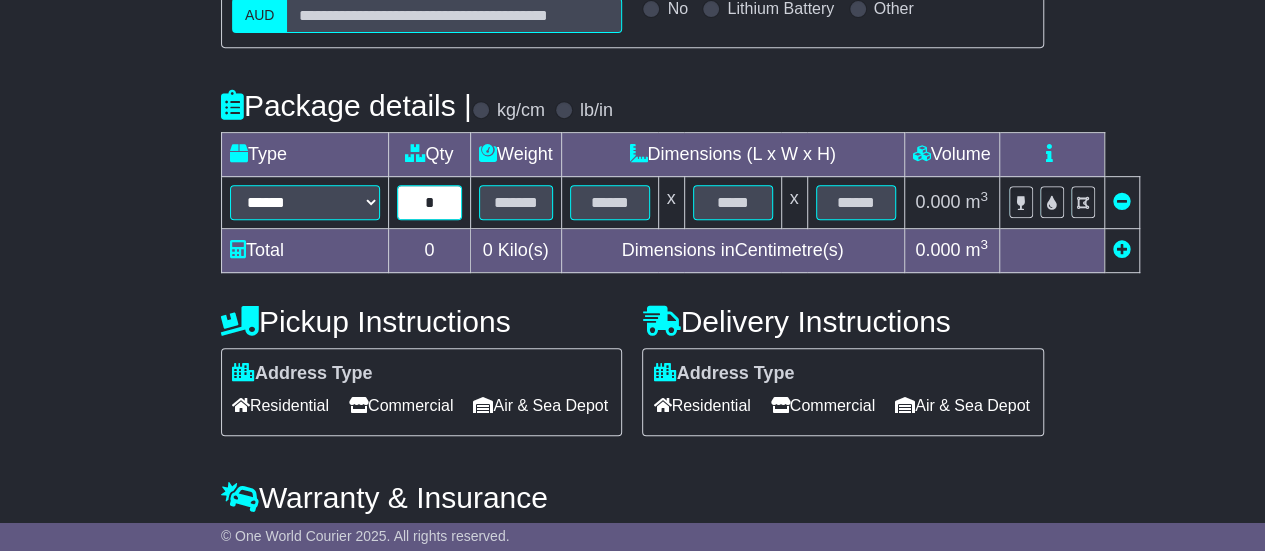 type on "*" 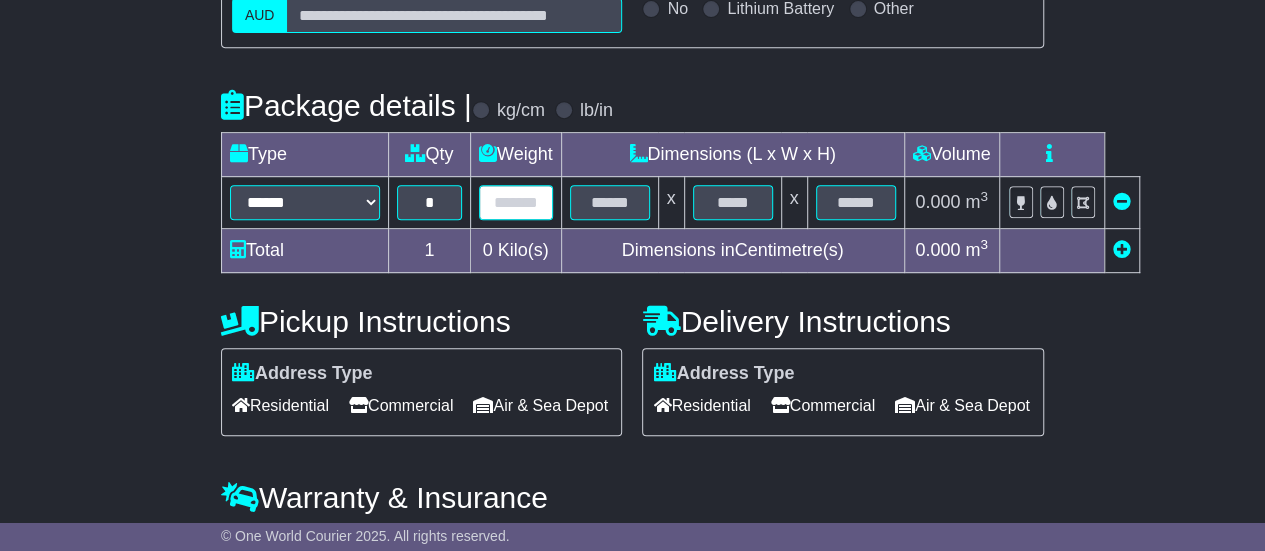 click at bounding box center [516, 202] 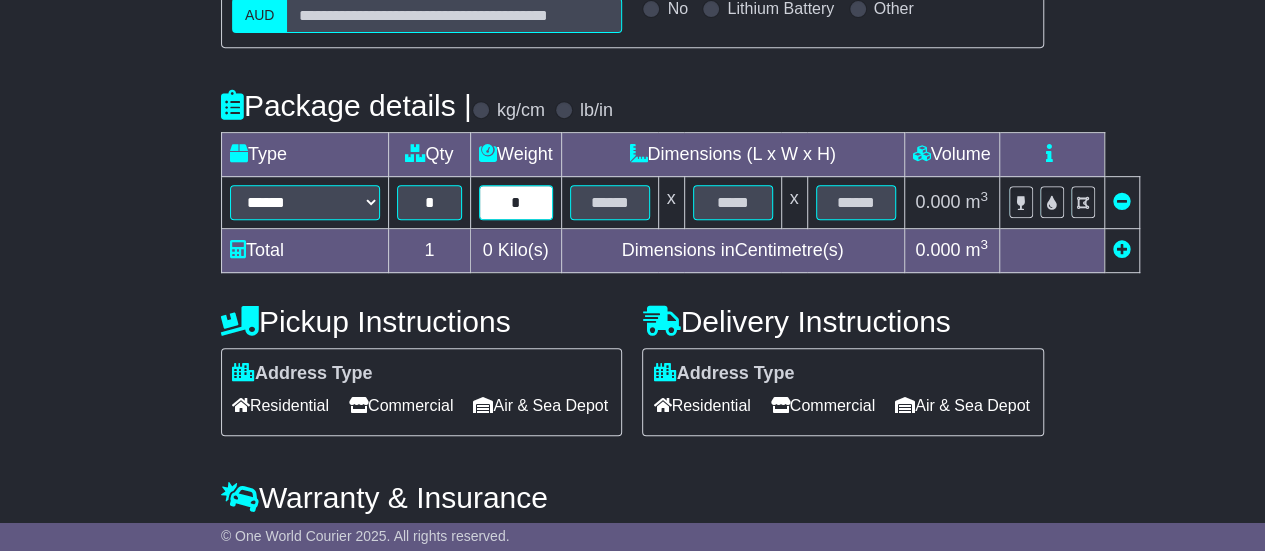 type on "*" 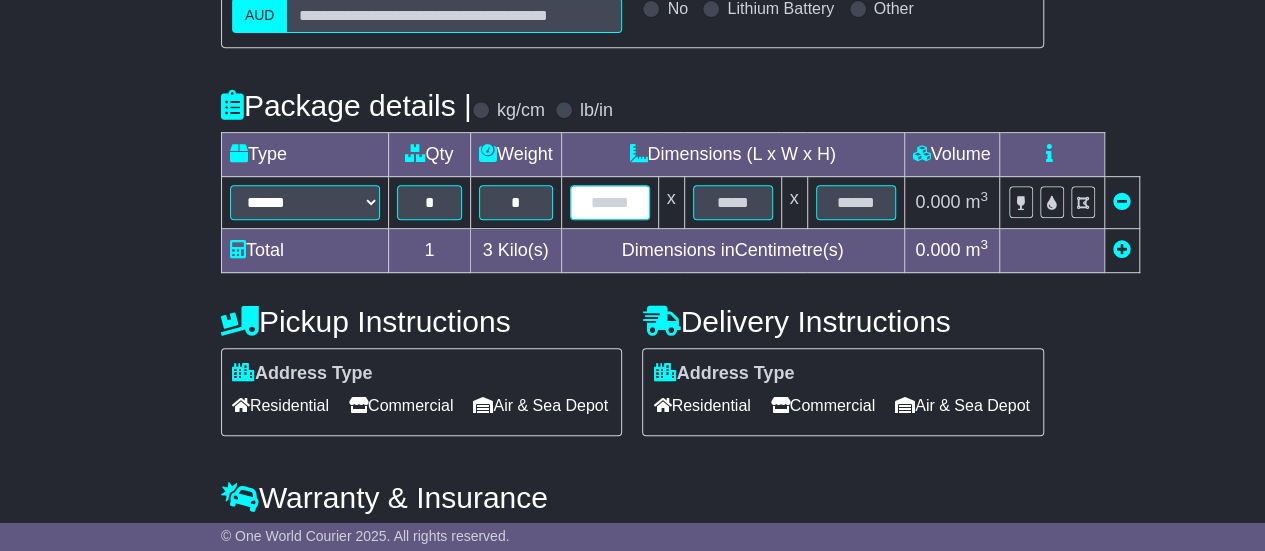 click at bounding box center (610, 202) 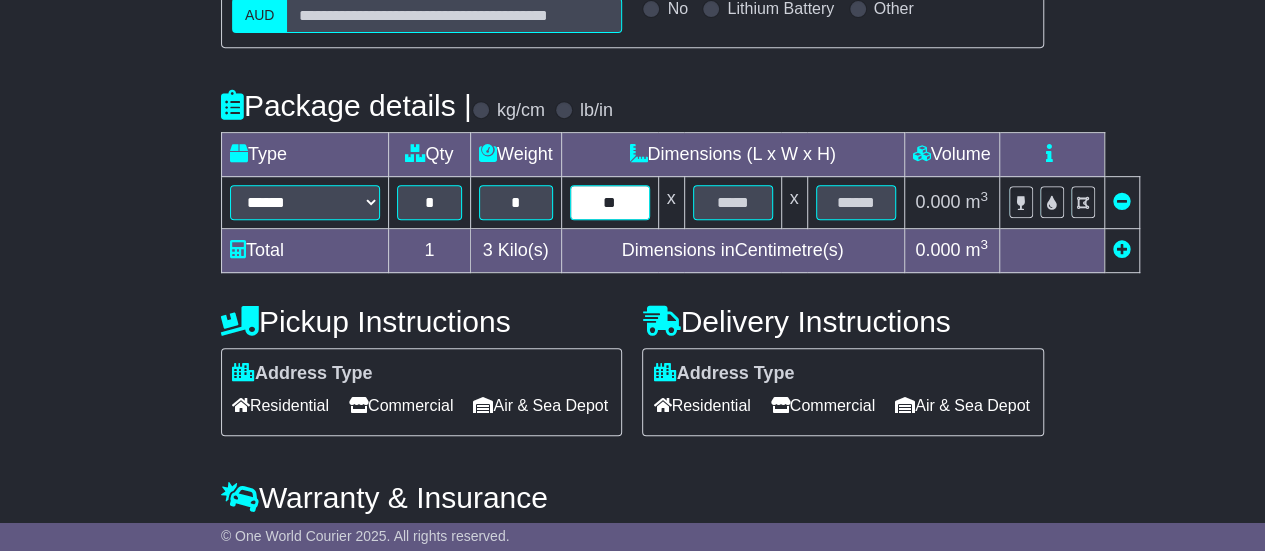 type on "**" 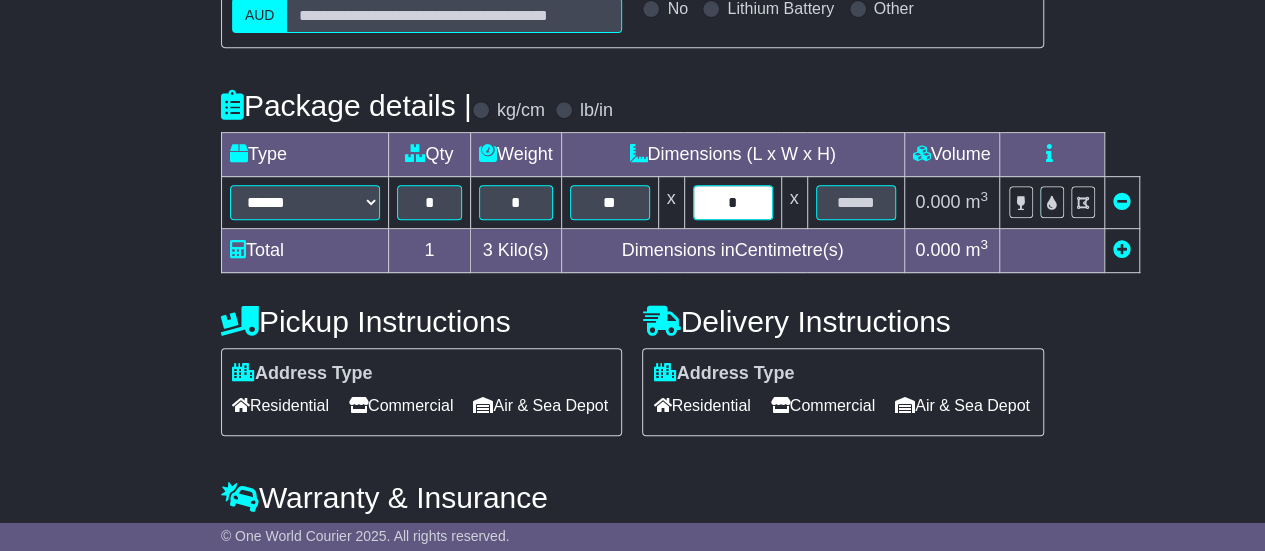 click on "*" at bounding box center (733, 202) 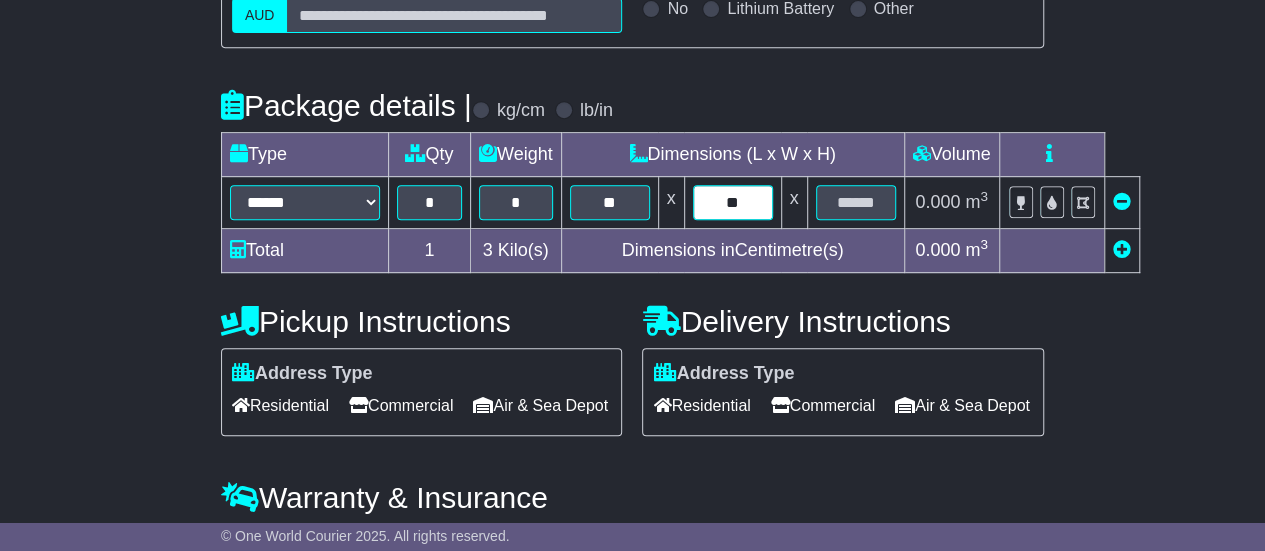 type on "*" 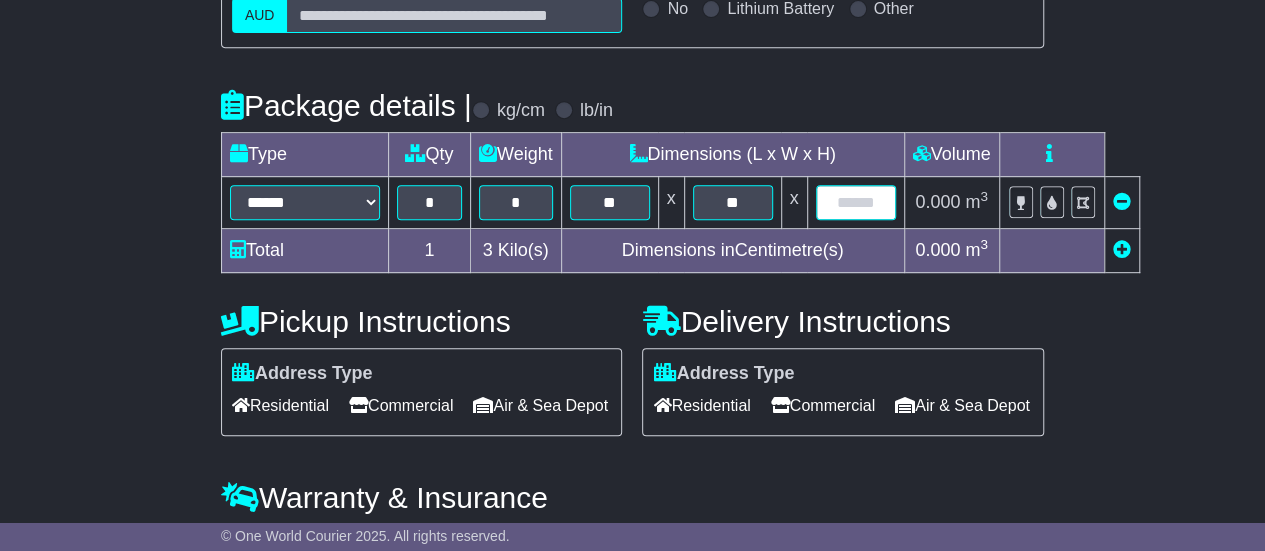 click at bounding box center [856, 202] 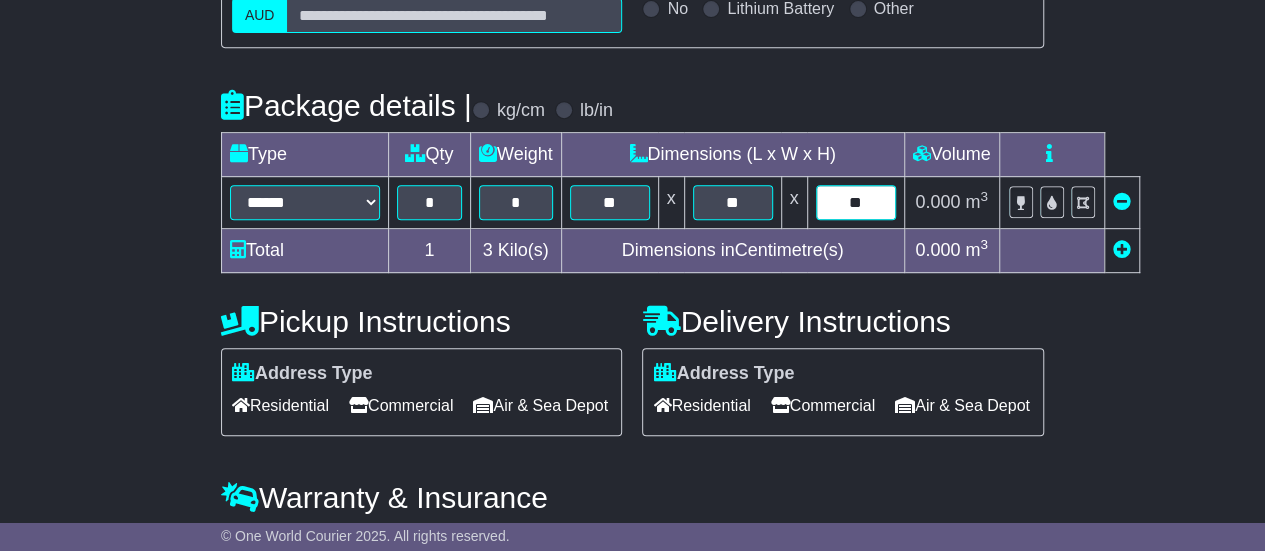 type on "**" 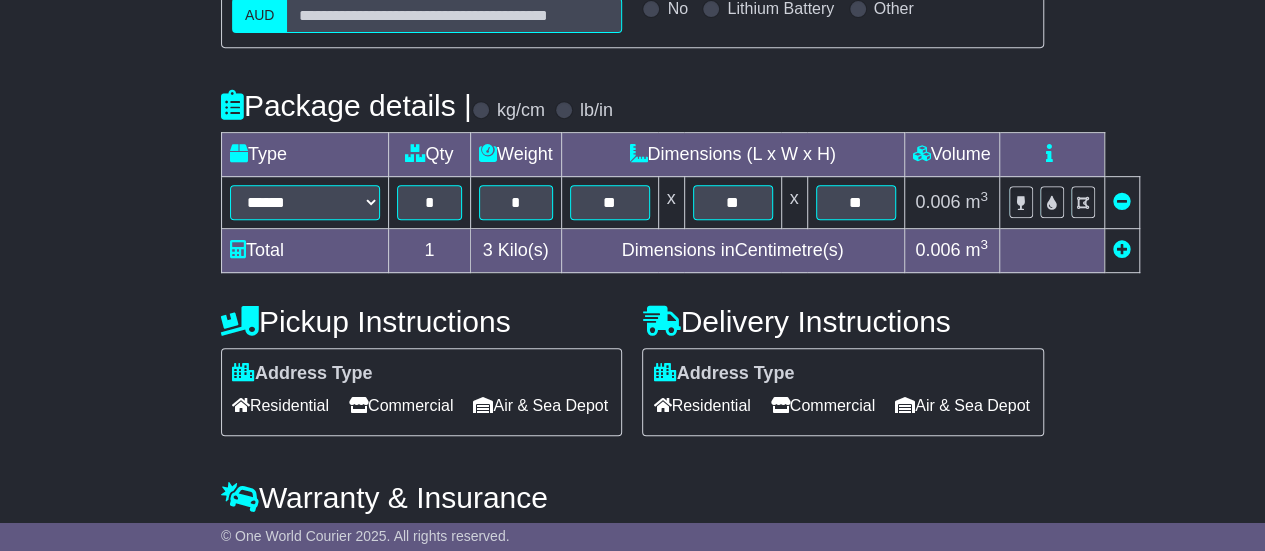 click at bounding box center [1122, 249] 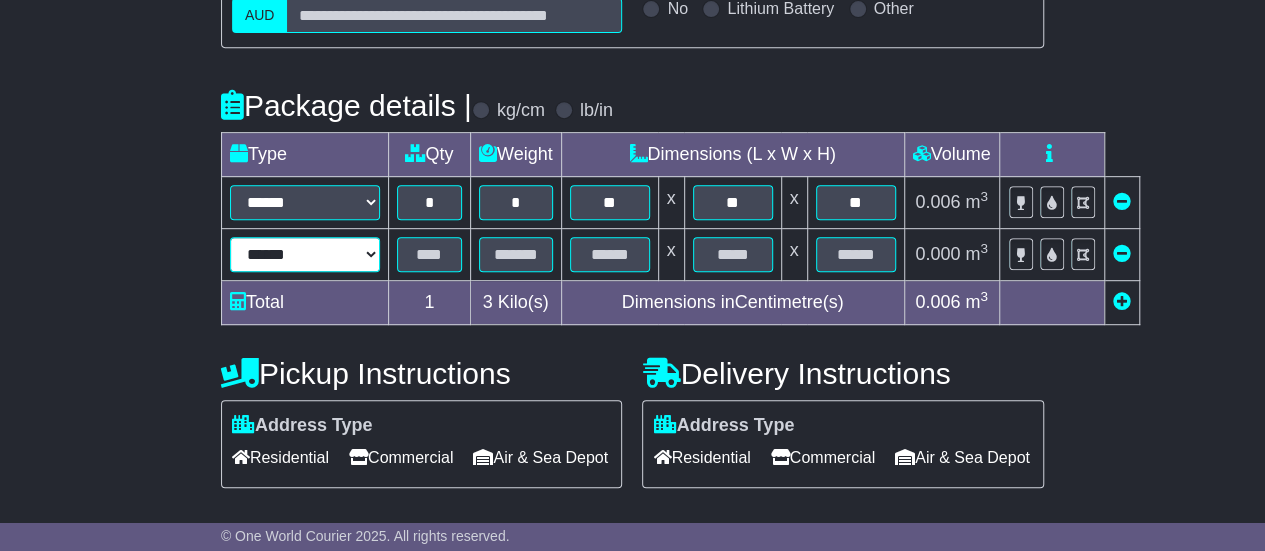 click on "****** ****** *** ******** ***** **** **** ****** *** *******" at bounding box center (305, 254) 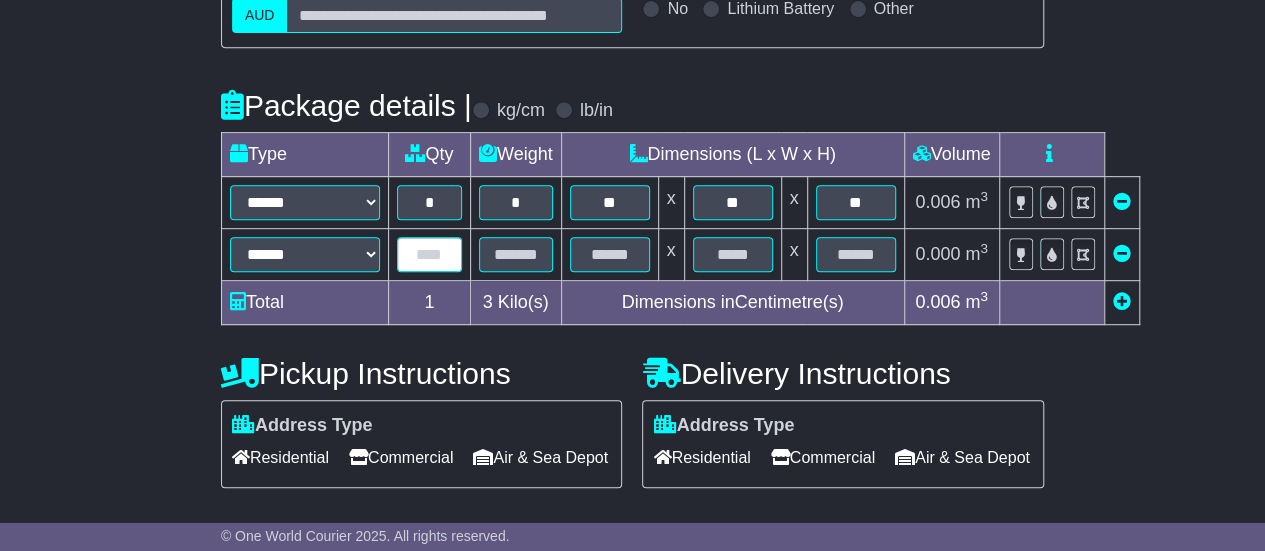 click at bounding box center (429, 254) 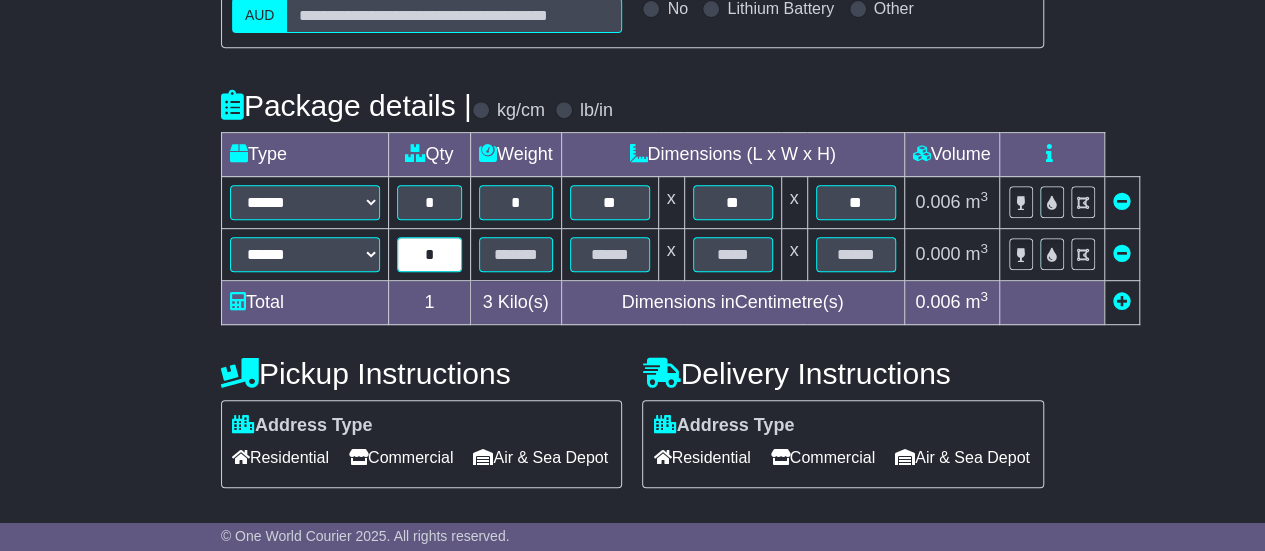 type on "*" 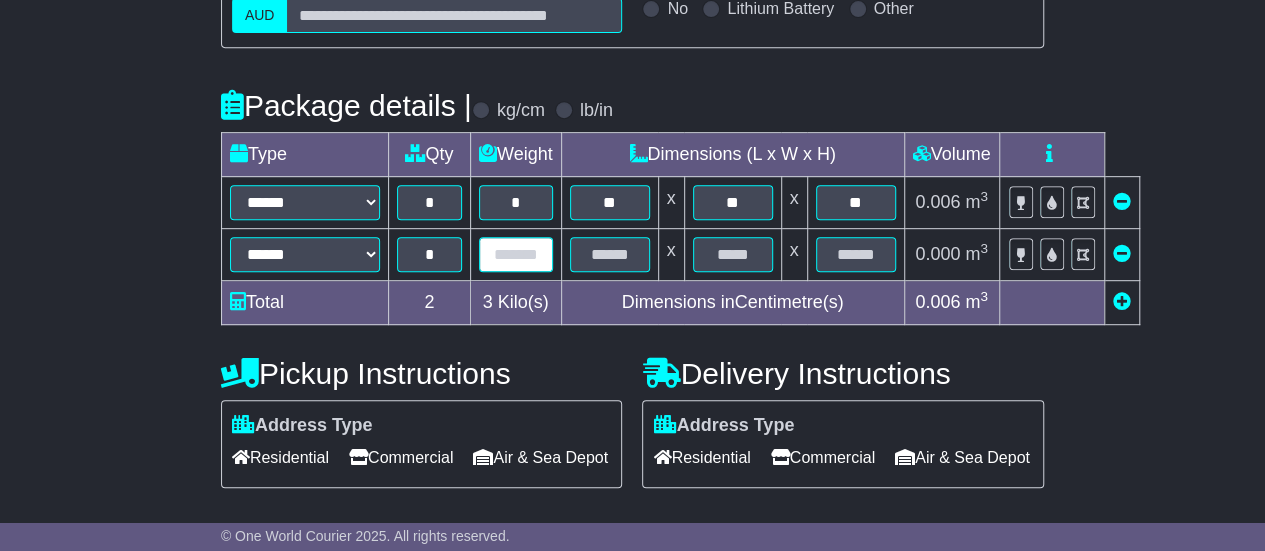 click at bounding box center [516, 254] 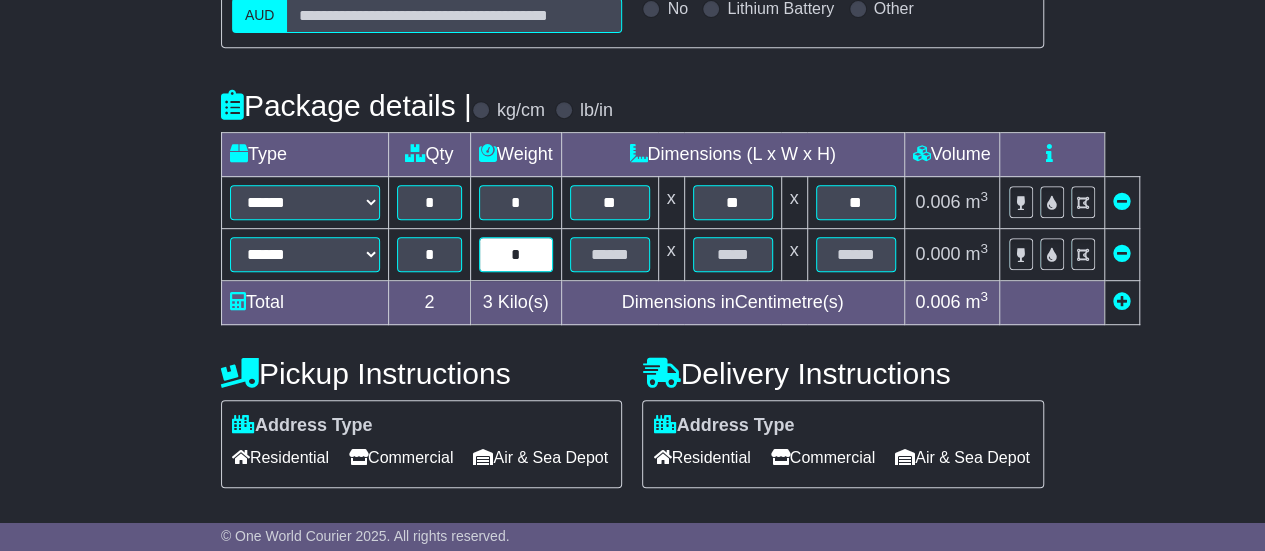type on "*" 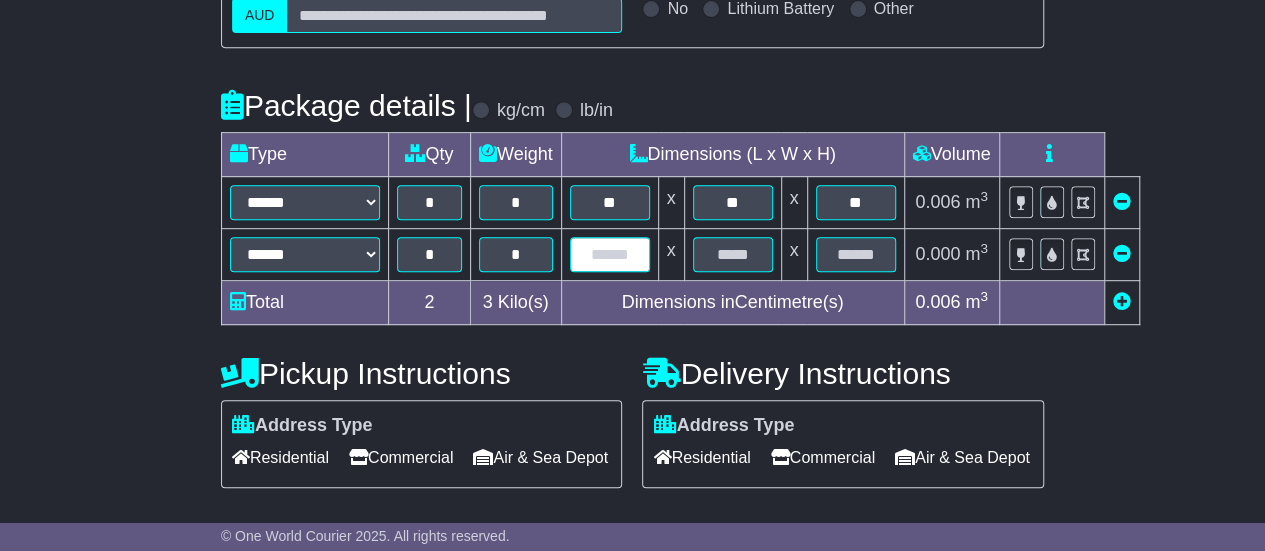 click at bounding box center [610, 254] 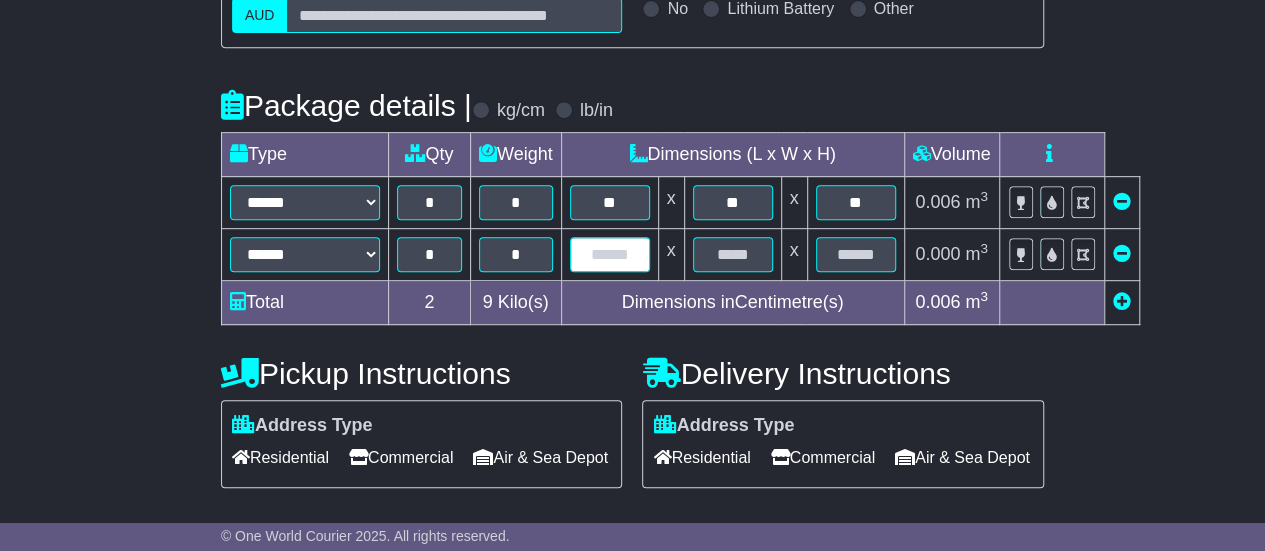 type on "*" 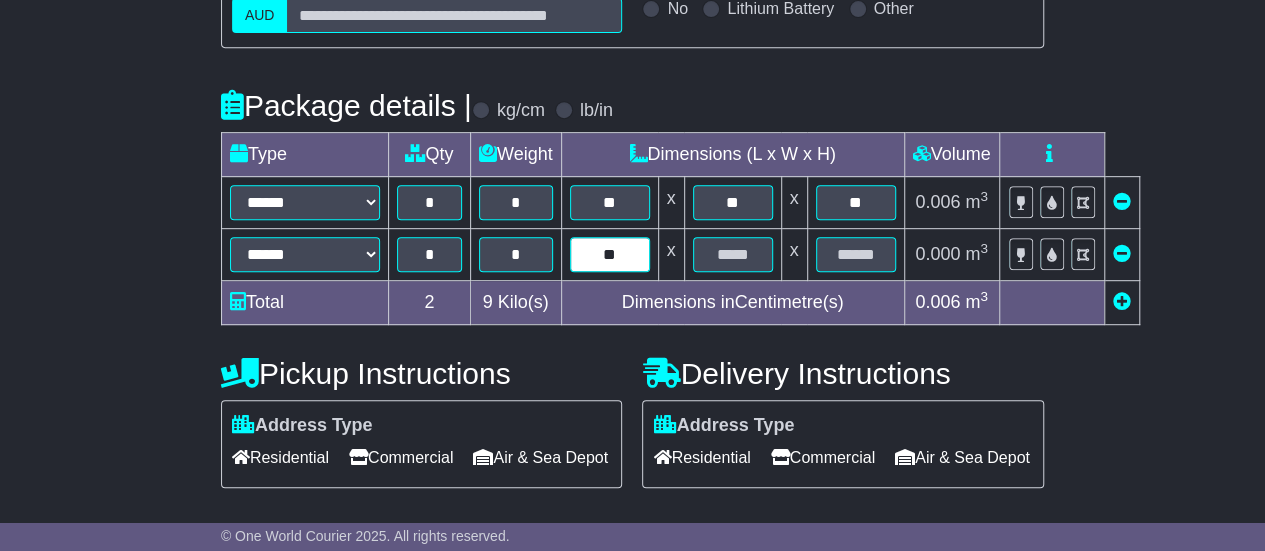 type on "**" 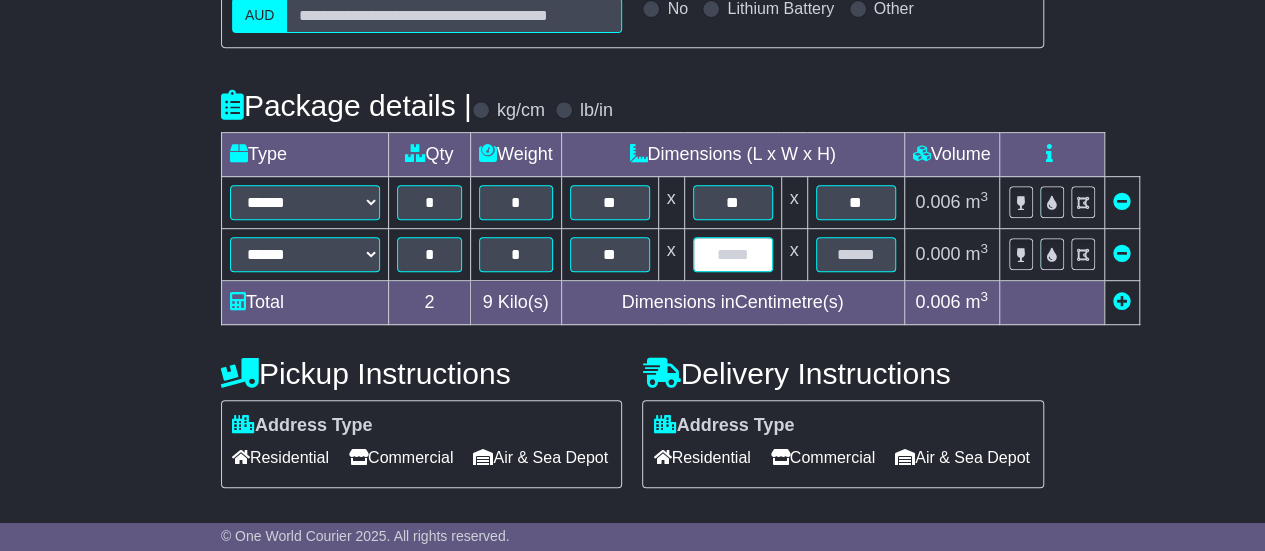 click at bounding box center (733, 254) 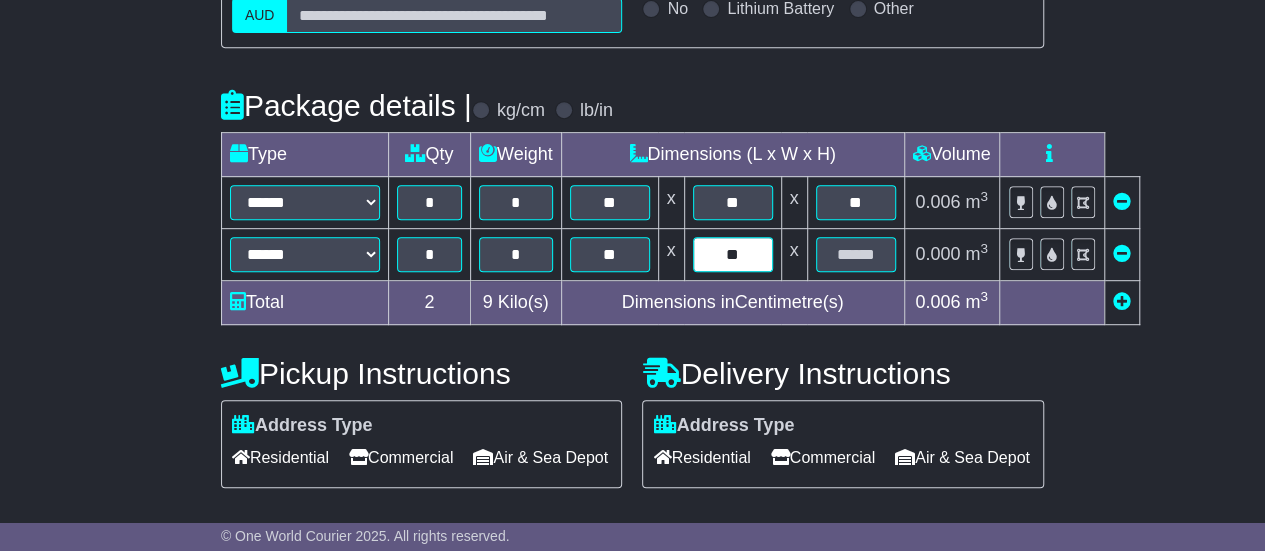 type on "**" 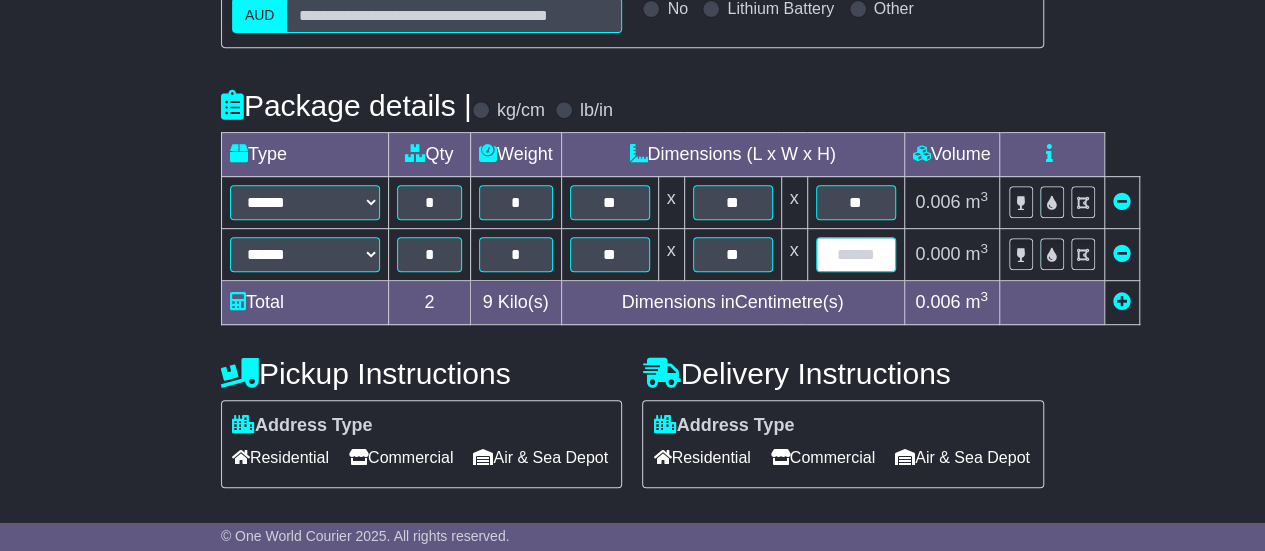click at bounding box center [856, 254] 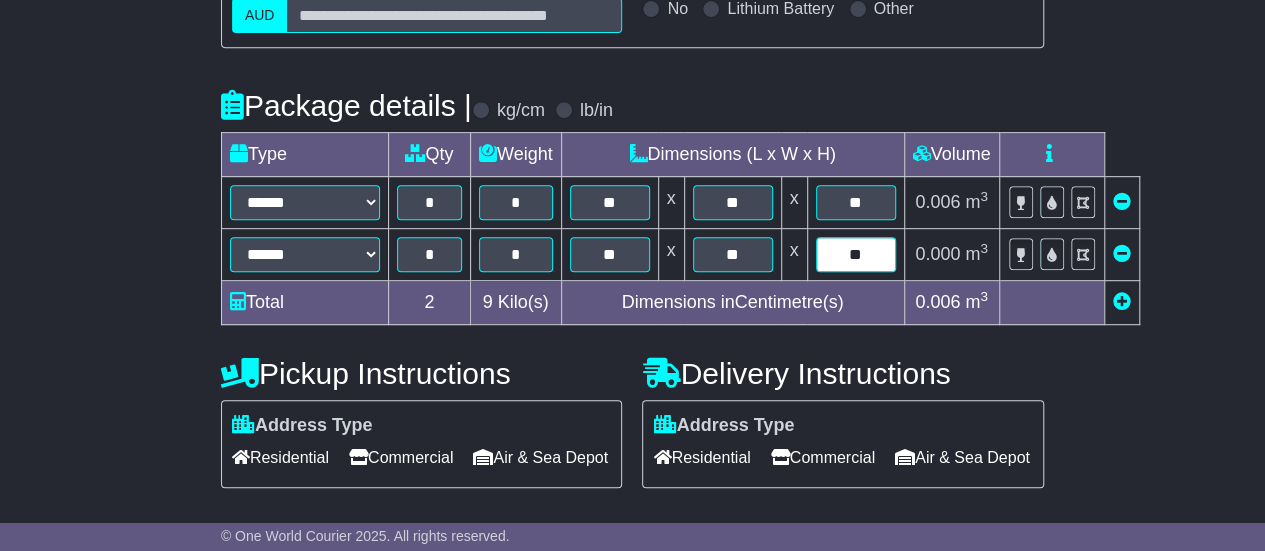 type on "**" 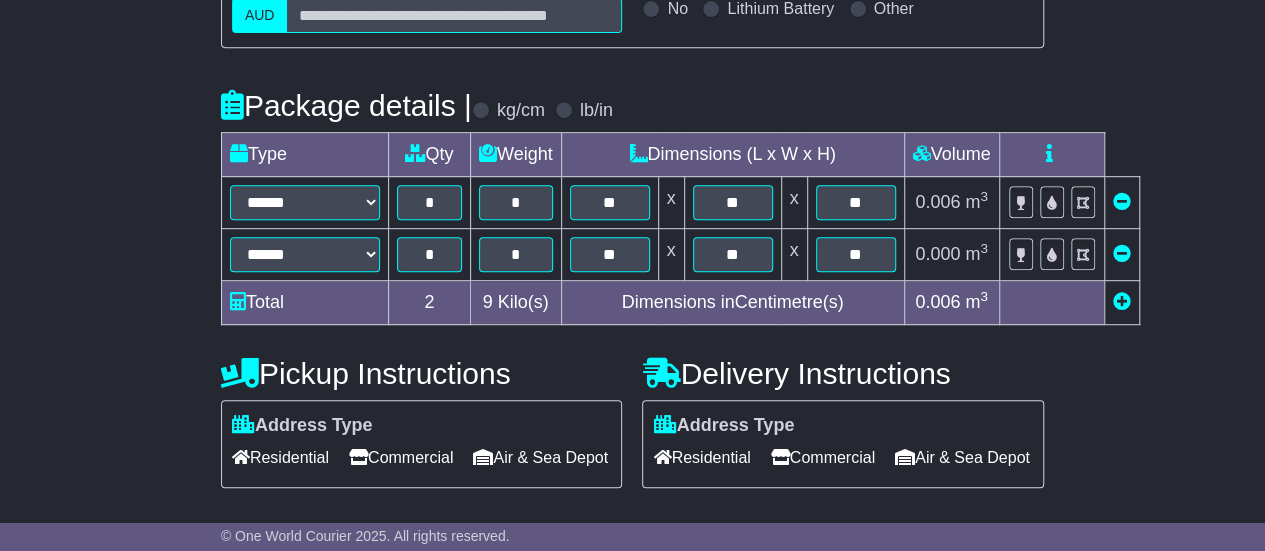 click on "Commercial" at bounding box center (401, 457) 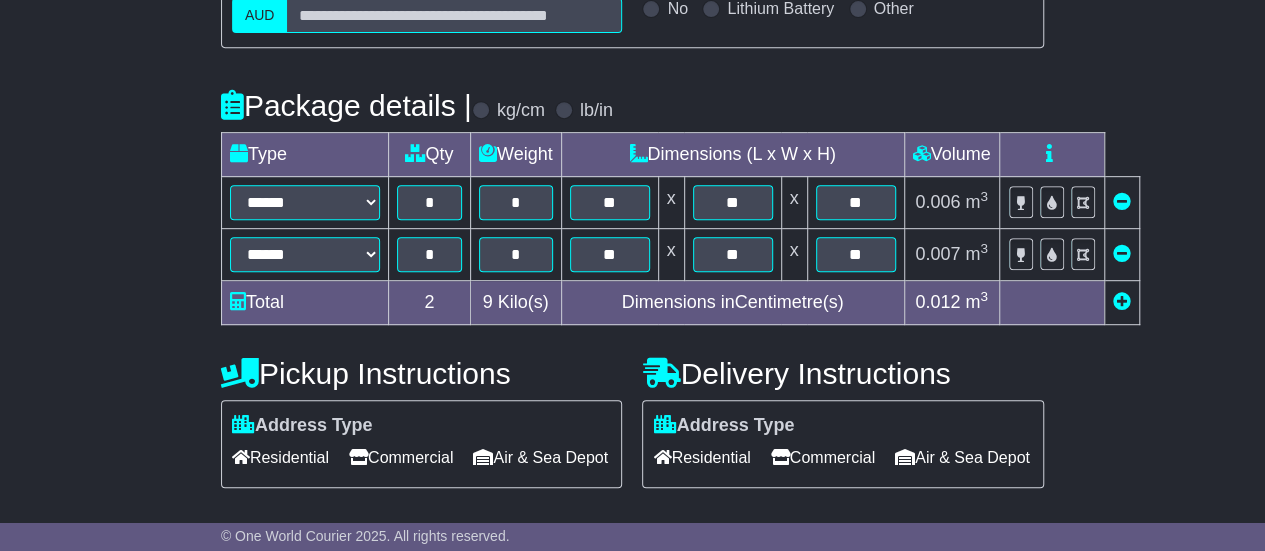 click on "Commercial" at bounding box center [823, 457] 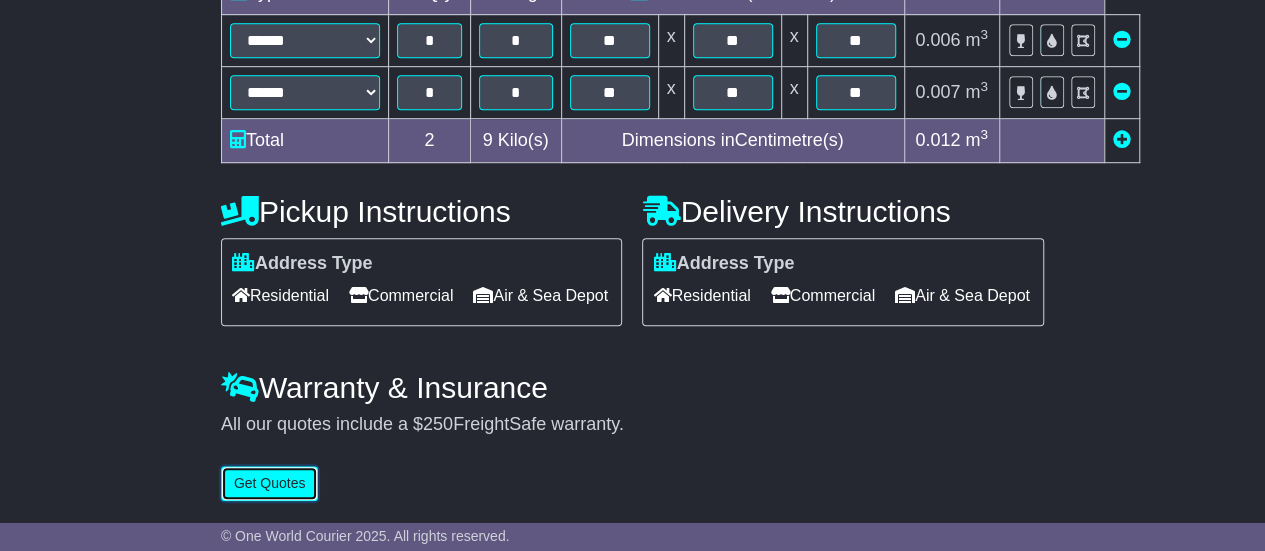 click on "Get Quotes" at bounding box center [270, 483] 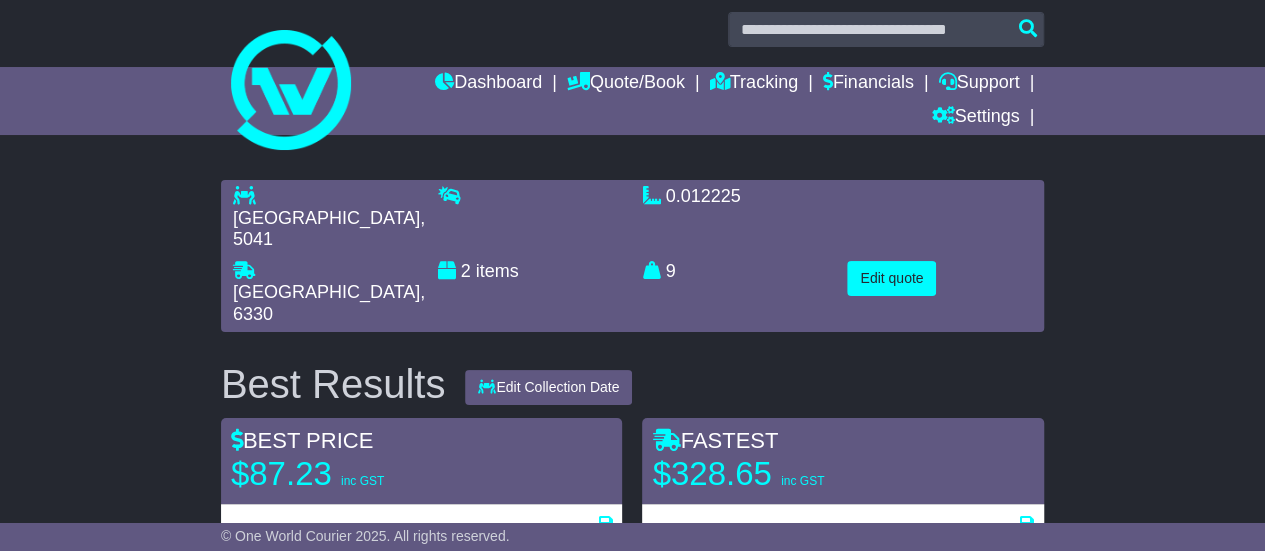 scroll, scrollTop: 0, scrollLeft: 0, axis: both 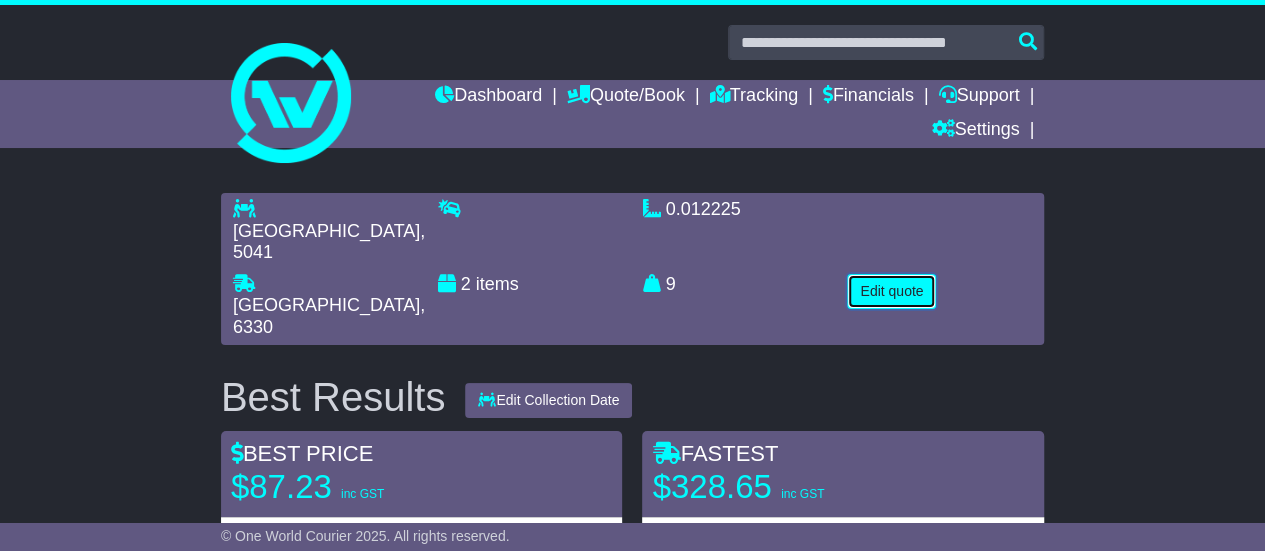 click on "Edit quote" at bounding box center (891, 291) 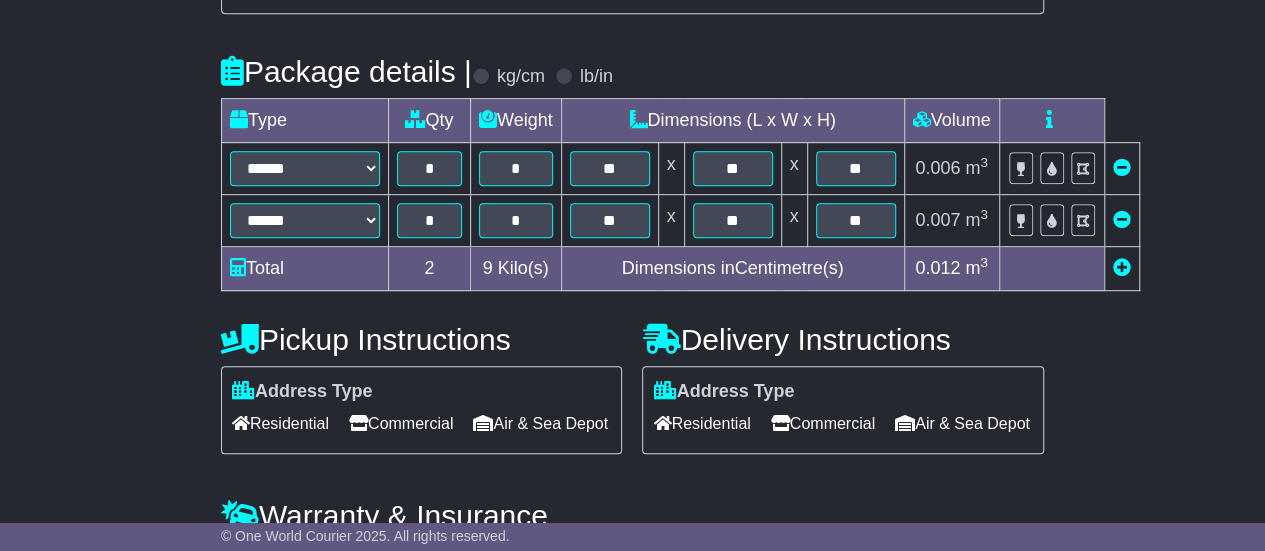 scroll, scrollTop: 468, scrollLeft: 0, axis: vertical 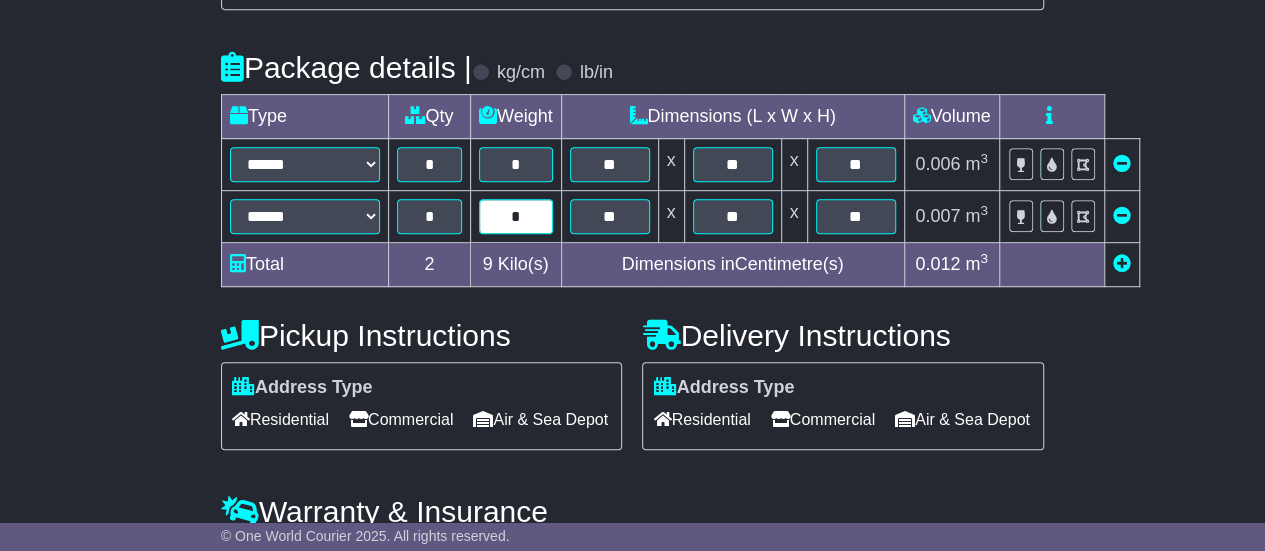drag, startPoint x: 516, startPoint y: 221, endPoint x: 543, endPoint y: 225, distance: 27.294687 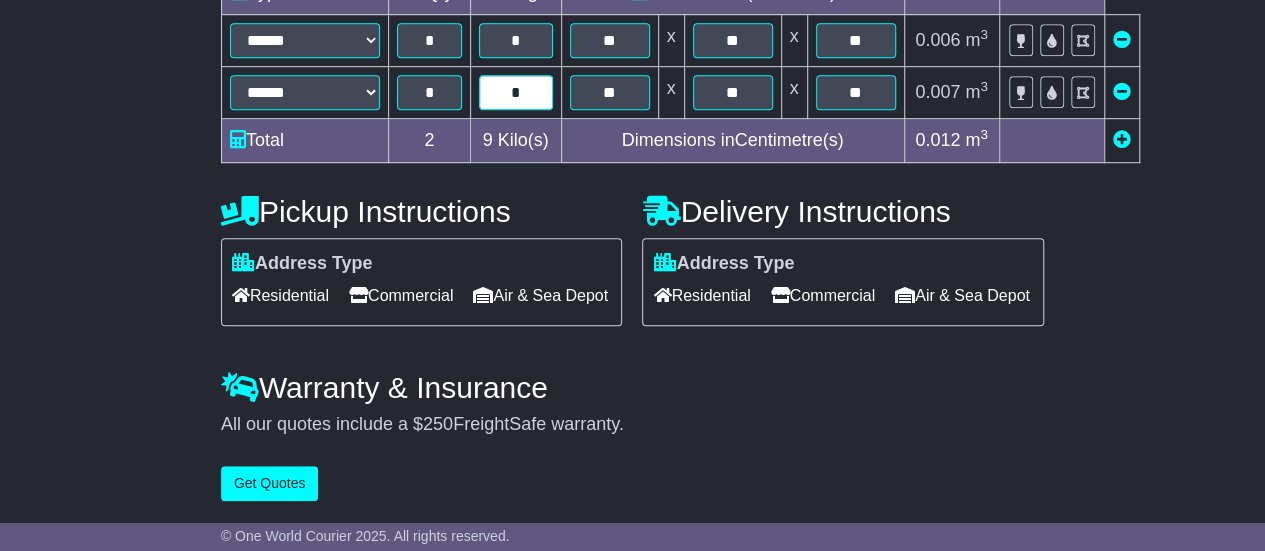 type on "*" 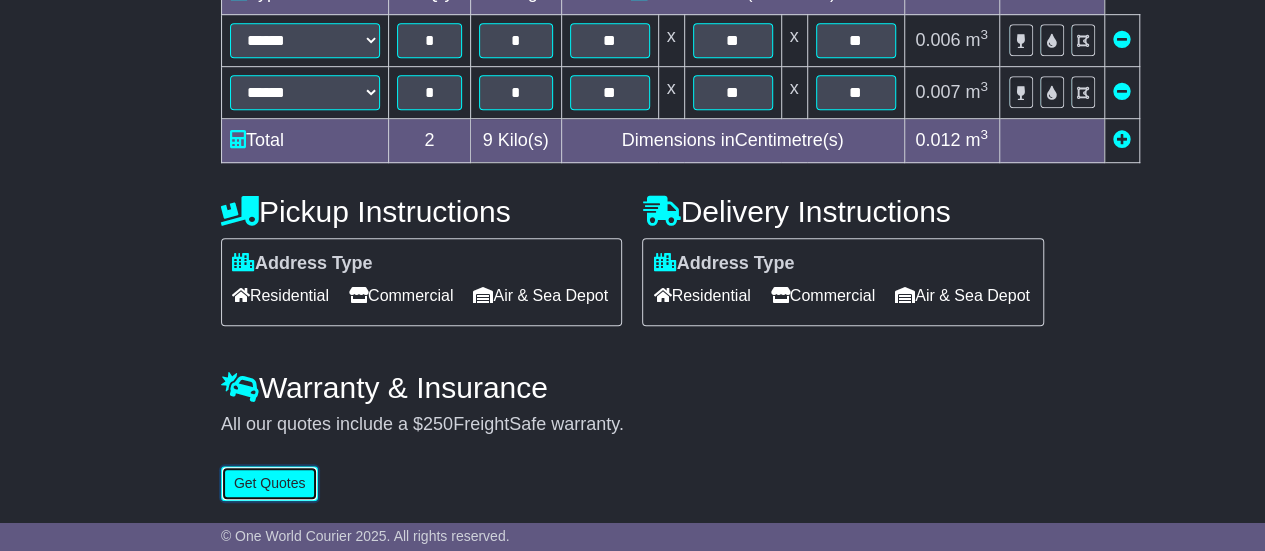 click on "Get Quotes" at bounding box center (270, 483) 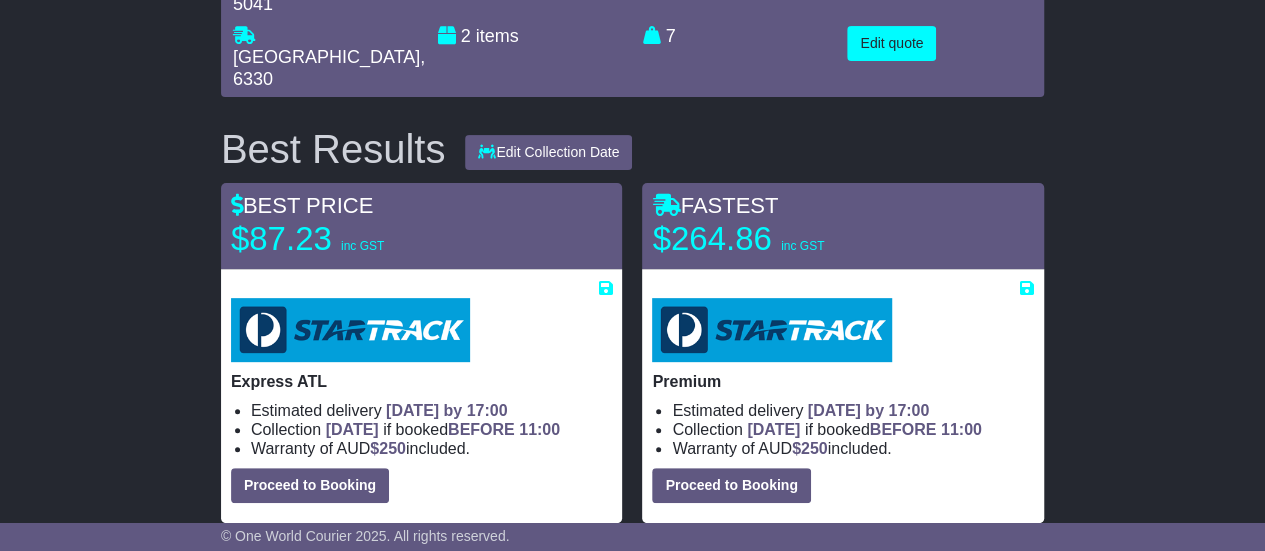 scroll, scrollTop: 257, scrollLeft: 0, axis: vertical 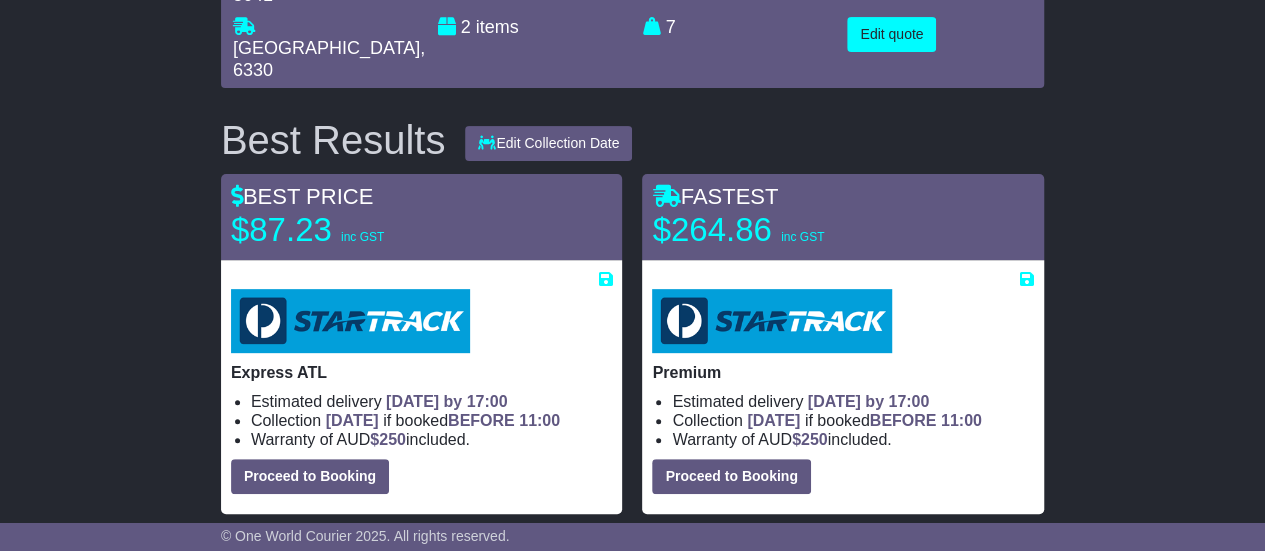 click at bounding box center (350, 321) 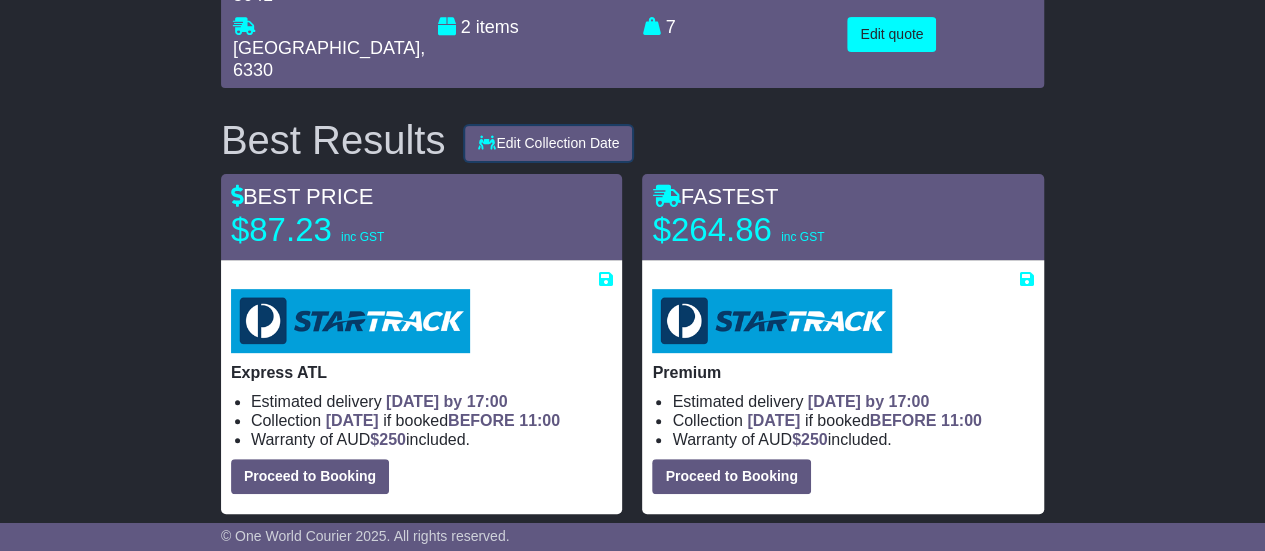 click on "Edit Collection Date" at bounding box center (548, 143) 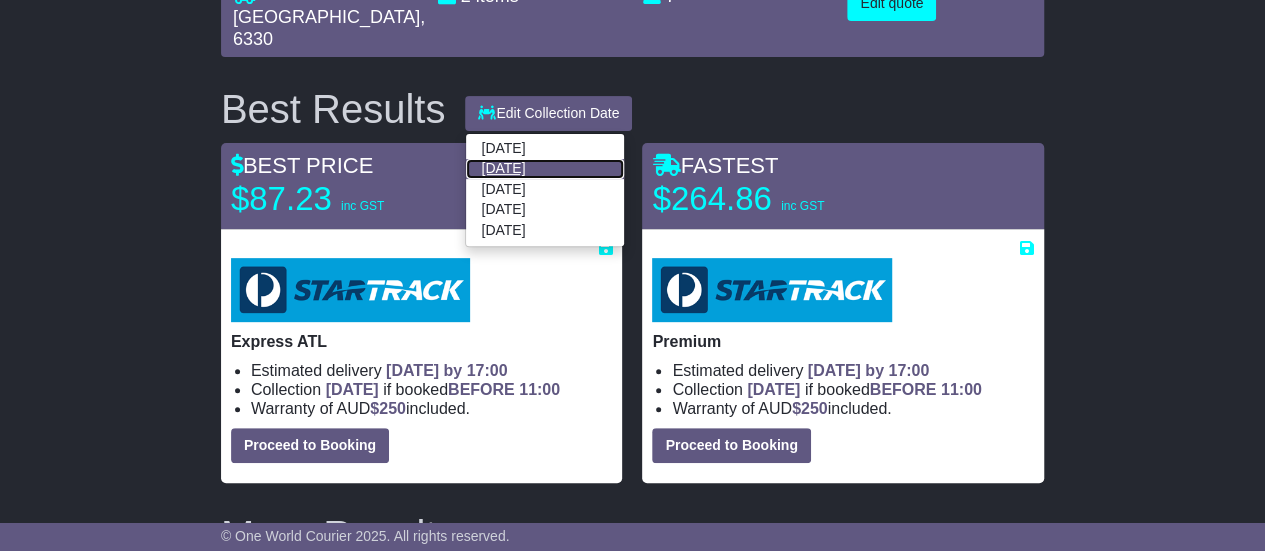 click on "18 Jul 2025" at bounding box center (545, 169) 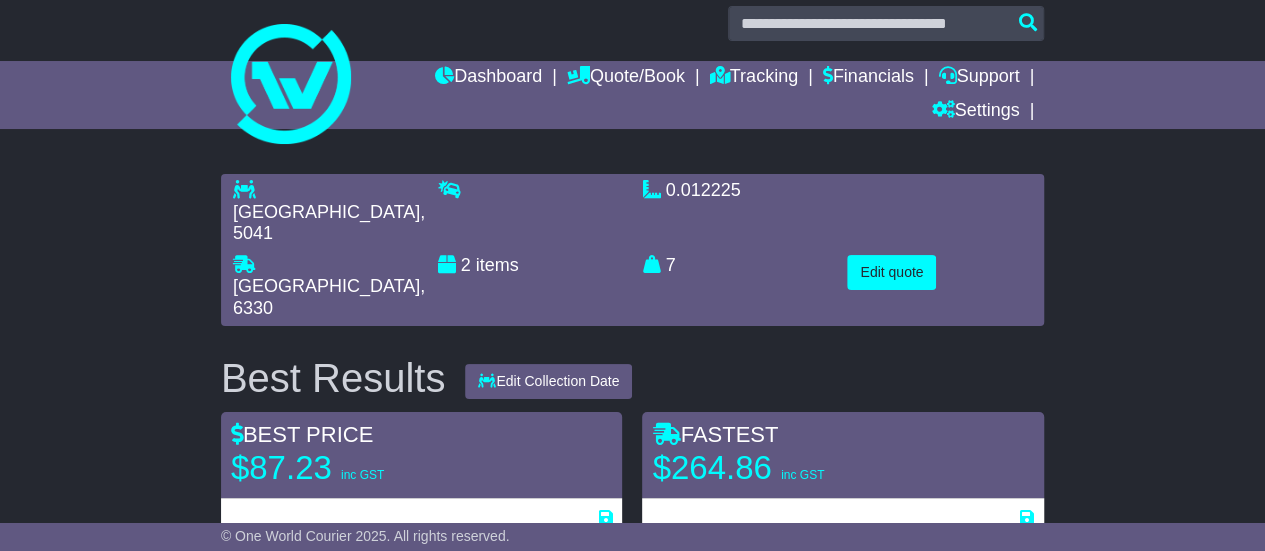 scroll, scrollTop: 95, scrollLeft: 0, axis: vertical 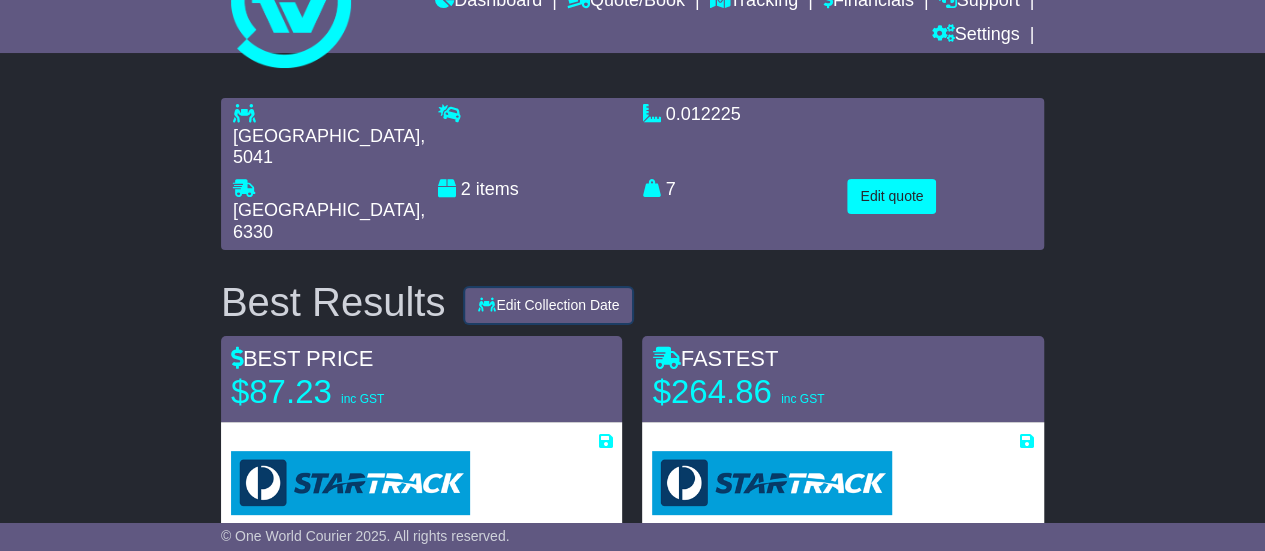 click on "Edit Collection Date" at bounding box center (548, 305) 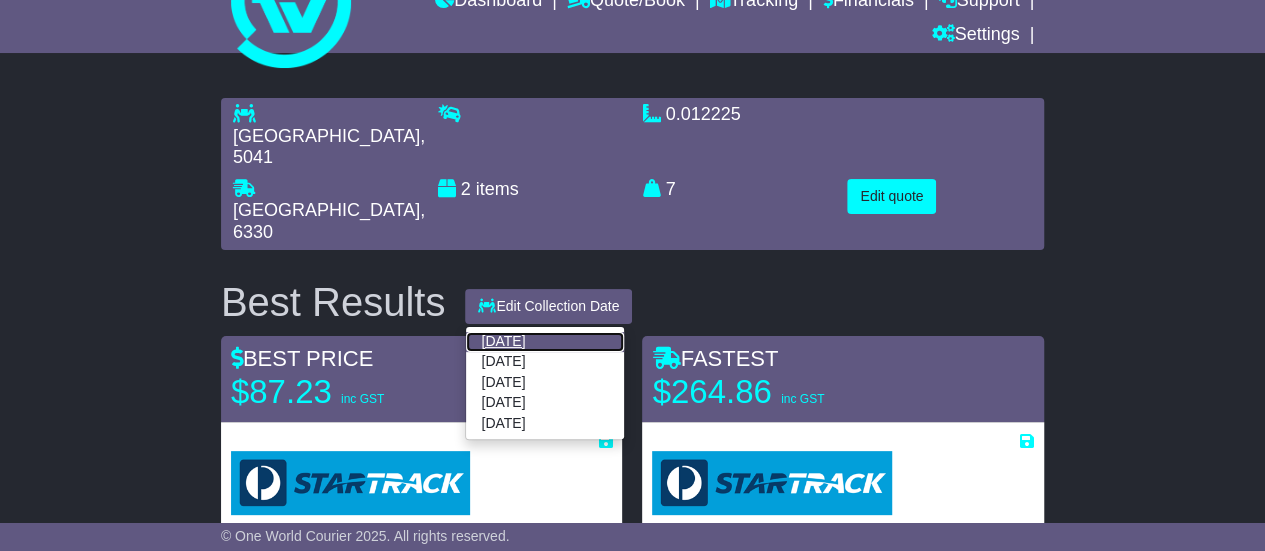 click on "17 Jul 2025" at bounding box center (545, 342) 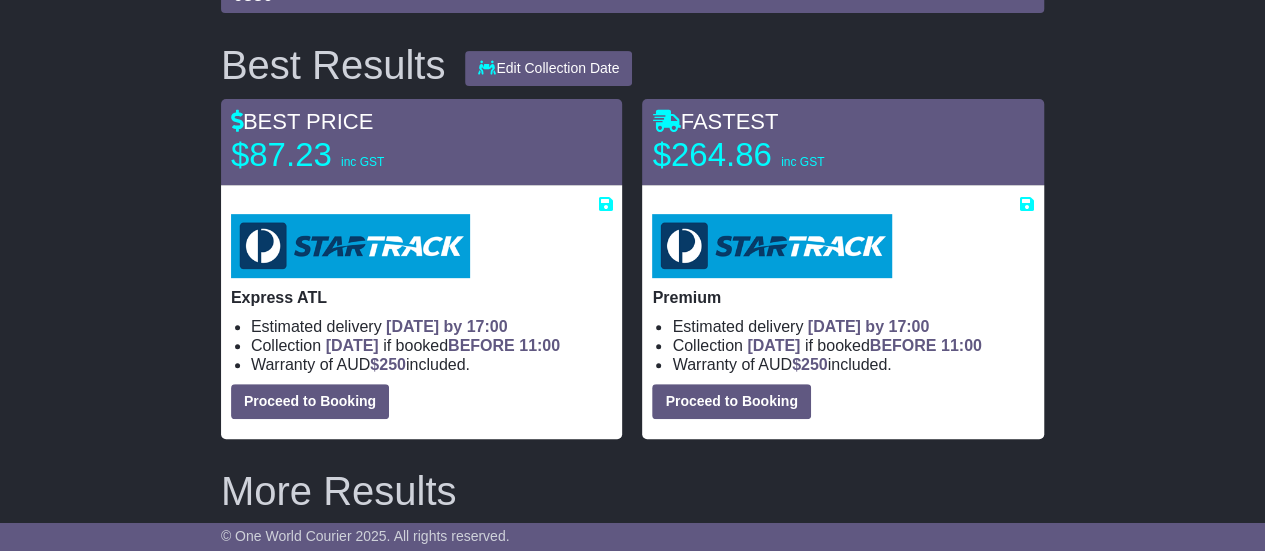 scroll, scrollTop: 290, scrollLeft: 0, axis: vertical 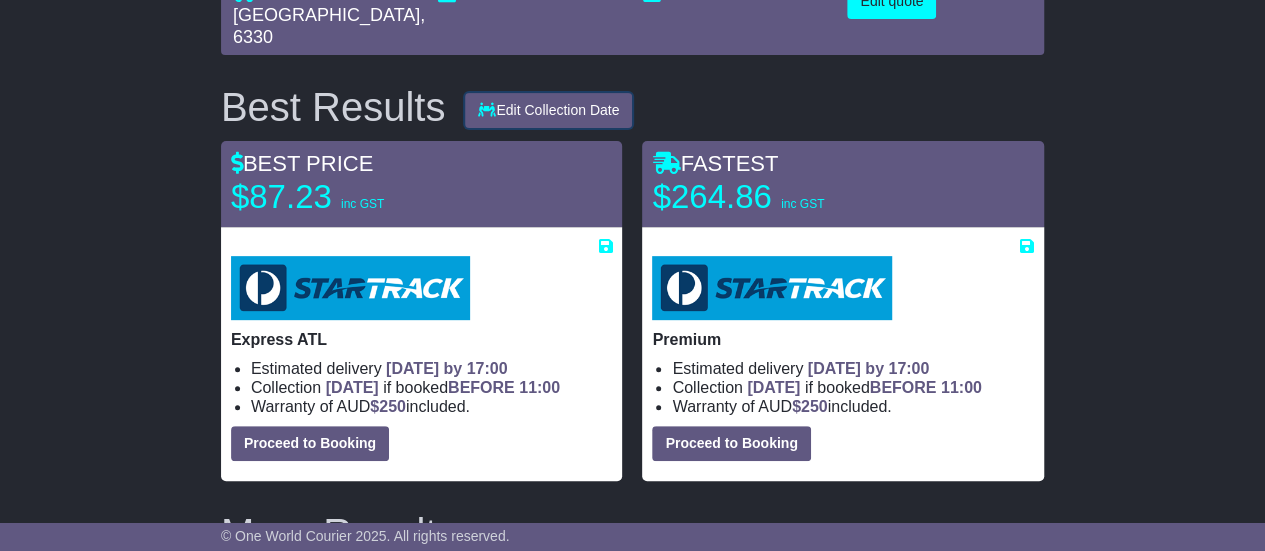 click on "Edit Collection Date" at bounding box center (548, 110) 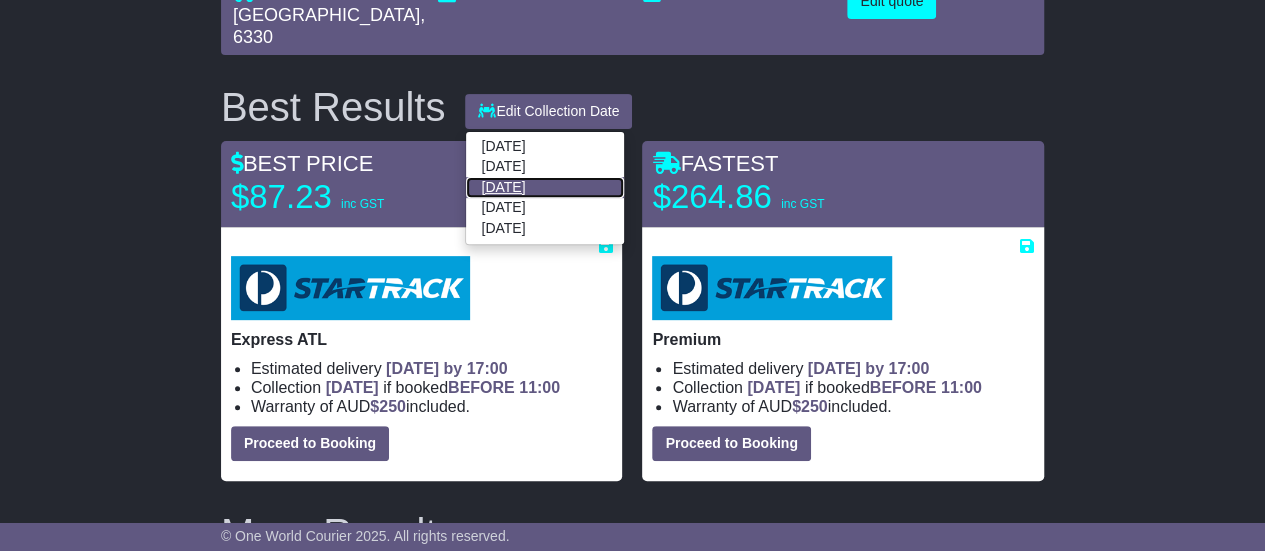 click on "21 Jul 2025" at bounding box center (545, 187) 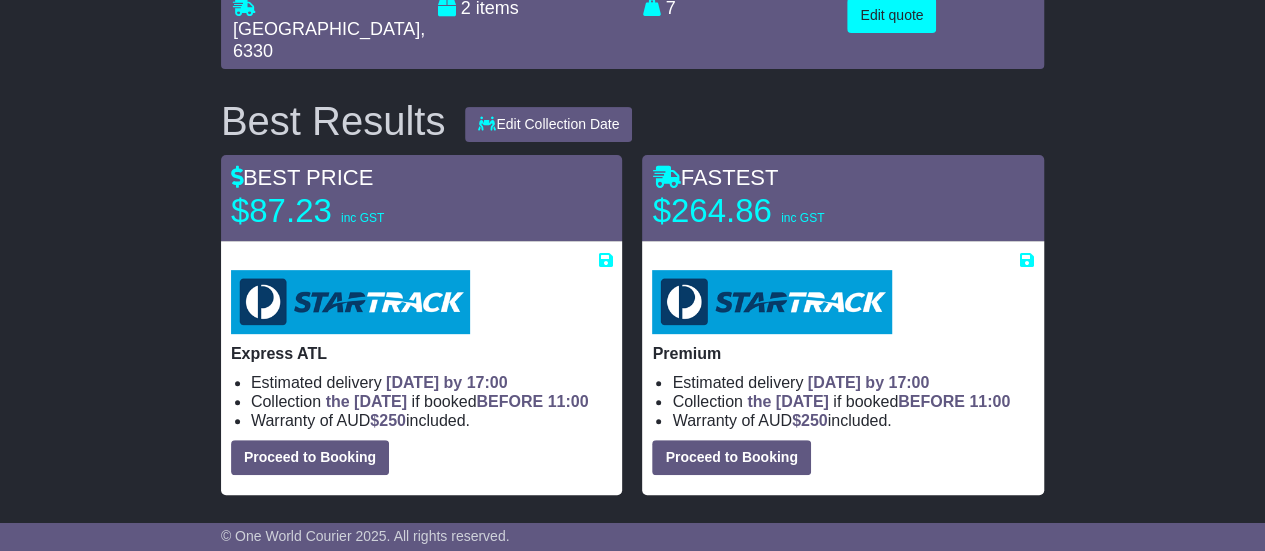 scroll, scrollTop: 0, scrollLeft: 0, axis: both 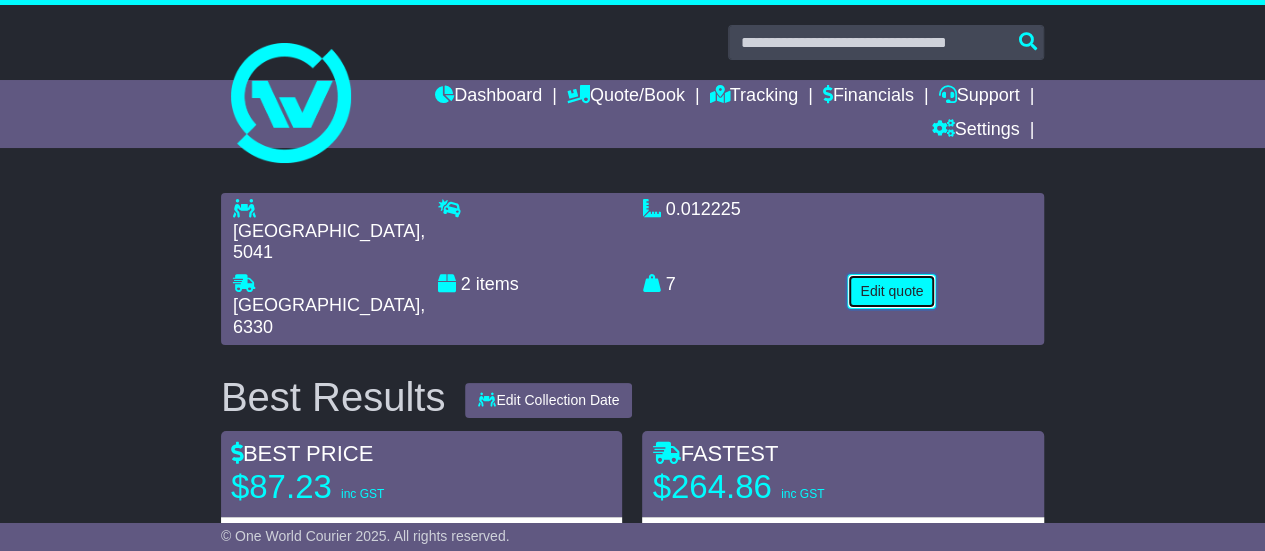 click on "Edit quote" at bounding box center (891, 291) 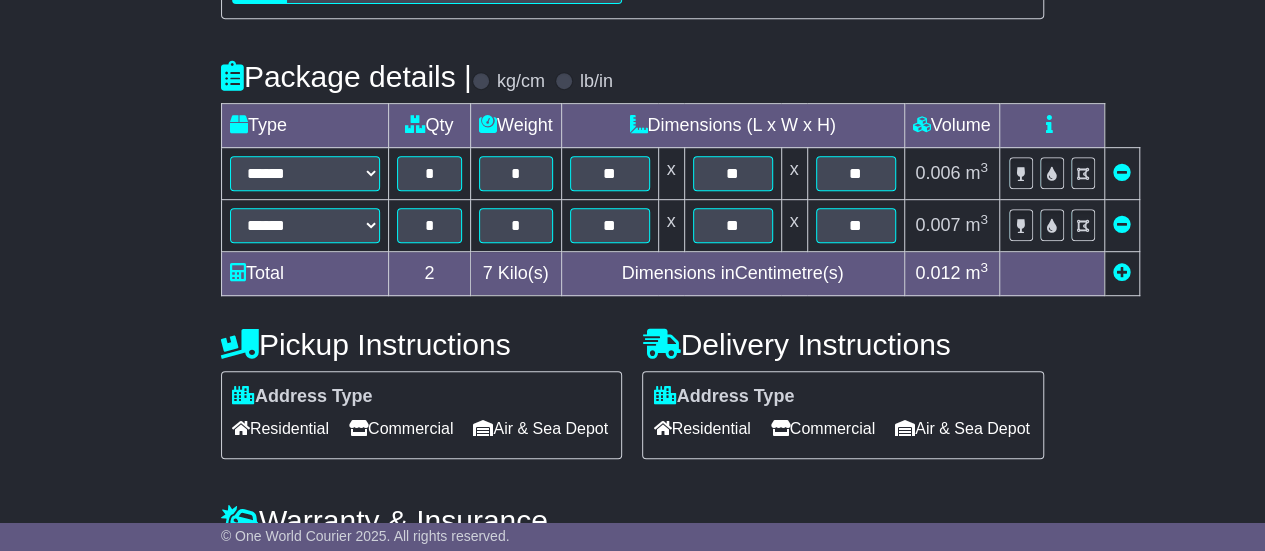 scroll, scrollTop: 489, scrollLeft: 0, axis: vertical 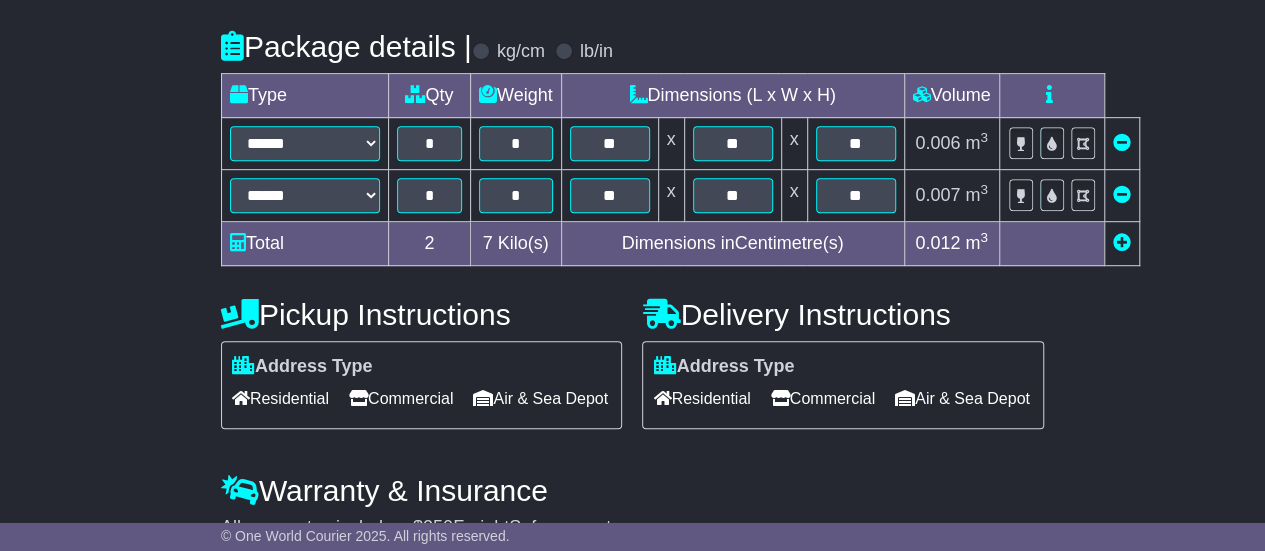 click at bounding box center [1122, 194] 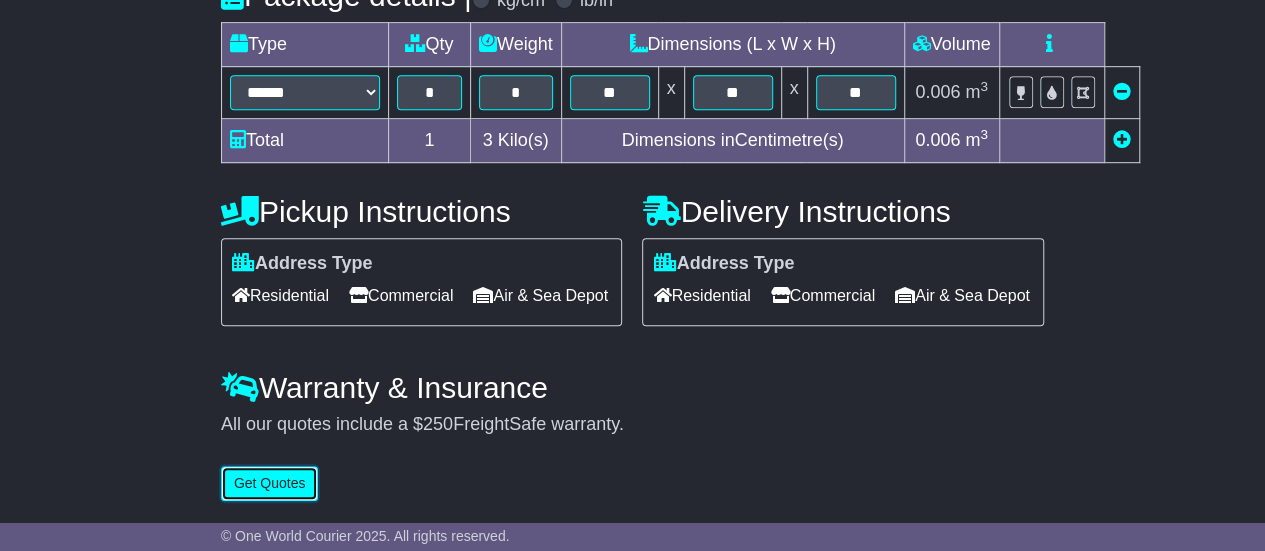 click on "Get Quotes" at bounding box center (270, 483) 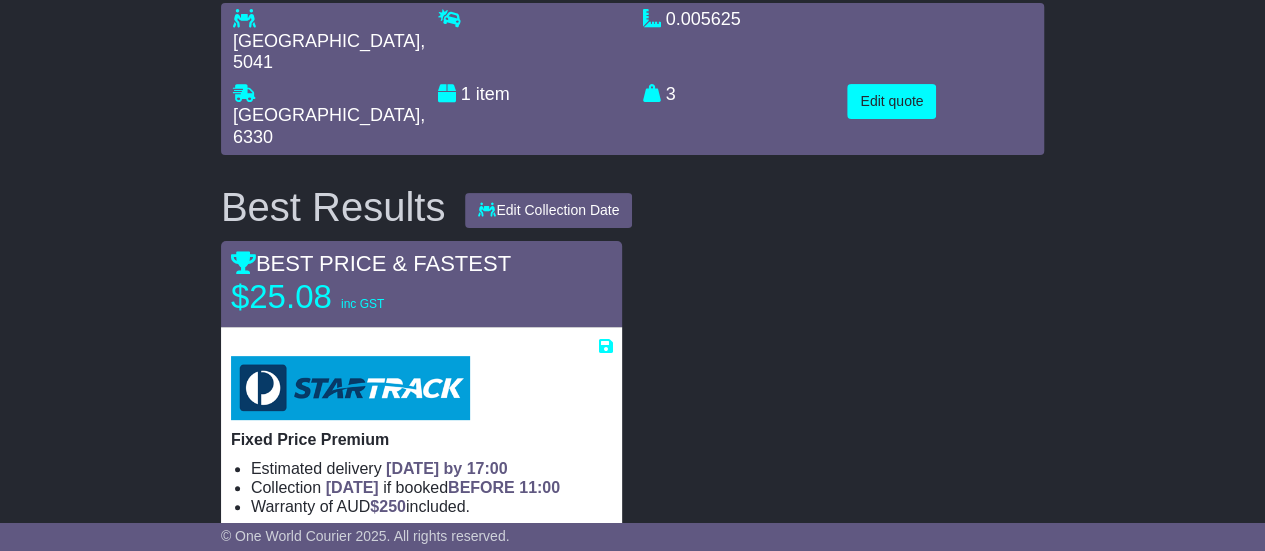scroll, scrollTop: 189, scrollLeft: 0, axis: vertical 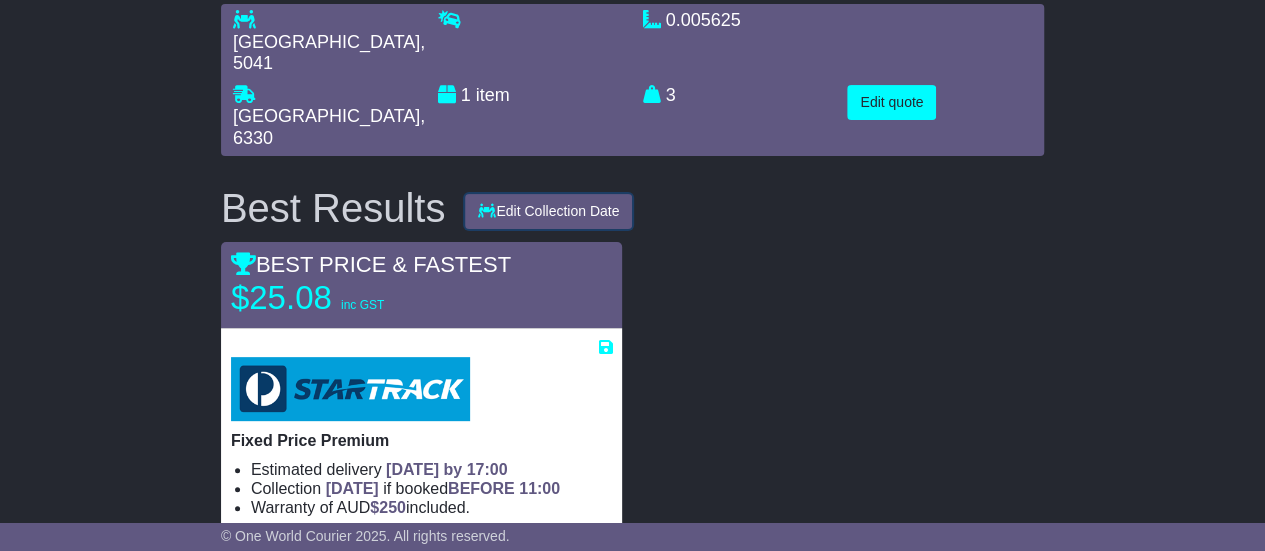 click on "Edit Collection Date" at bounding box center [548, 211] 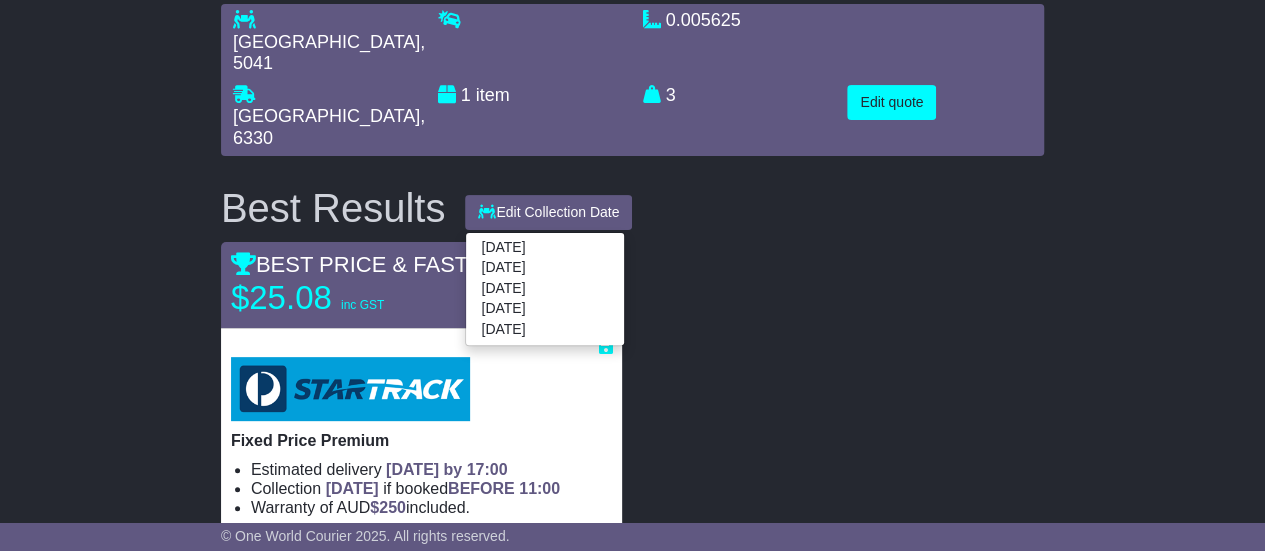 click at bounding box center [843, 412] 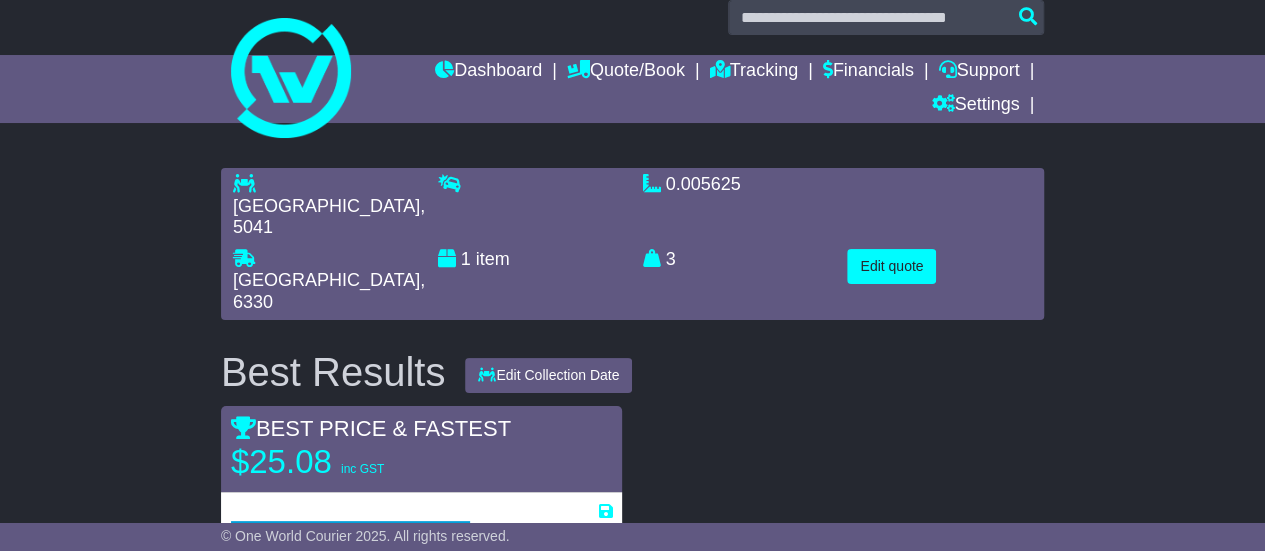 scroll, scrollTop: 11, scrollLeft: 0, axis: vertical 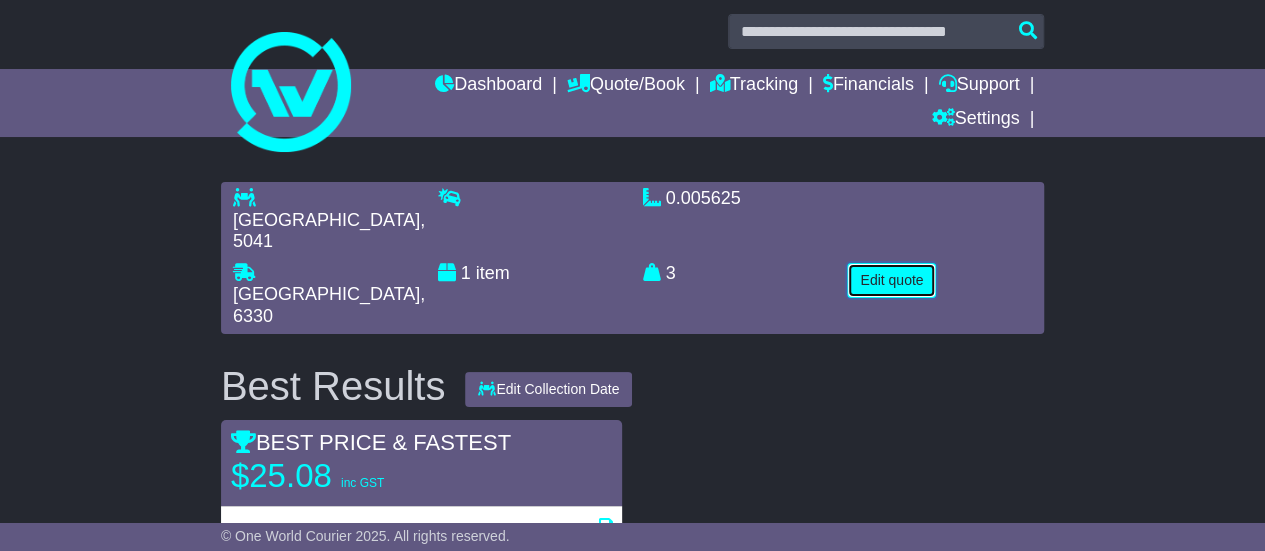 click on "Edit quote" at bounding box center (891, 280) 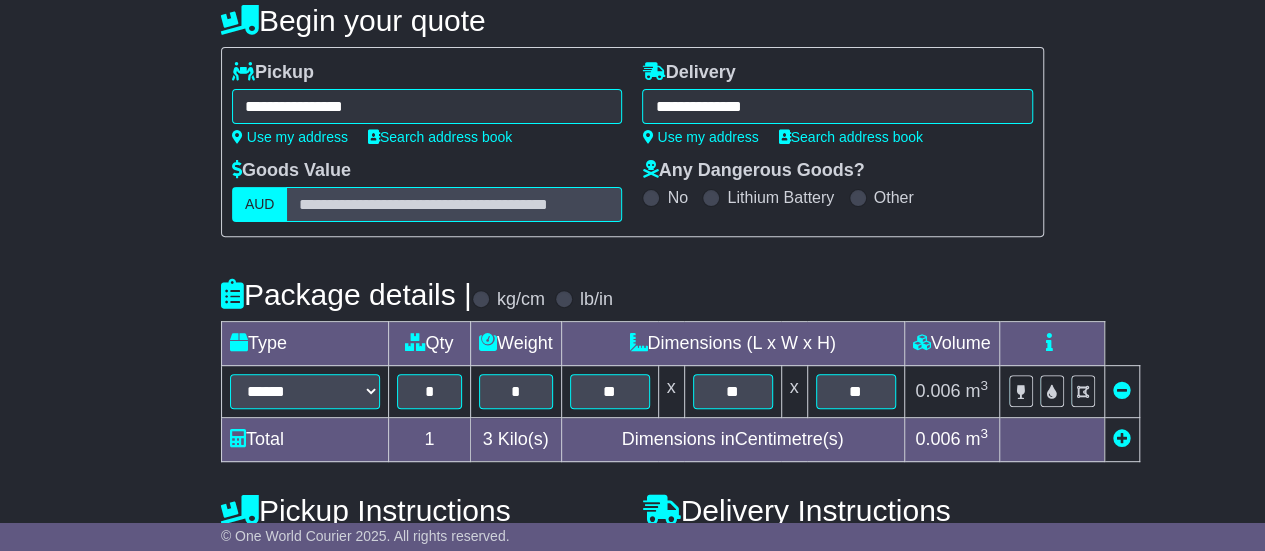 scroll, scrollTop: 0, scrollLeft: 0, axis: both 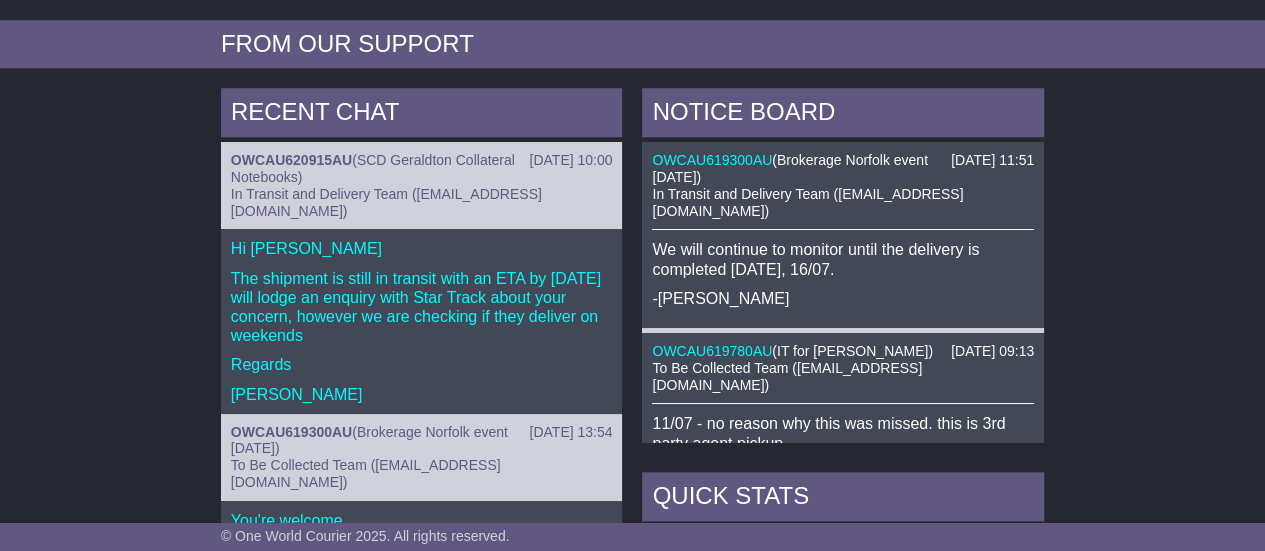 click on "The shipment is still in transit with an ETA by [DATE] will lodge an enquiry with Star Track about your concern, however we are checking if they deliver on weekends" at bounding box center [422, 307] 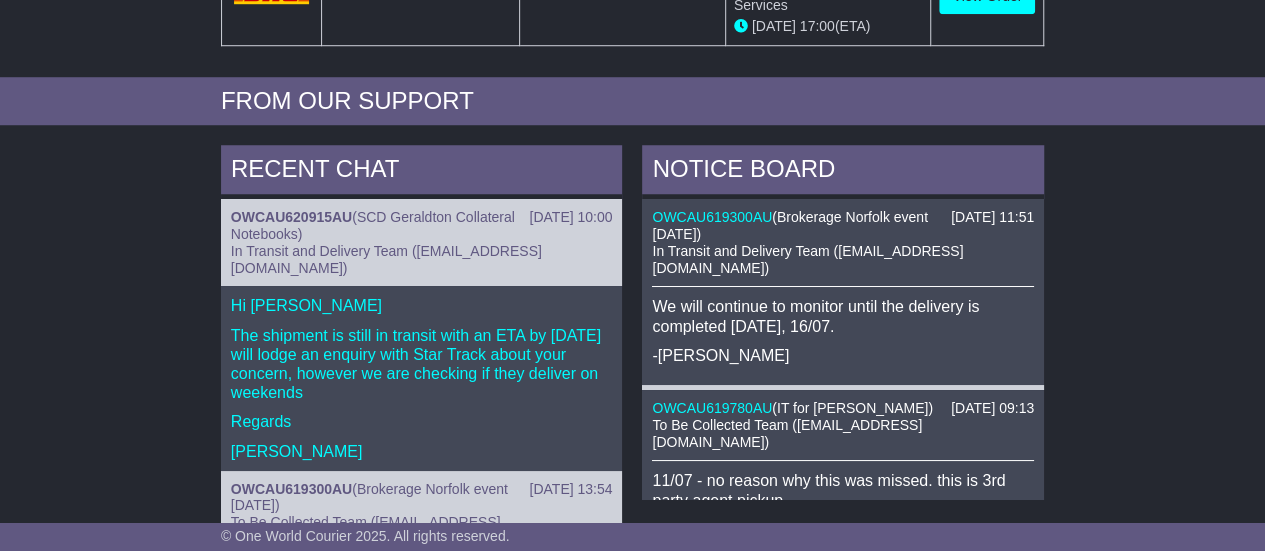 scroll, scrollTop: 785, scrollLeft: 0, axis: vertical 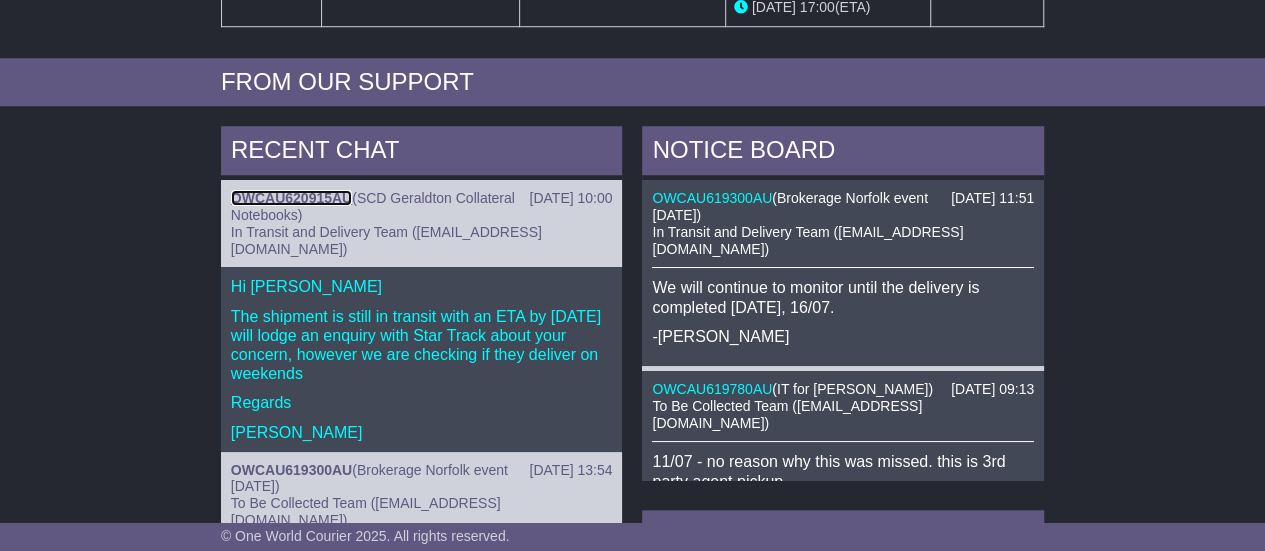 click on "OWCAU620915AU" at bounding box center (291, 198) 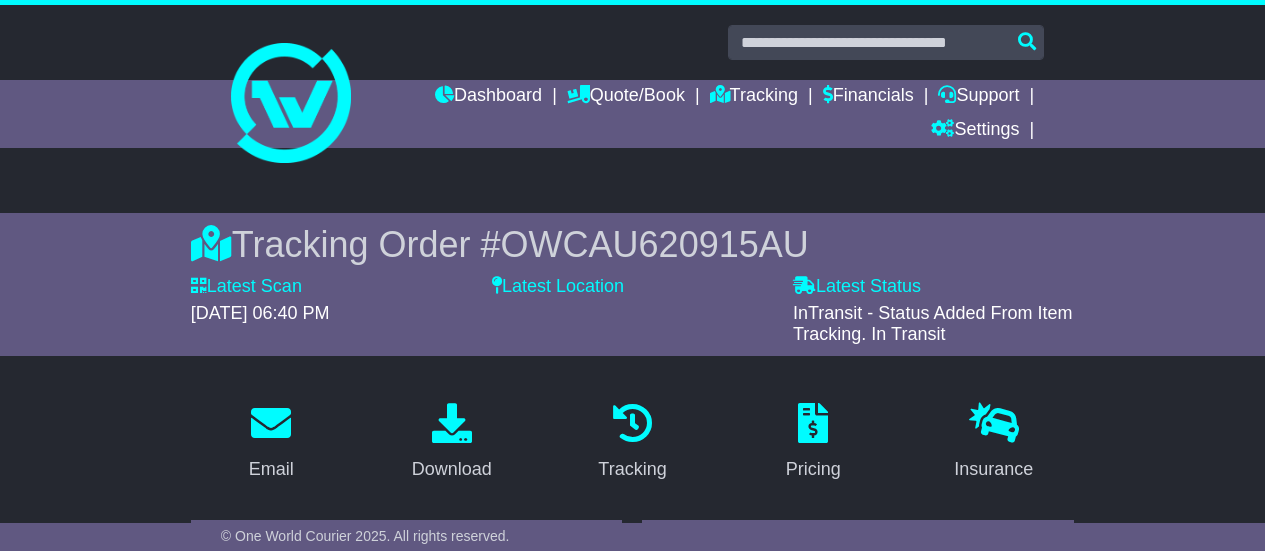 scroll, scrollTop: 460, scrollLeft: 0, axis: vertical 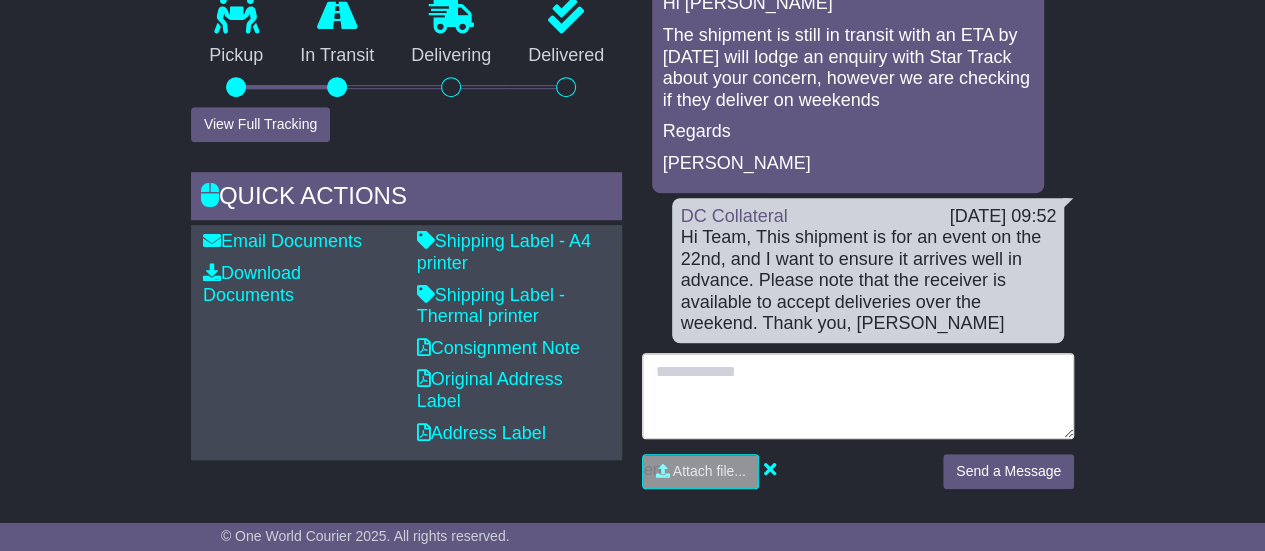 click at bounding box center [858, 396] 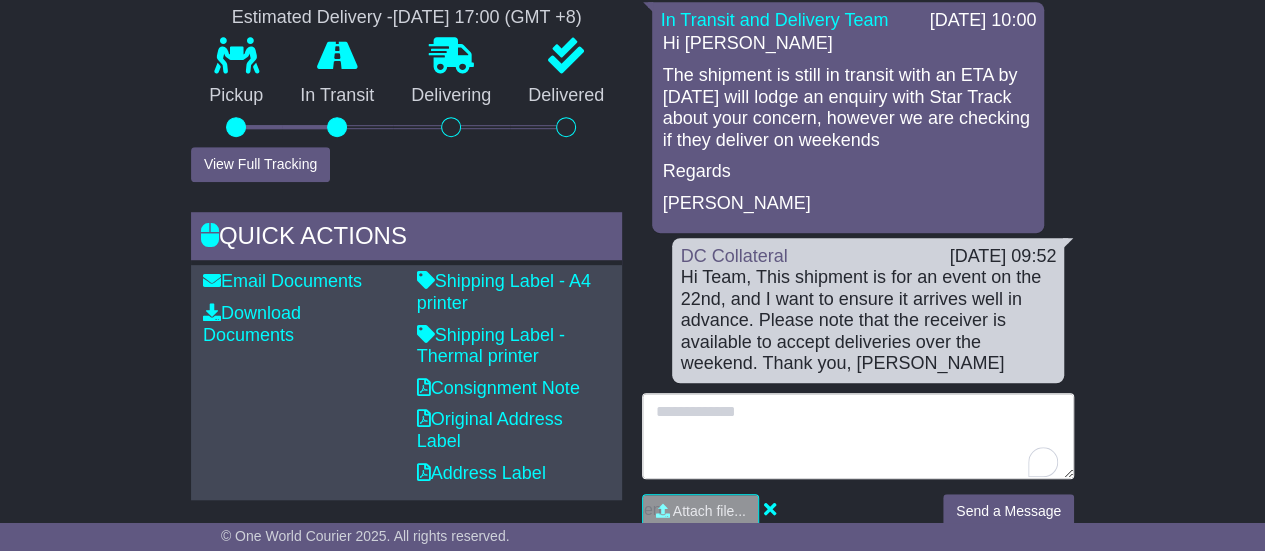 scroll, scrollTop: 580, scrollLeft: 0, axis: vertical 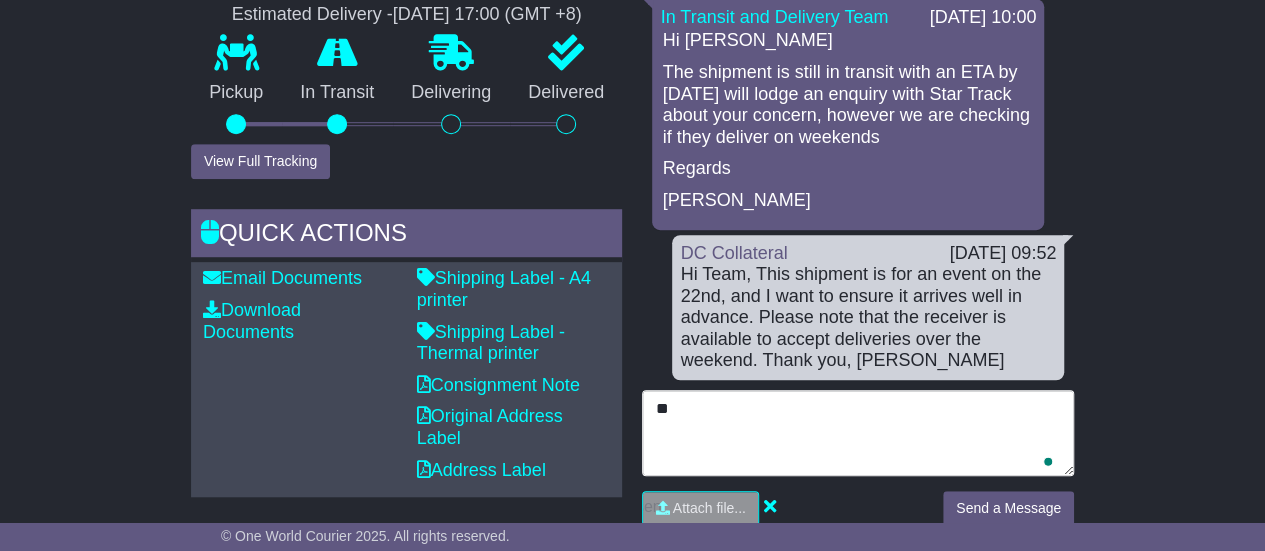 type on "*" 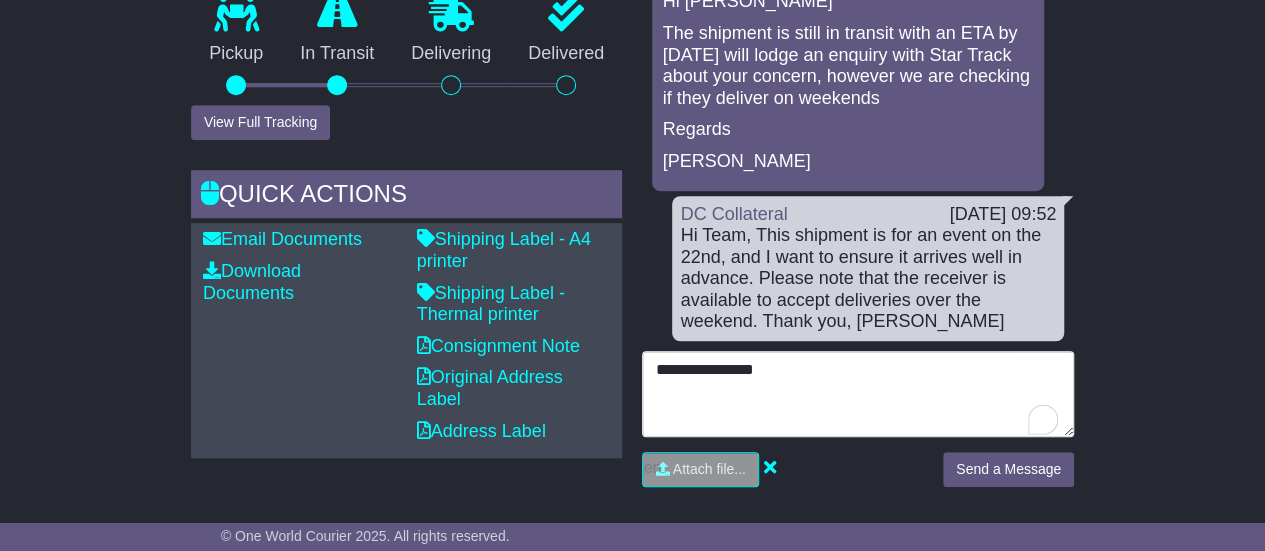 scroll, scrollTop: 620, scrollLeft: 0, axis: vertical 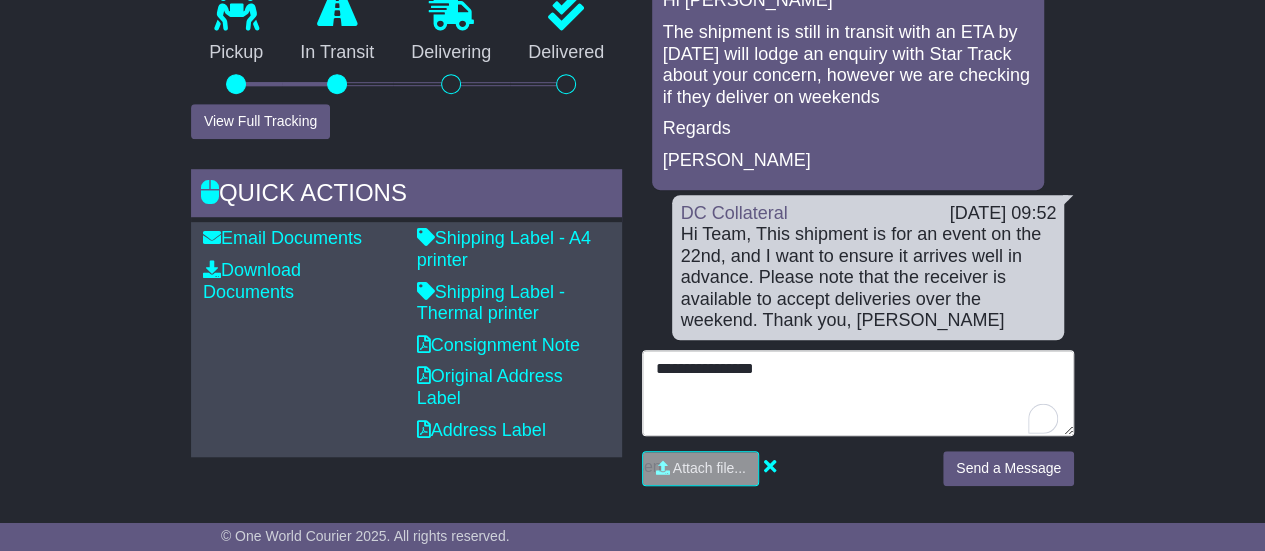 type on "**********" 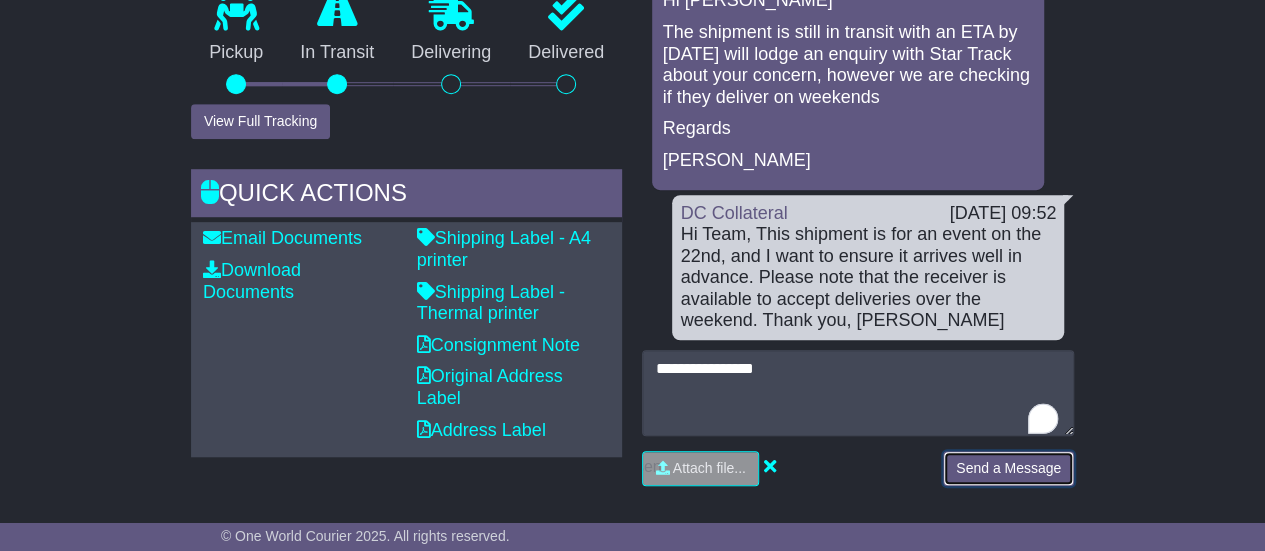 click on "Send a Message" at bounding box center (1008, 468) 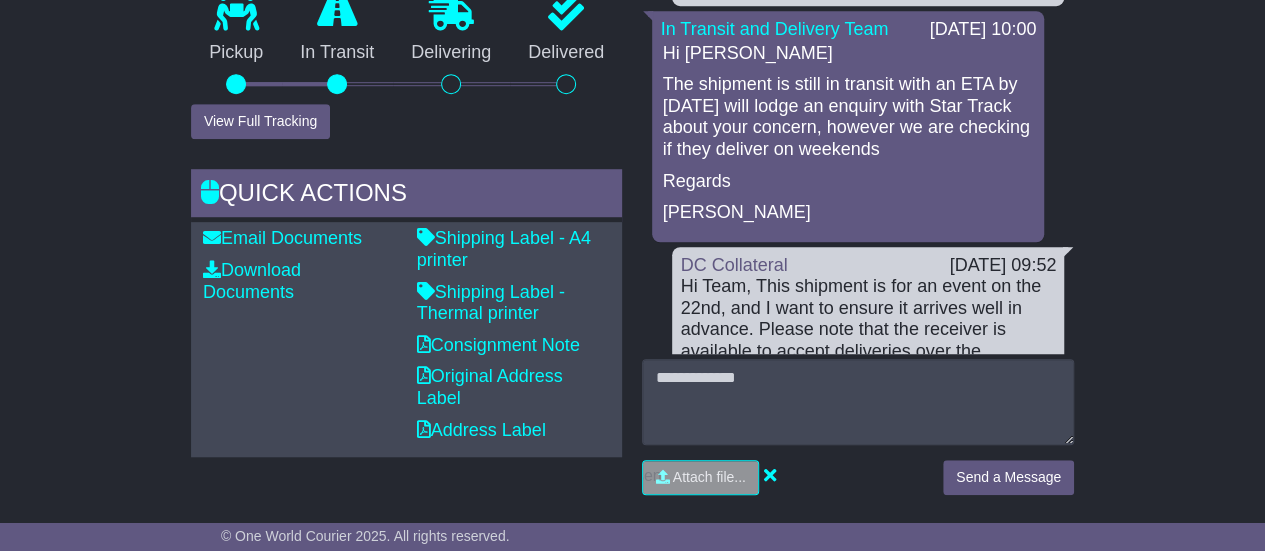 scroll, scrollTop: 0, scrollLeft: 0, axis: both 